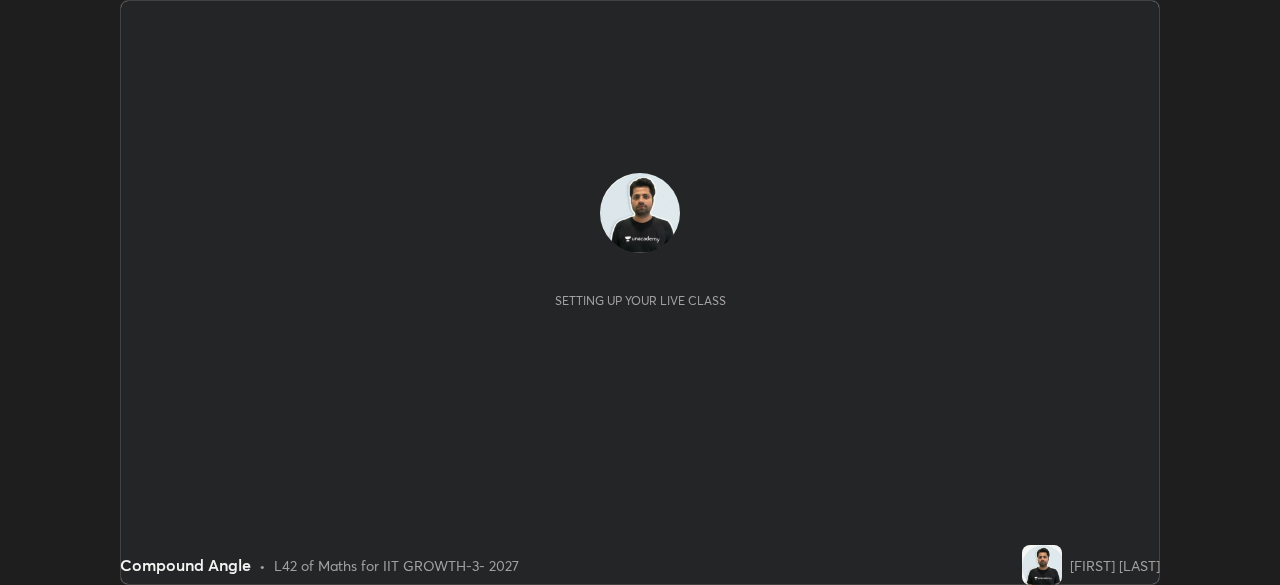 scroll, scrollTop: 0, scrollLeft: 0, axis: both 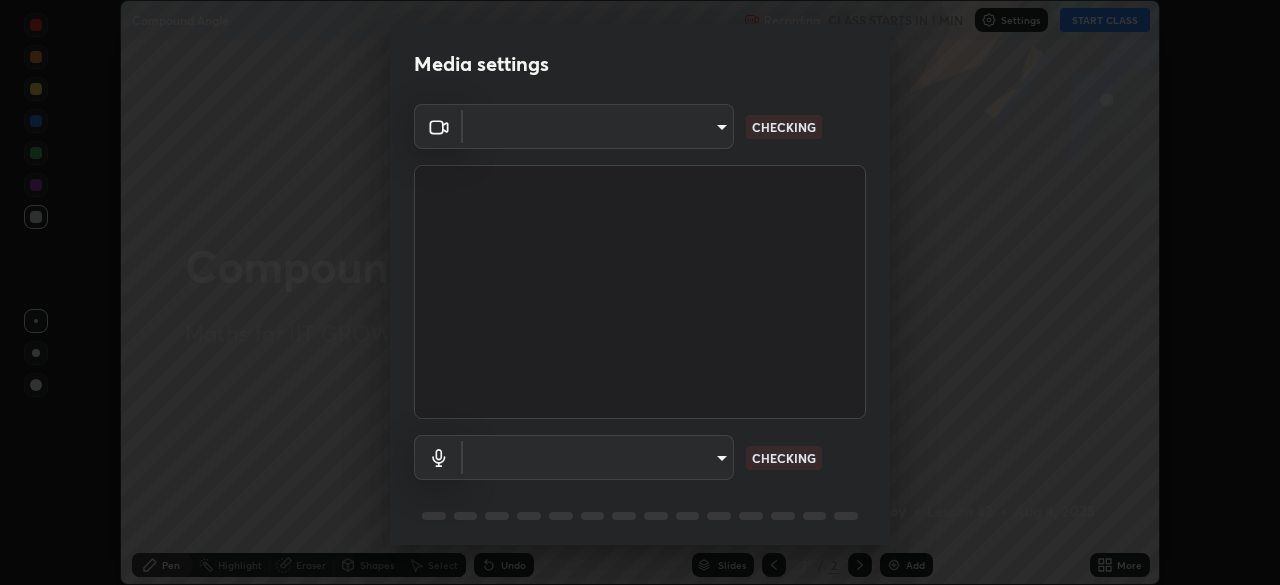 click on "Erase all Compound Angle Recording CLASS STARTS IN 1 MIN Settings START CLASS Setting up your live class Compound Angle • L42 of Maths for IIT GROWTH-3- 2027 [FIRST] [LAST] Pen Highlight Eraser Shapes Select Undo Slides 2 / 2 Add More No doubts shared Encourage your learners to ask a doubt for better clarity Report an issue Reason for reporting Buffering Chat not working Audio - Video sync issue Educator video quality low ​ Attach an image Report Media settings ​ CHECKING ​ CHECKING 1 / 5 Next" at bounding box center (640, 292) 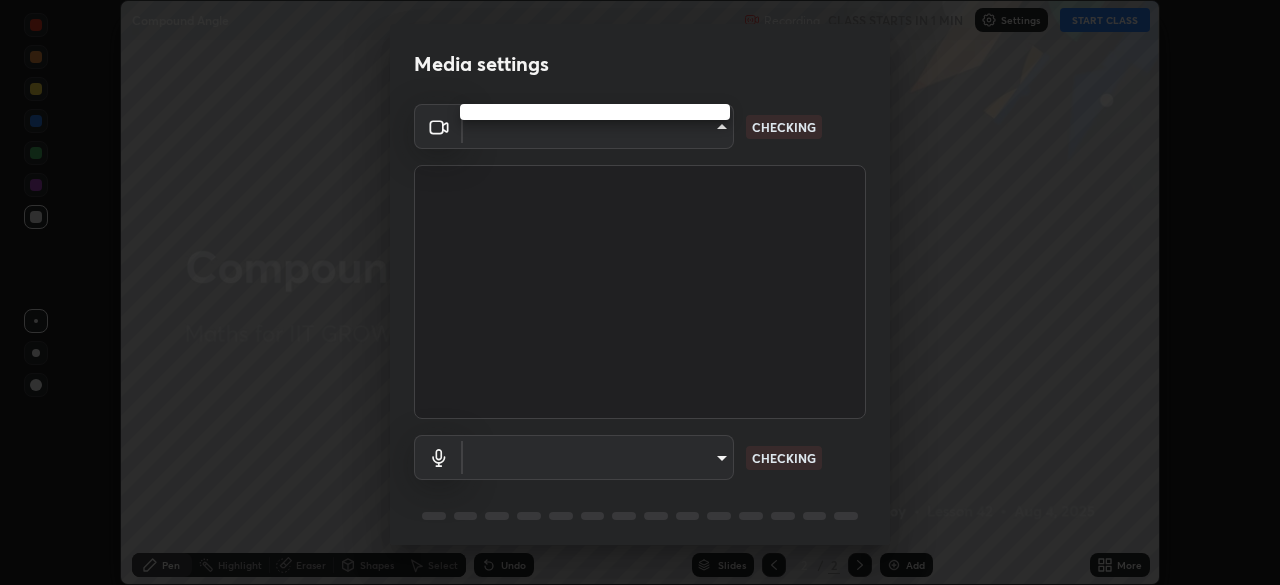 click at bounding box center (640, 292) 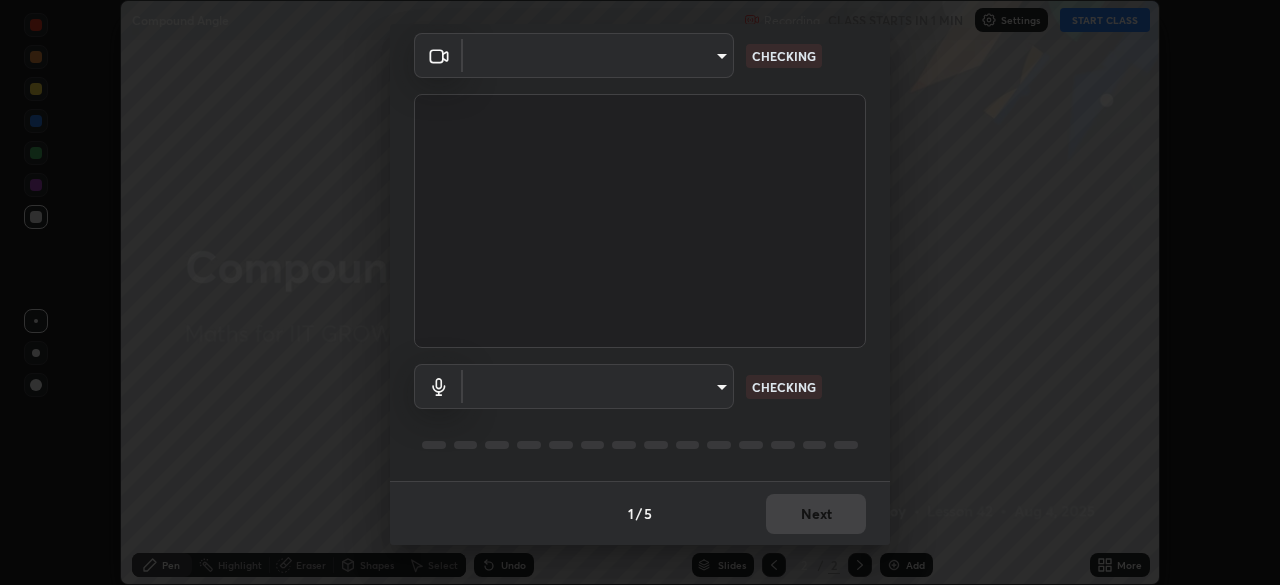 type on "8af73e8d16ef8e3bb7c62716022b9fe157133e9521606ce818031bd72dda2f9e" 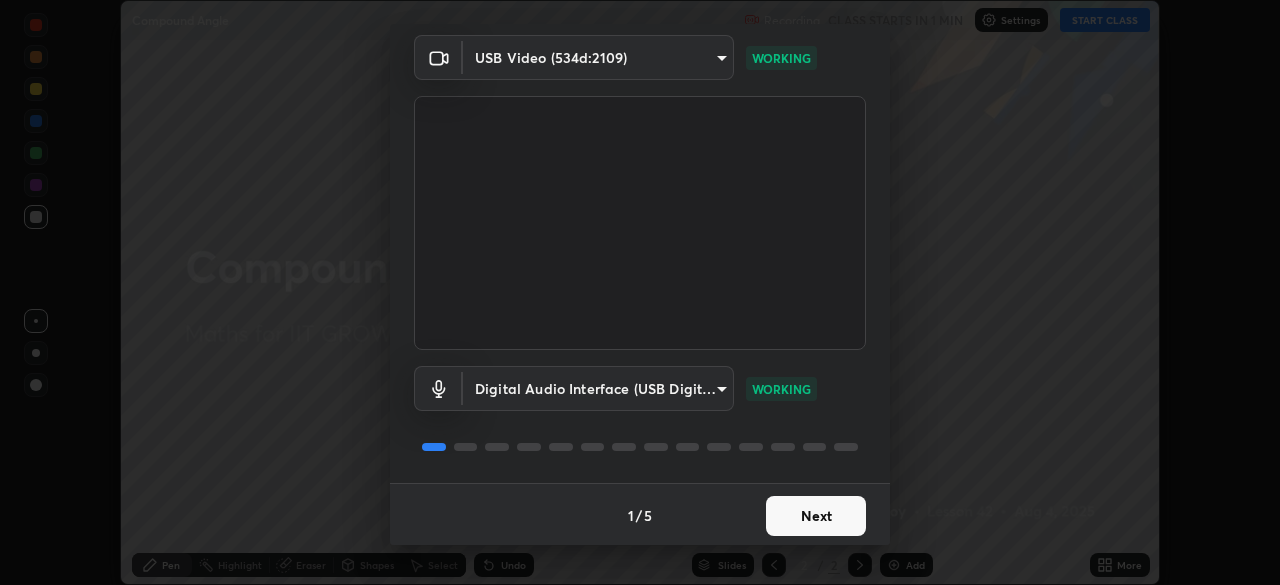 click on "Next" at bounding box center [816, 516] 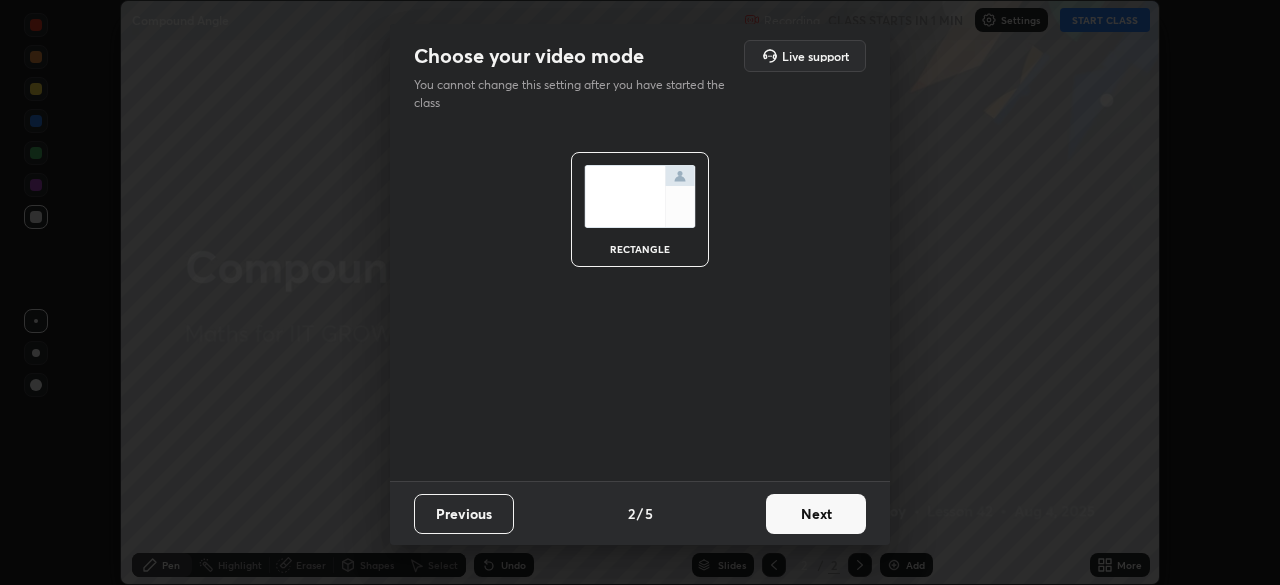 scroll, scrollTop: 0, scrollLeft: 0, axis: both 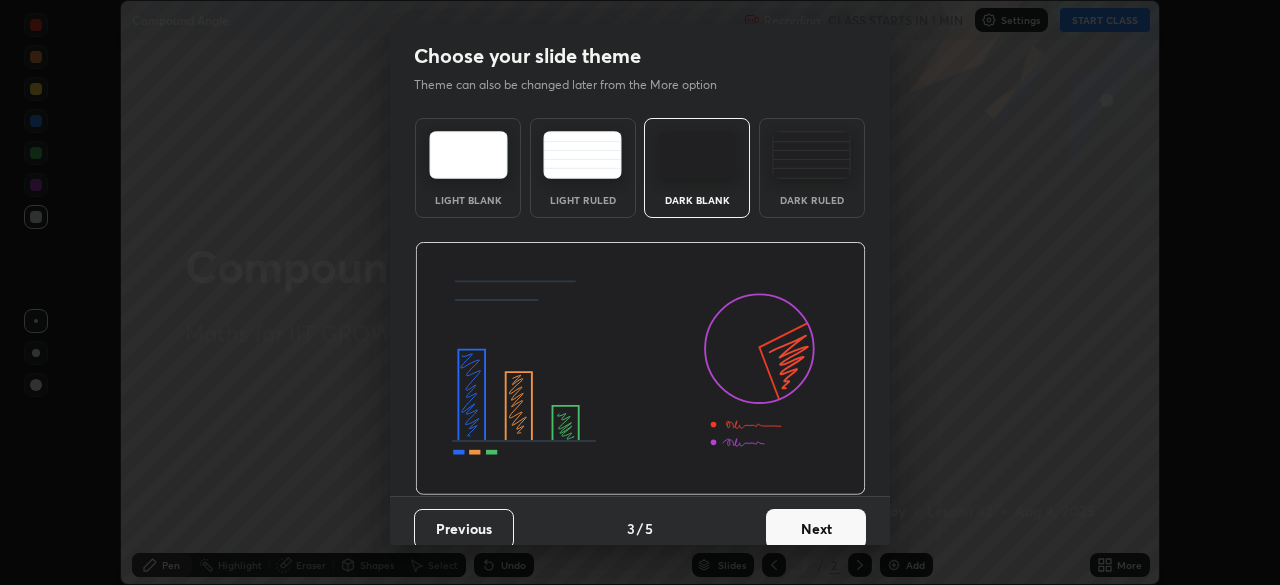 click on "Next" at bounding box center (816, 529) 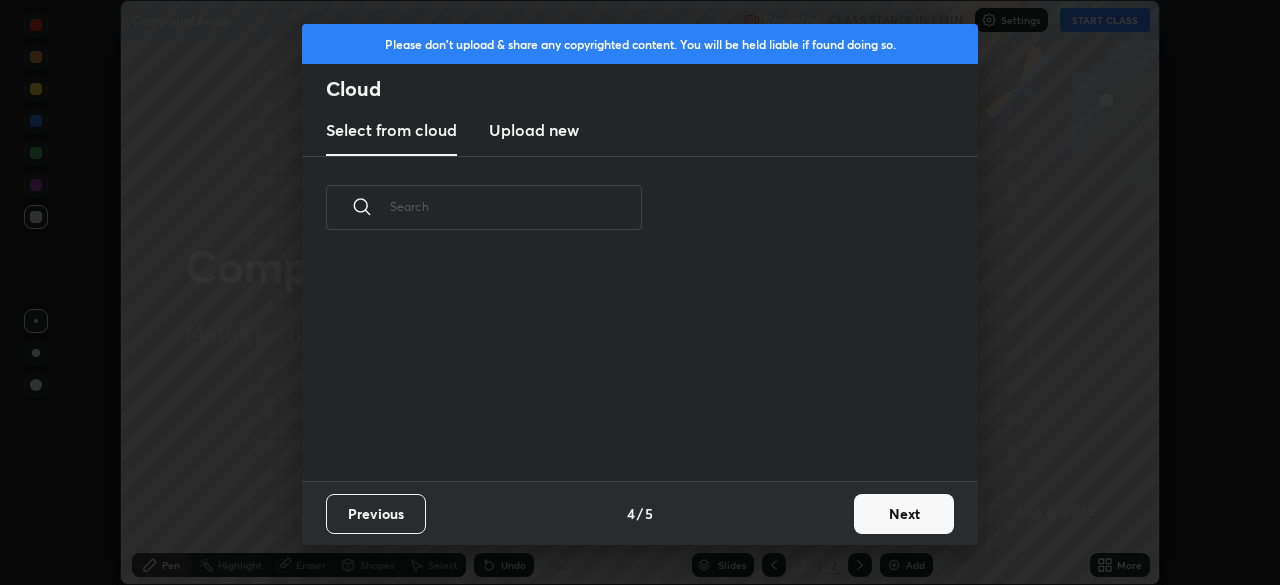 click on "Next" at bounding box center (904, 514) 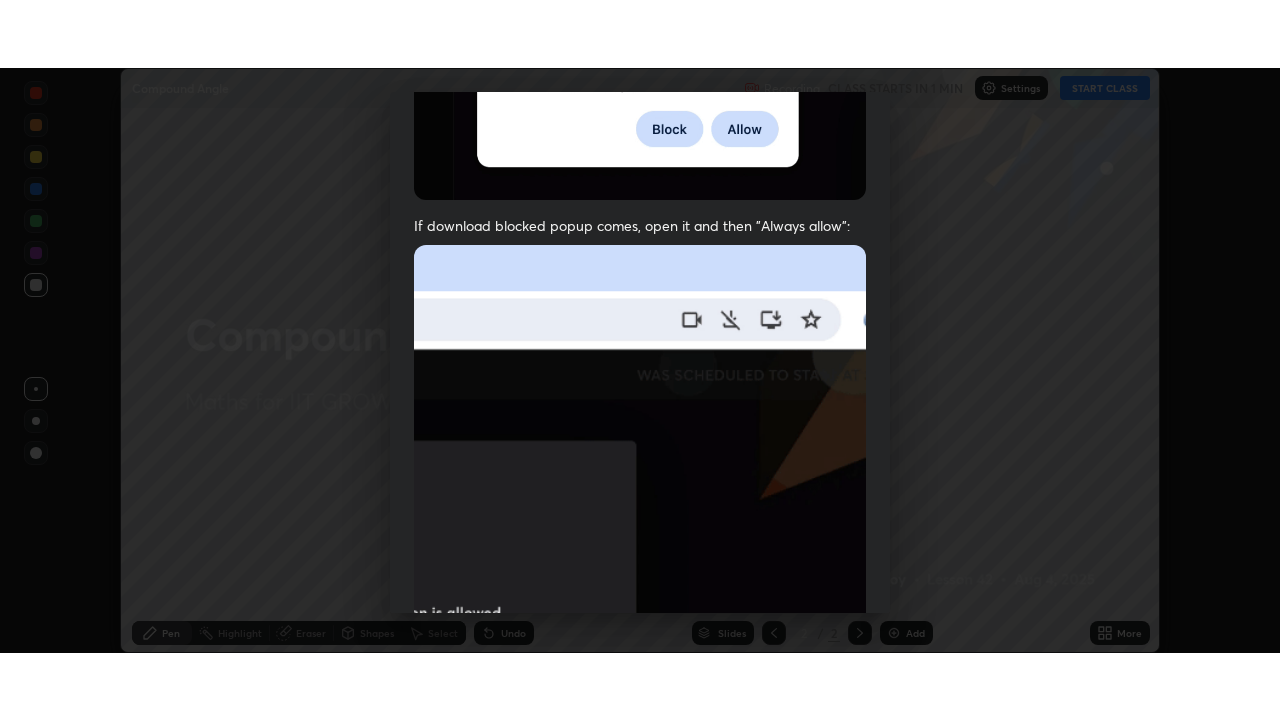 scroll, scrollTop: 479, scrollLeft: 0, axis: vertical 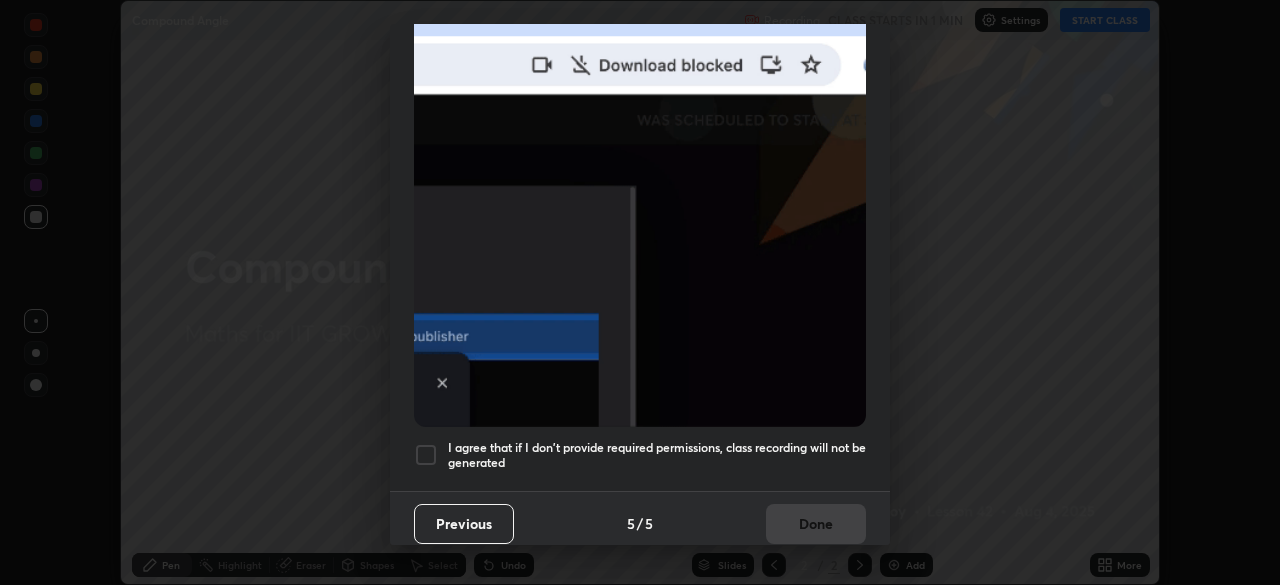 click at bounding box center [426, 455] 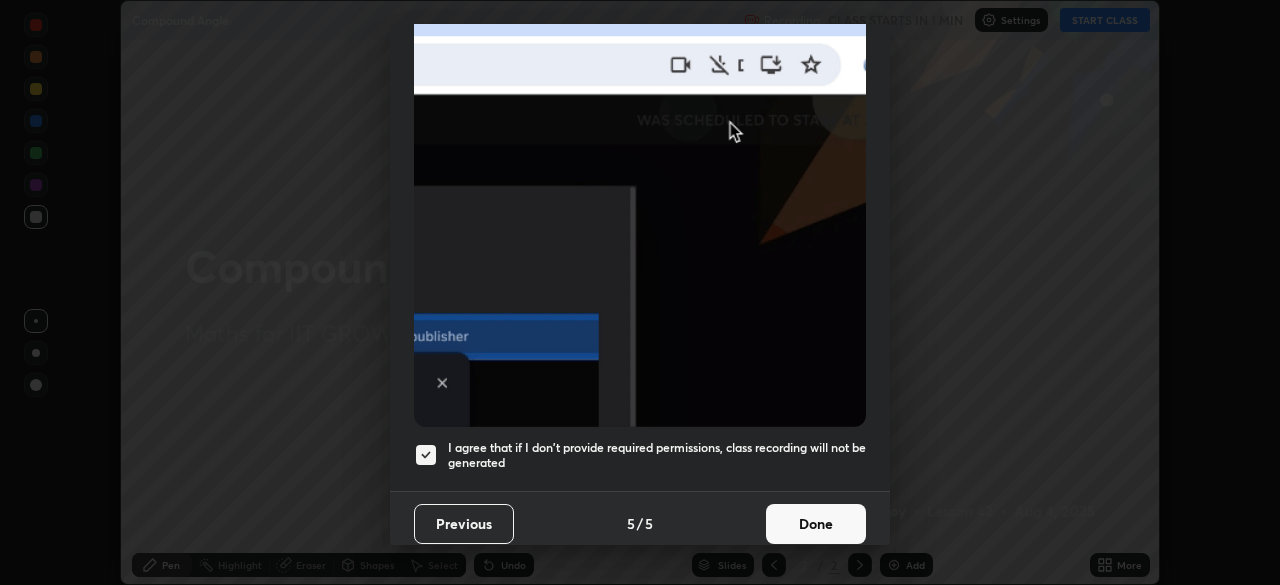 click on "Done" at bounding box center (816, 524) 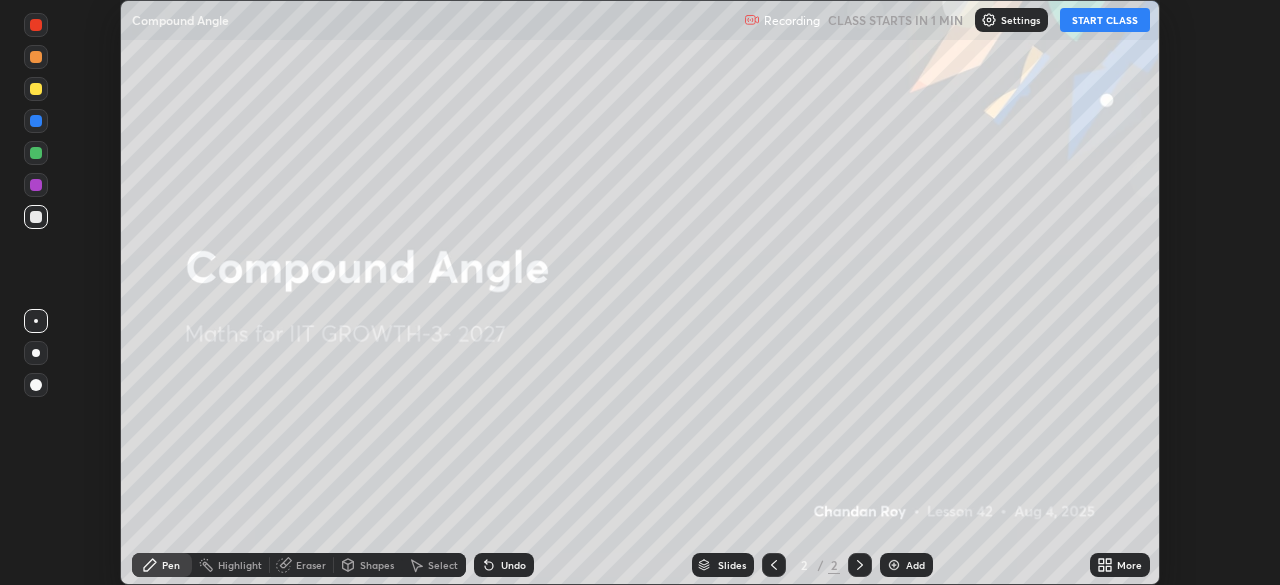 click on "More" at bounding box center (1120, 565) 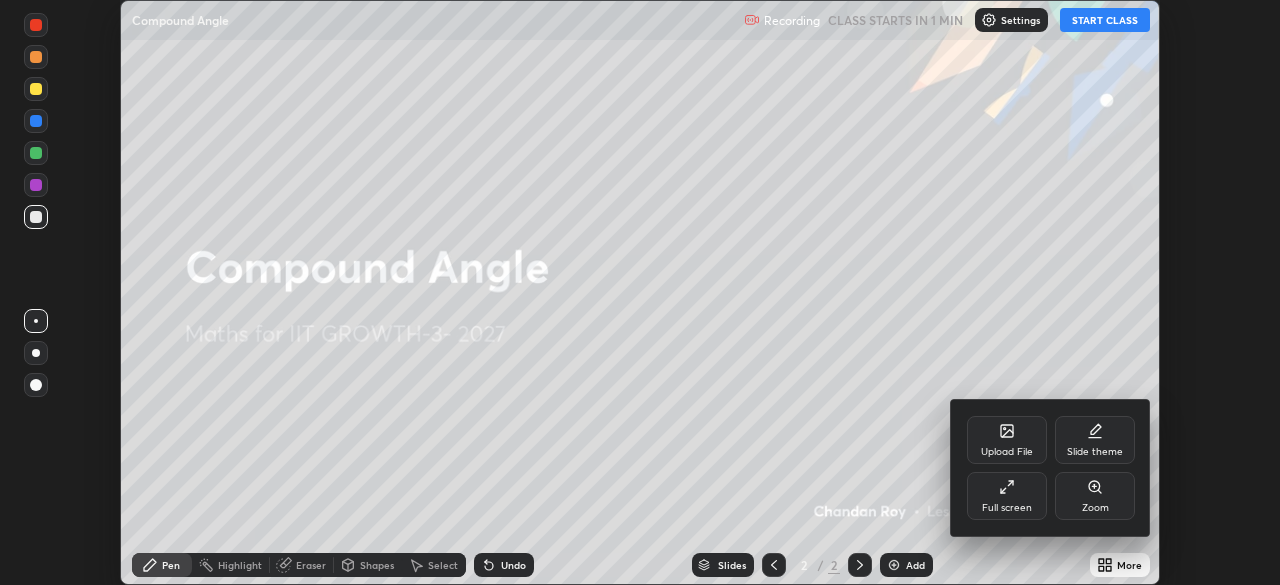 click on "Full screen" at bounding box center (1007, 508) 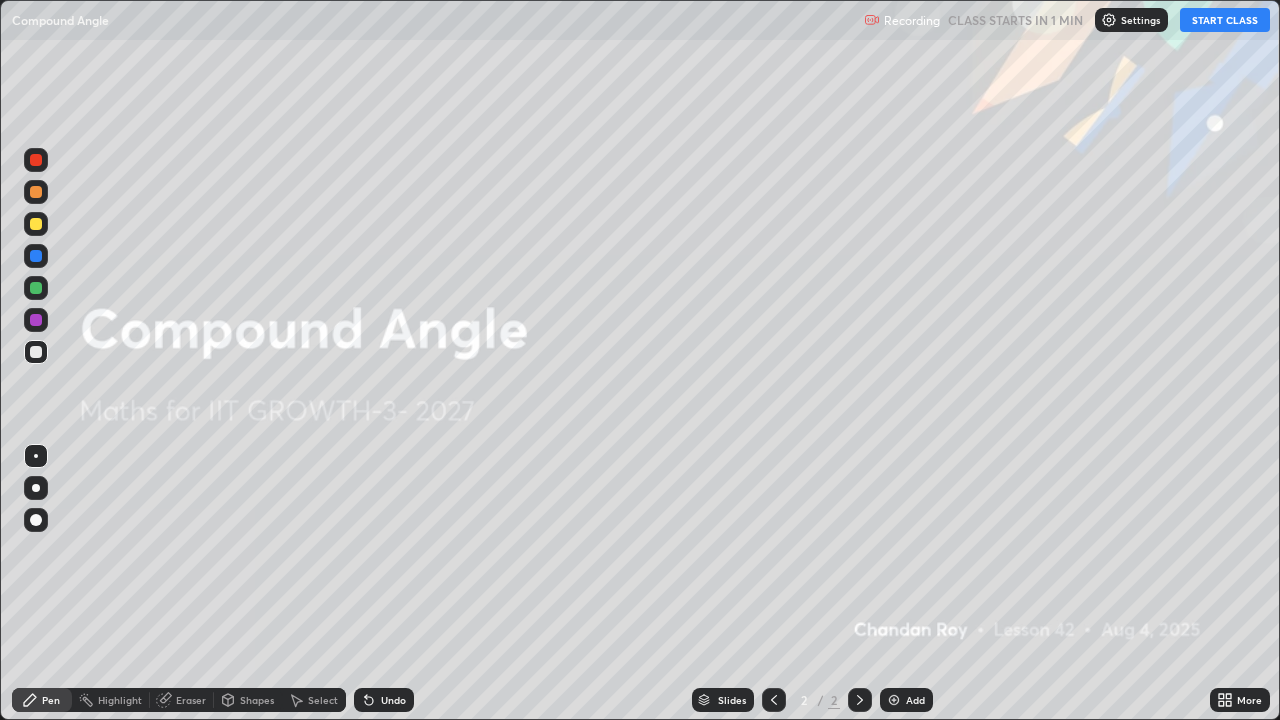 scroll, scrollTop: 99280, scrollLeft: 98720, axis: both 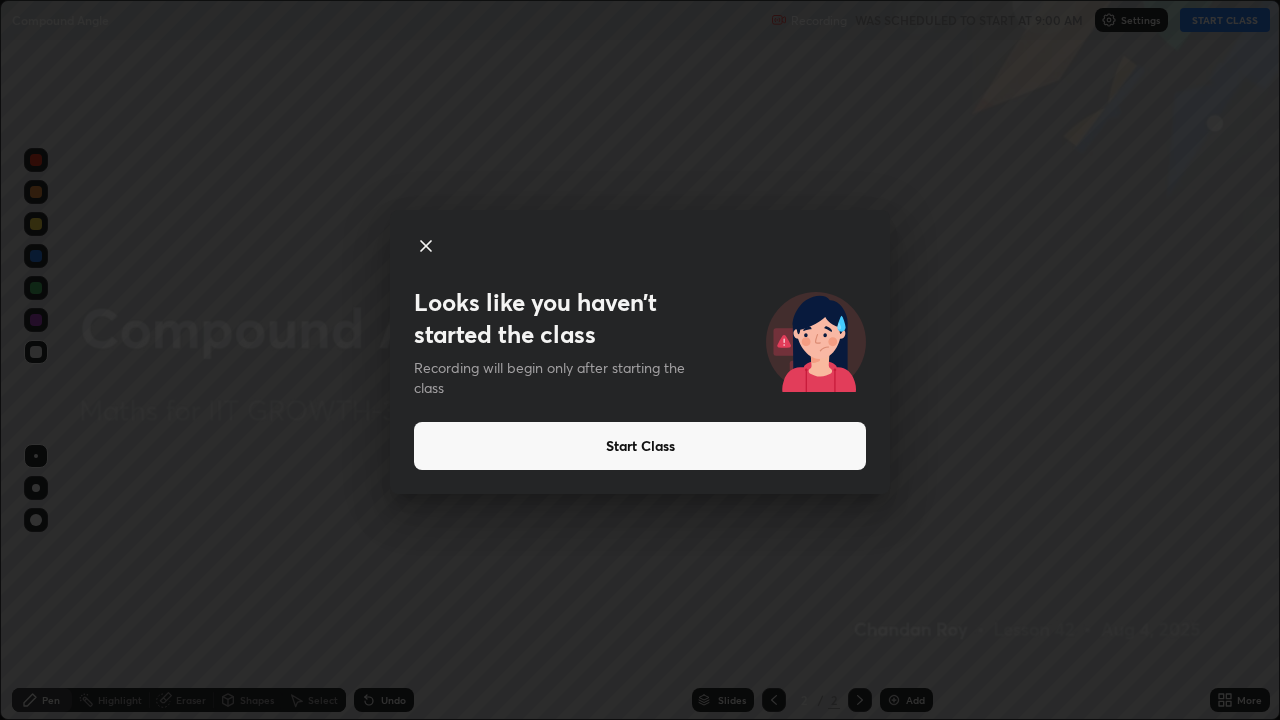 click on "Start Class" at bounding box center [640, 446] 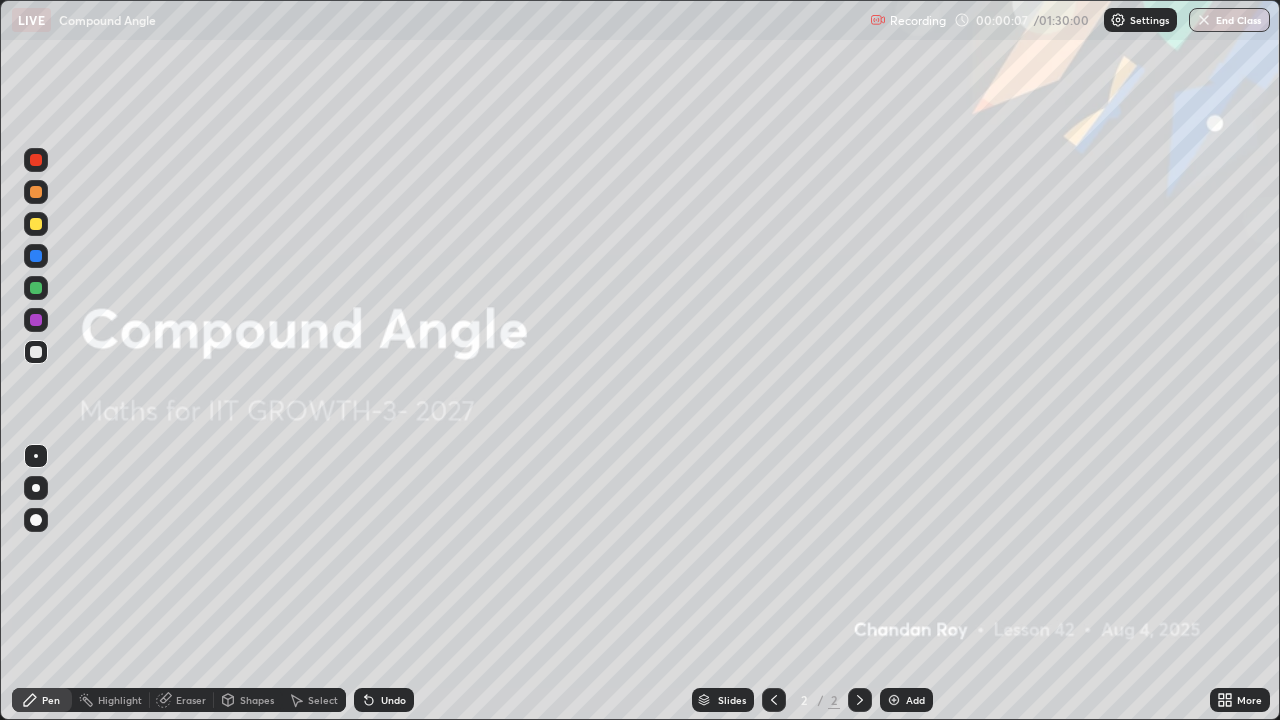 click 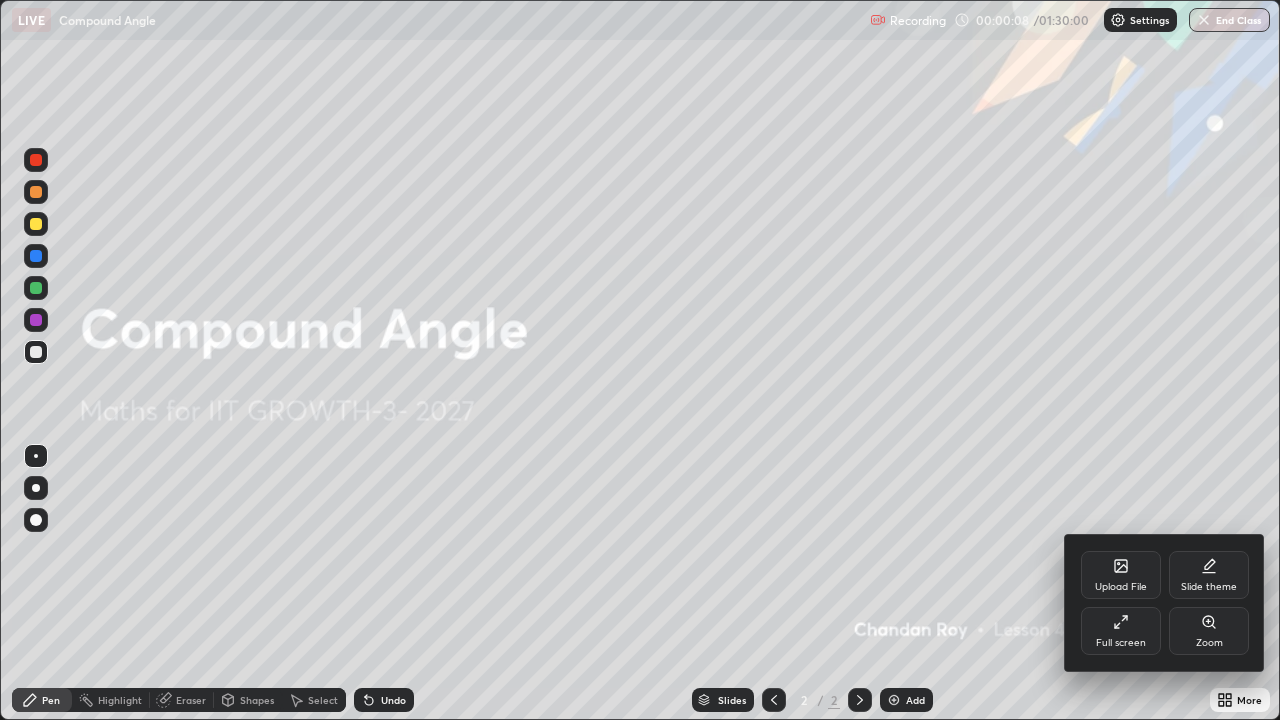 click on "Upload File" at bounding box center (1121, 587) 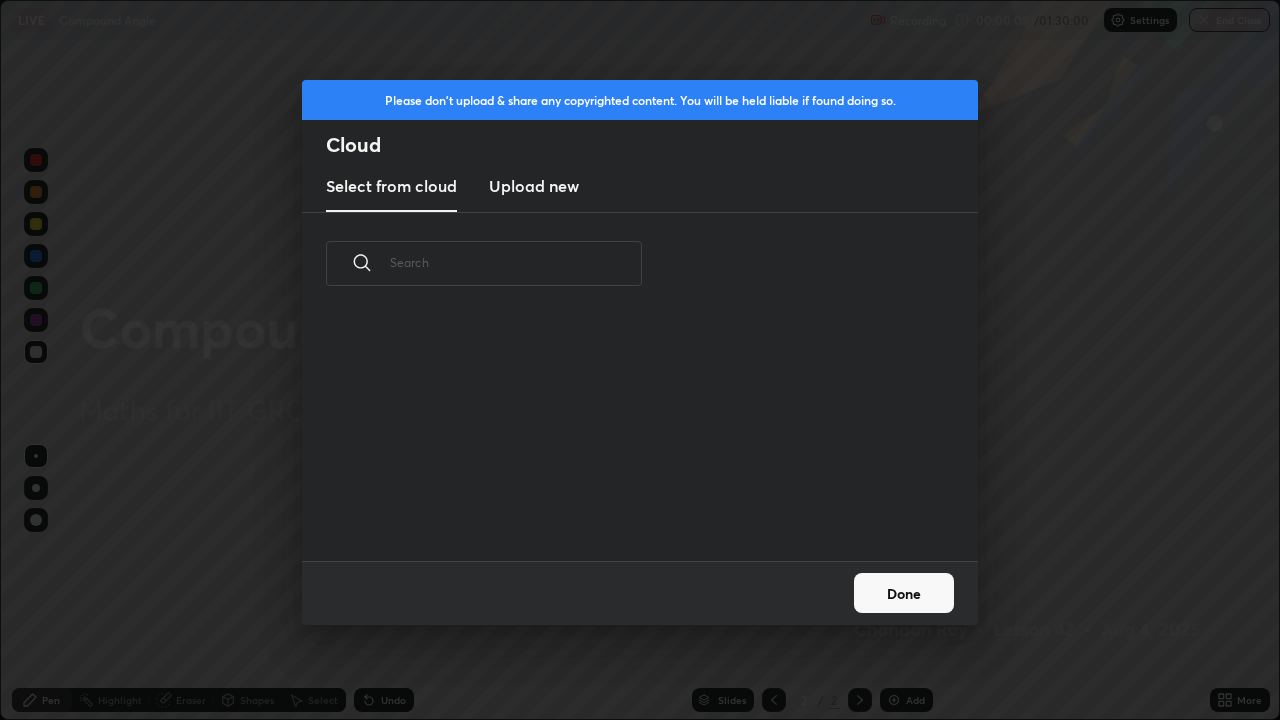 scroll, scrollTop: 7, scrollLeft: 11, axis: both 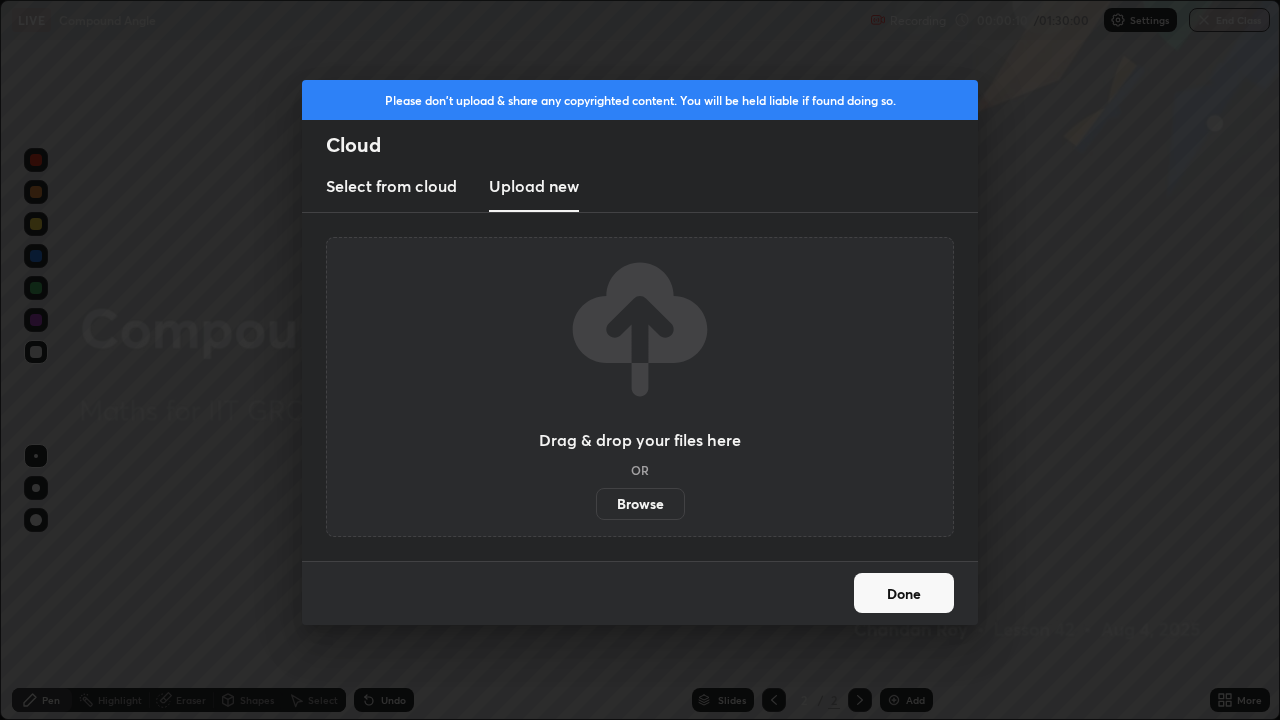 click on "Browse" at bounding box center (640, 504) 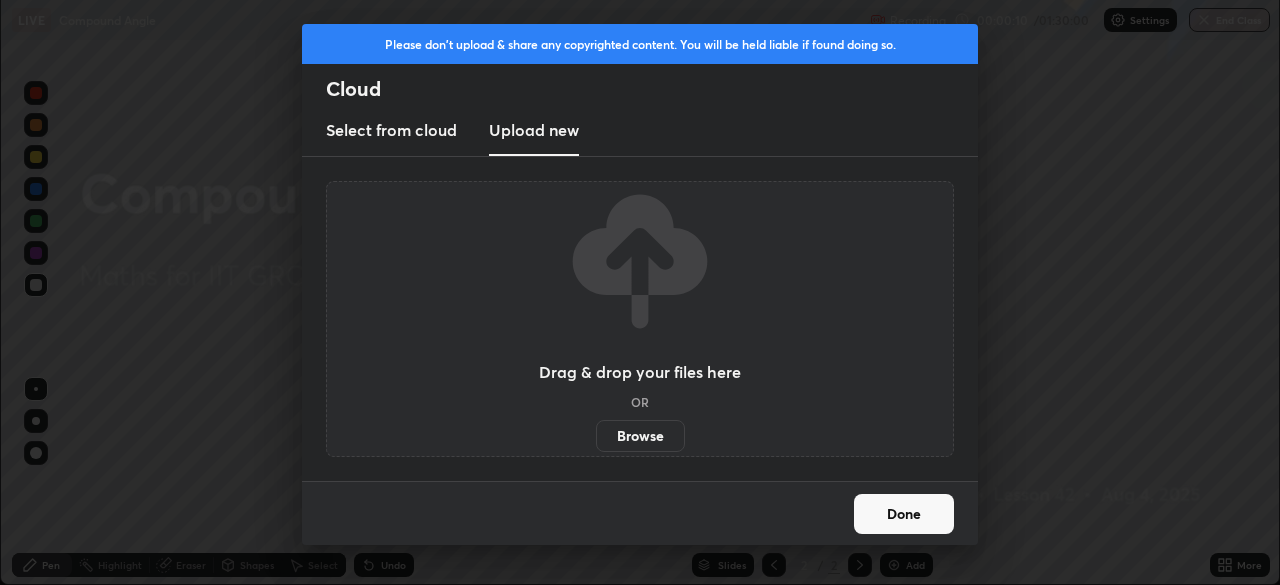 scroll, scrollTop: 585, scrollLeft: 1280, axis: both 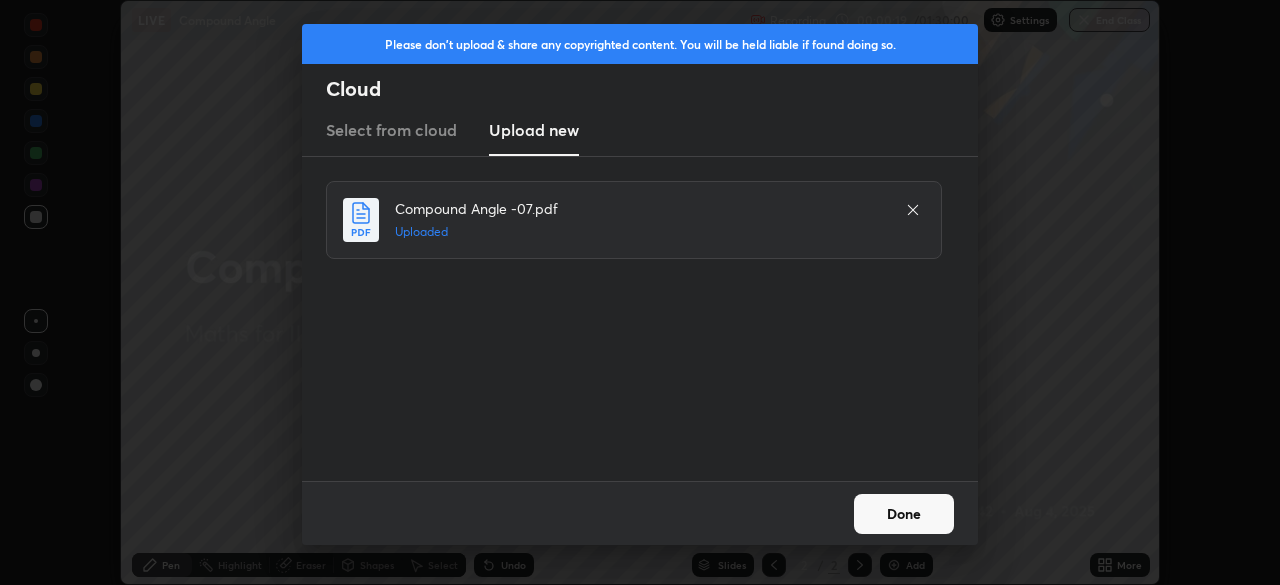 click on "Done" at bounding box center [904, 514] 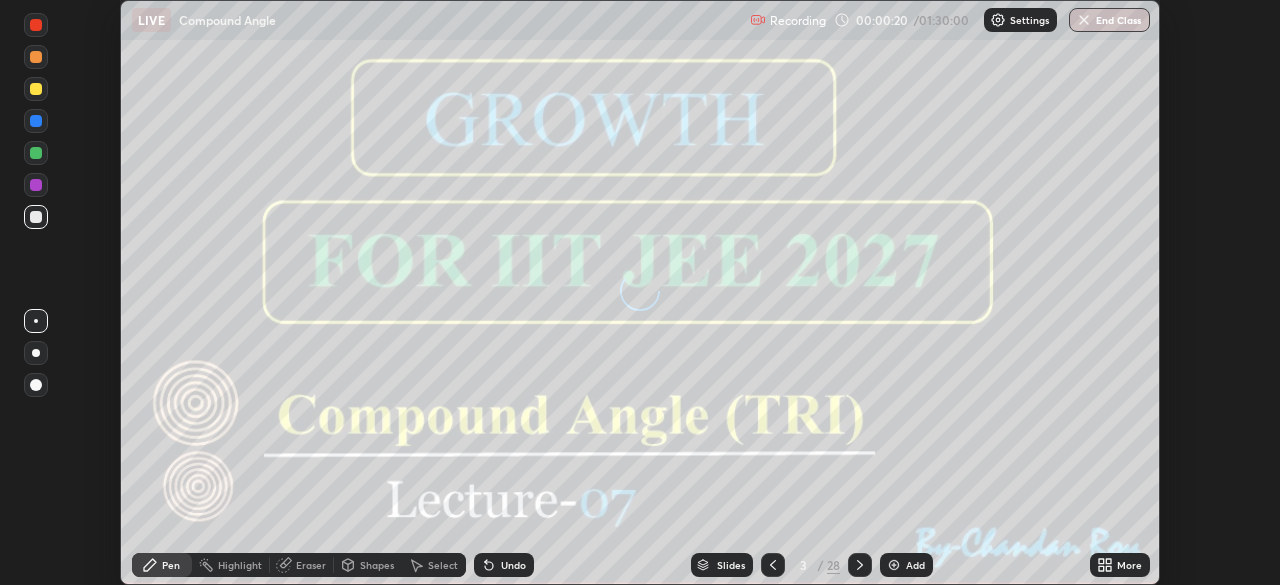 click on "More" at bounding box center (1120, 565) 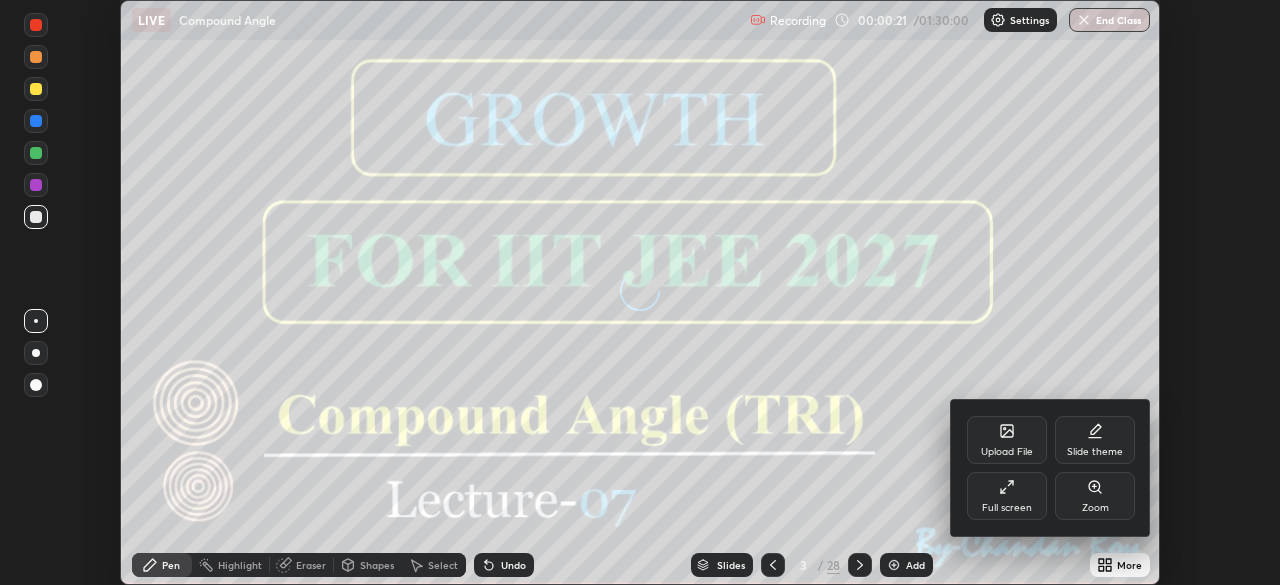 click on "Full screen" at bounding box center (1007, 496) 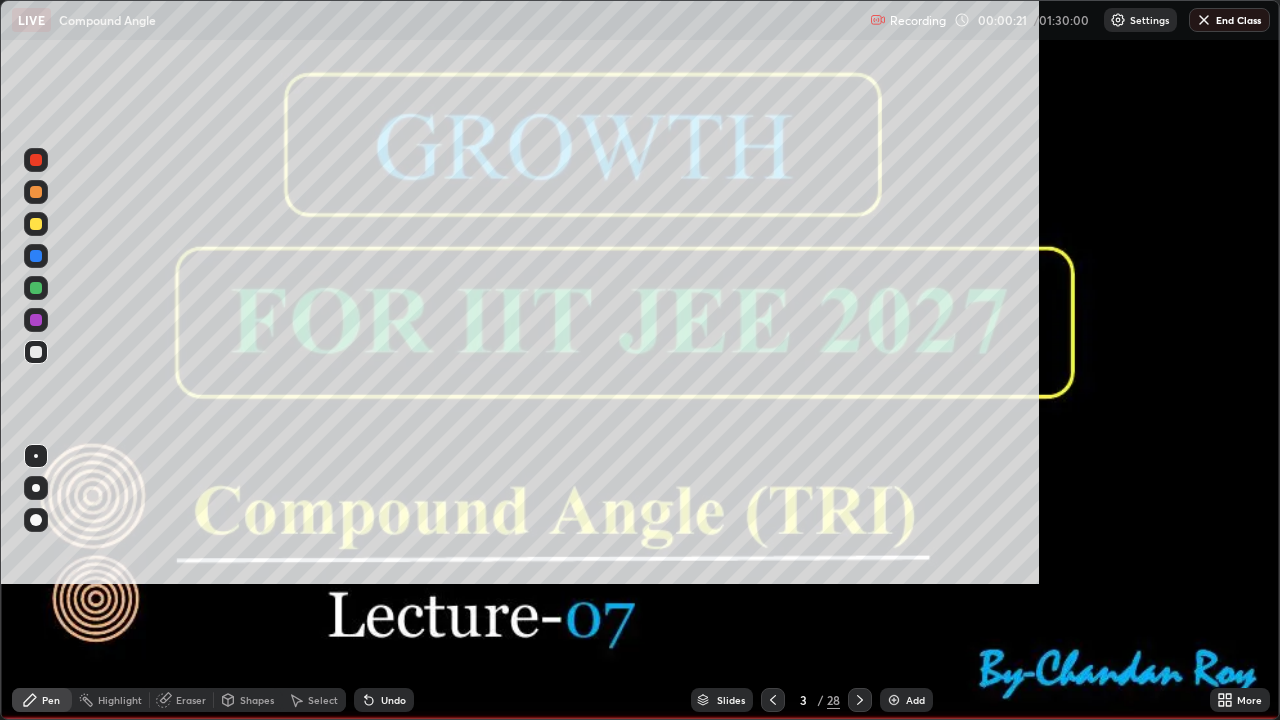 scroll, scrollTop: 99280, scrollLeft: 98720, axis: both 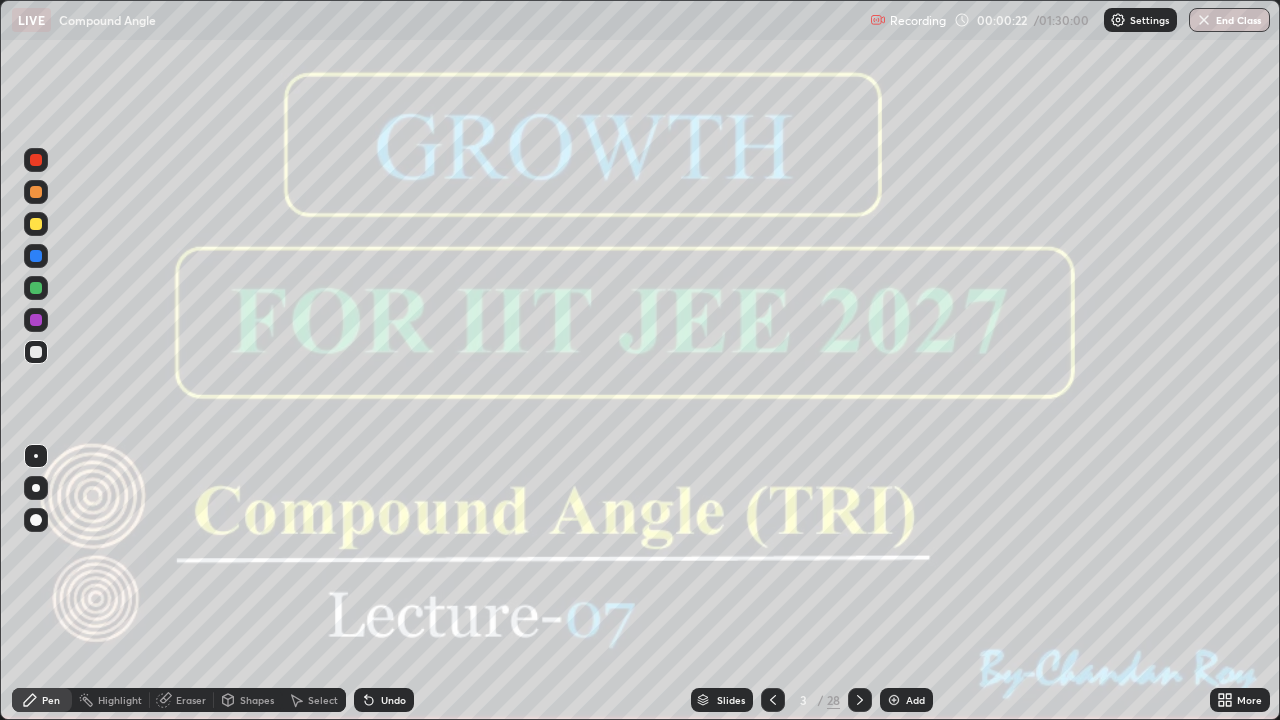 click 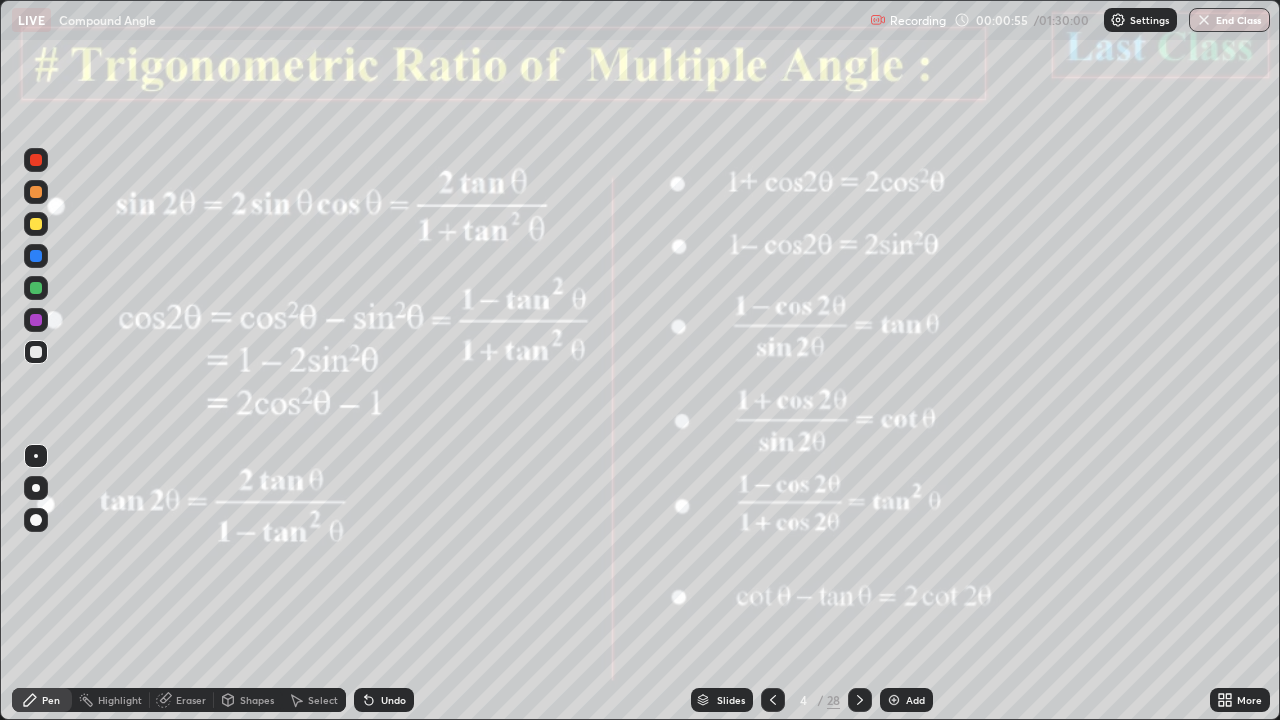 click 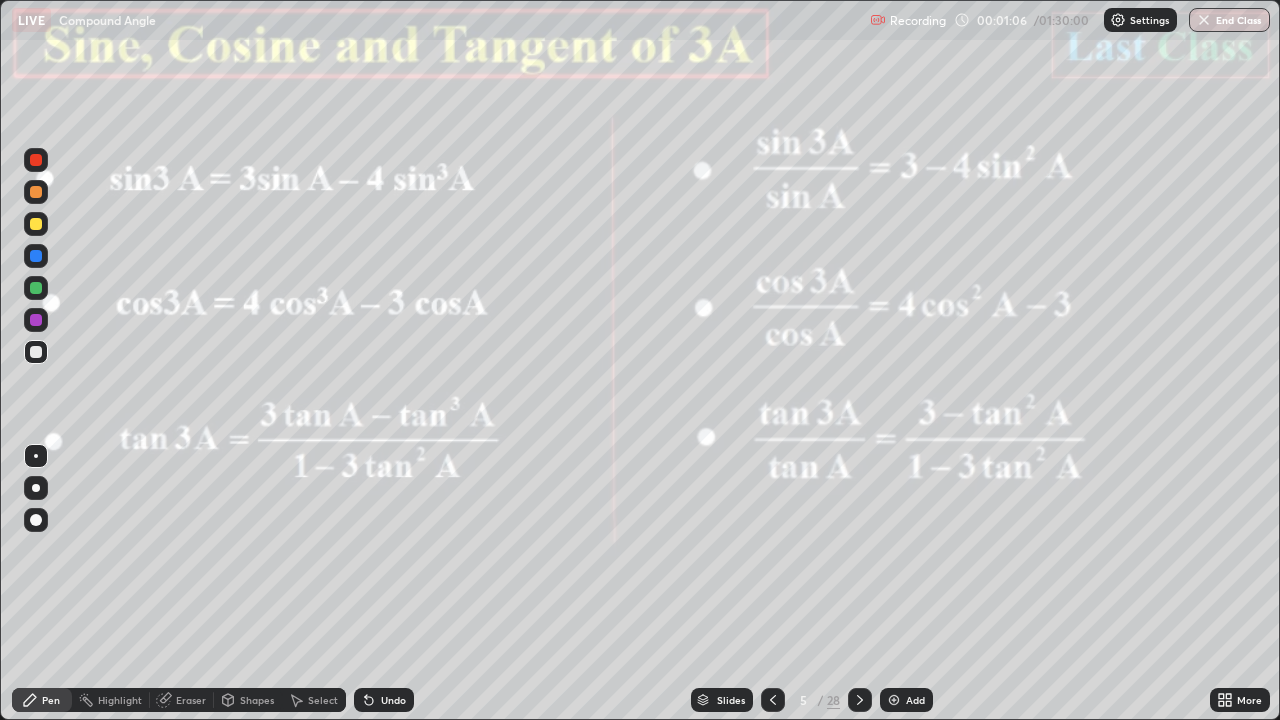 click at bounding box center (860, 700) 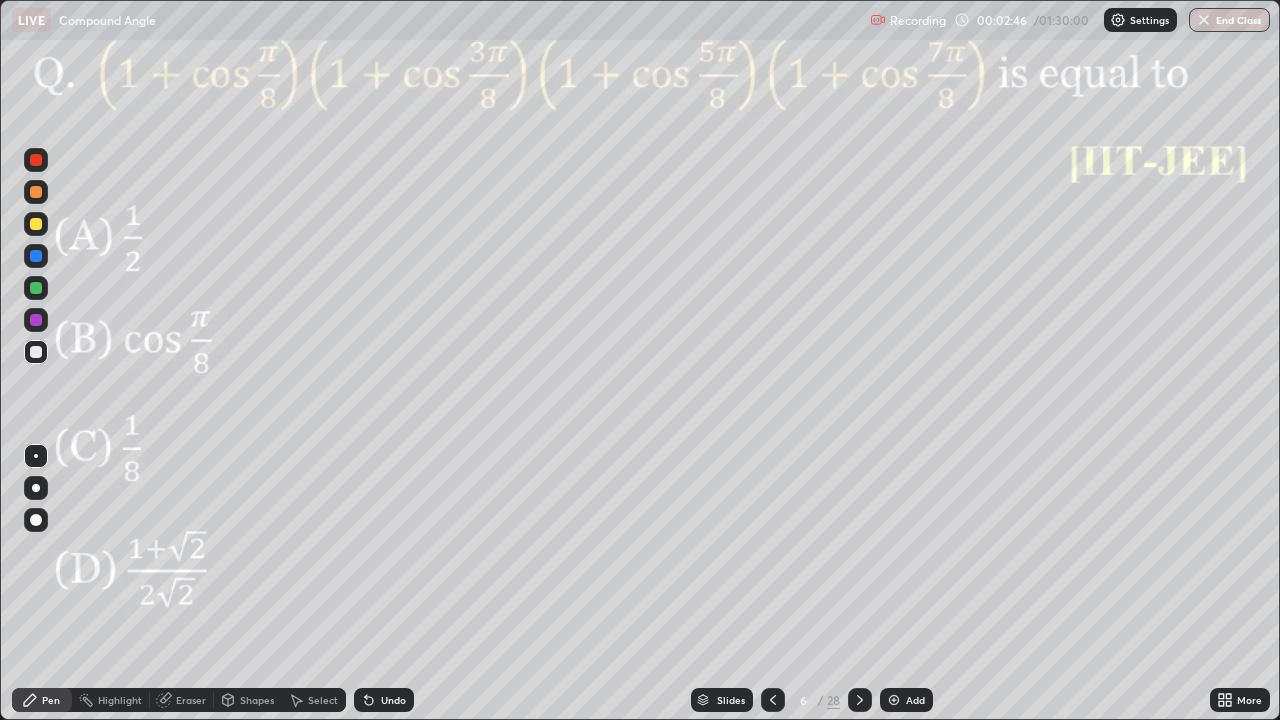 click at bounding box center (36, 320) 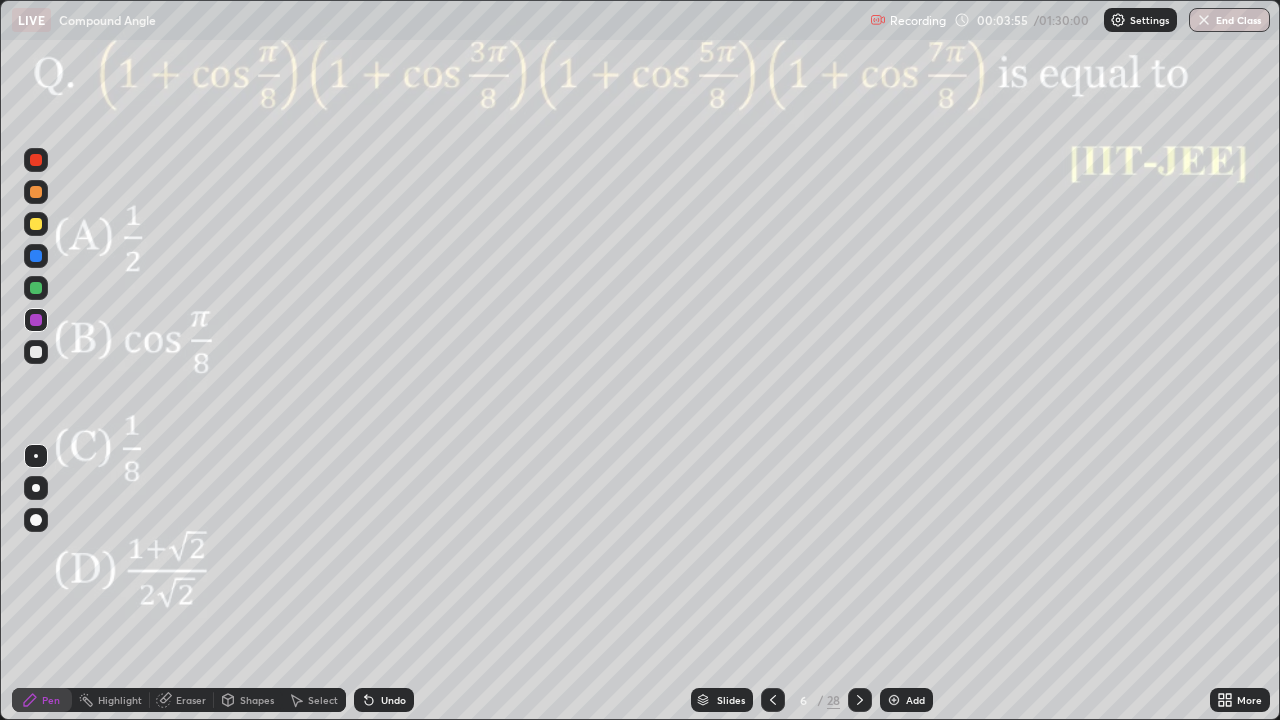 click at bounding box center (36, 288) 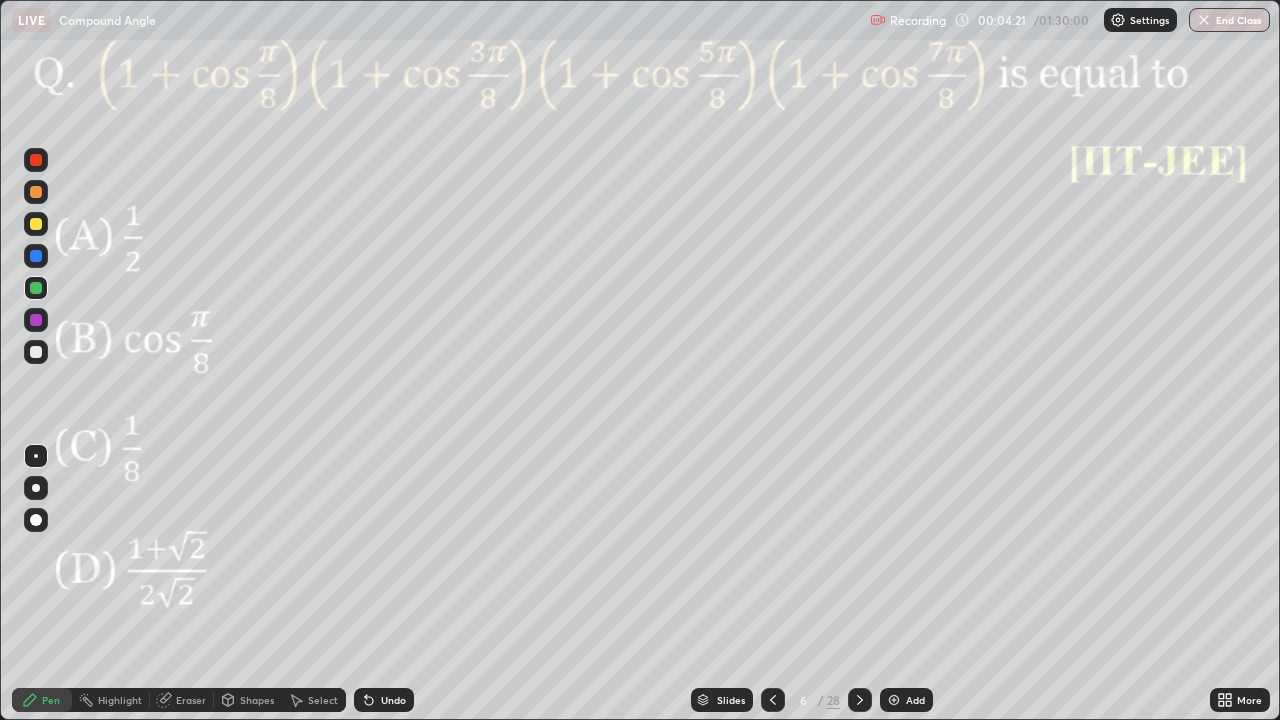 click at bounding box center [36, 224] 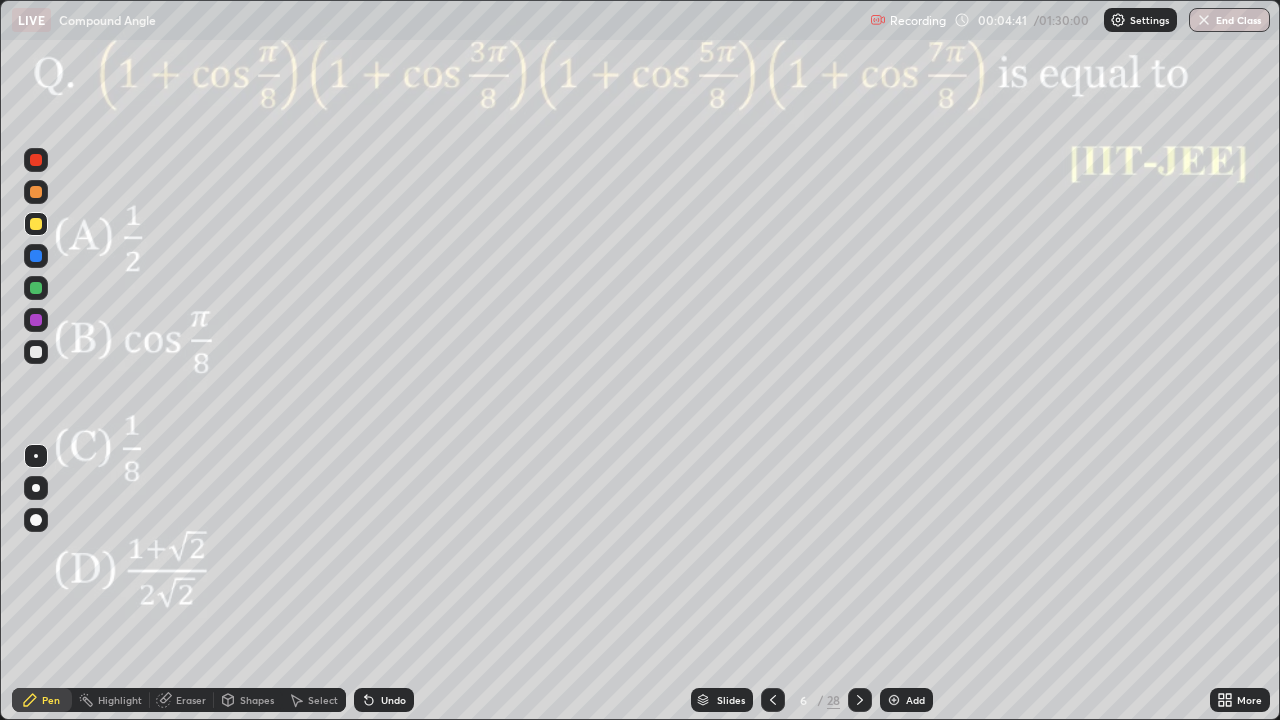 click on "Undo" at bounding box center (393, 700) 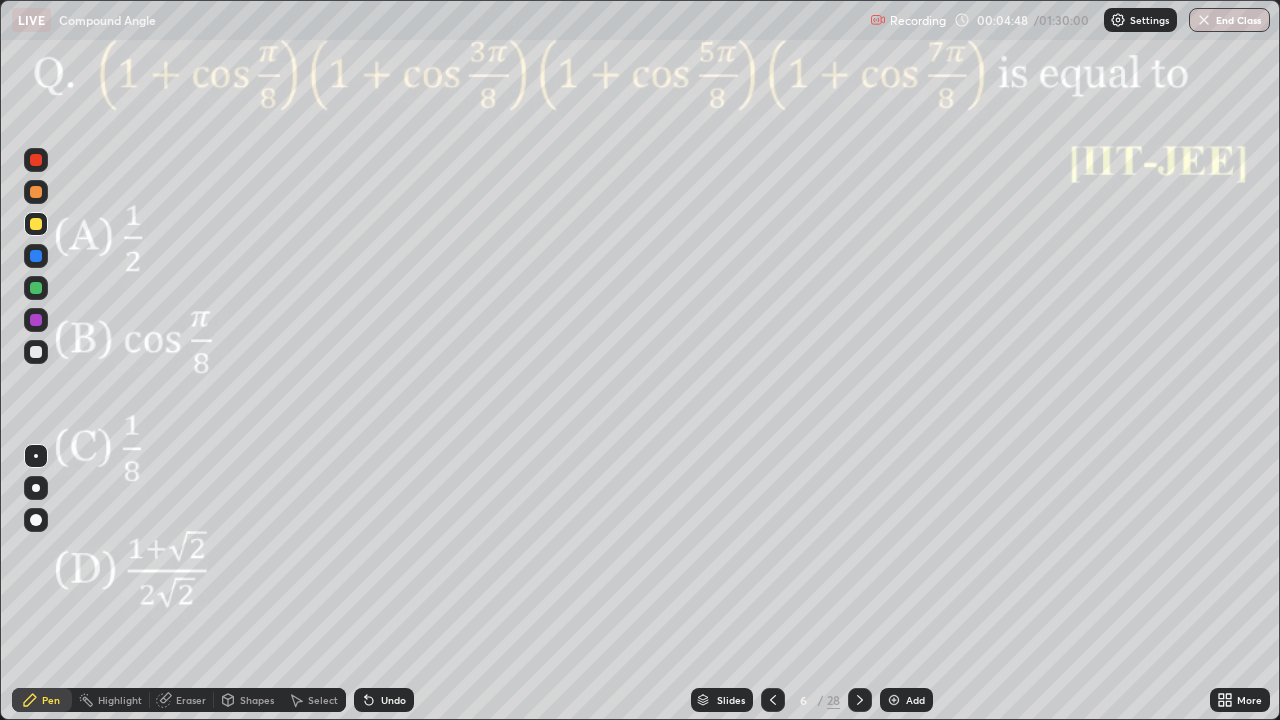 click at bounding box center [36, 160] 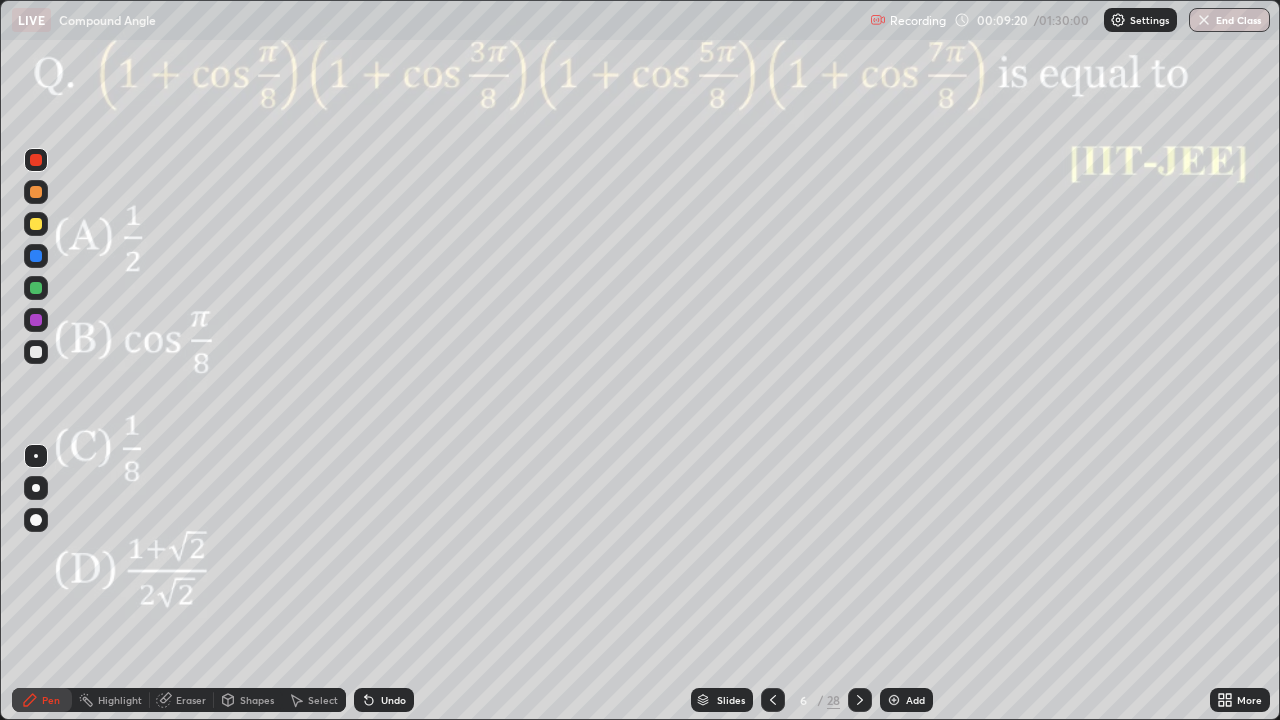 click 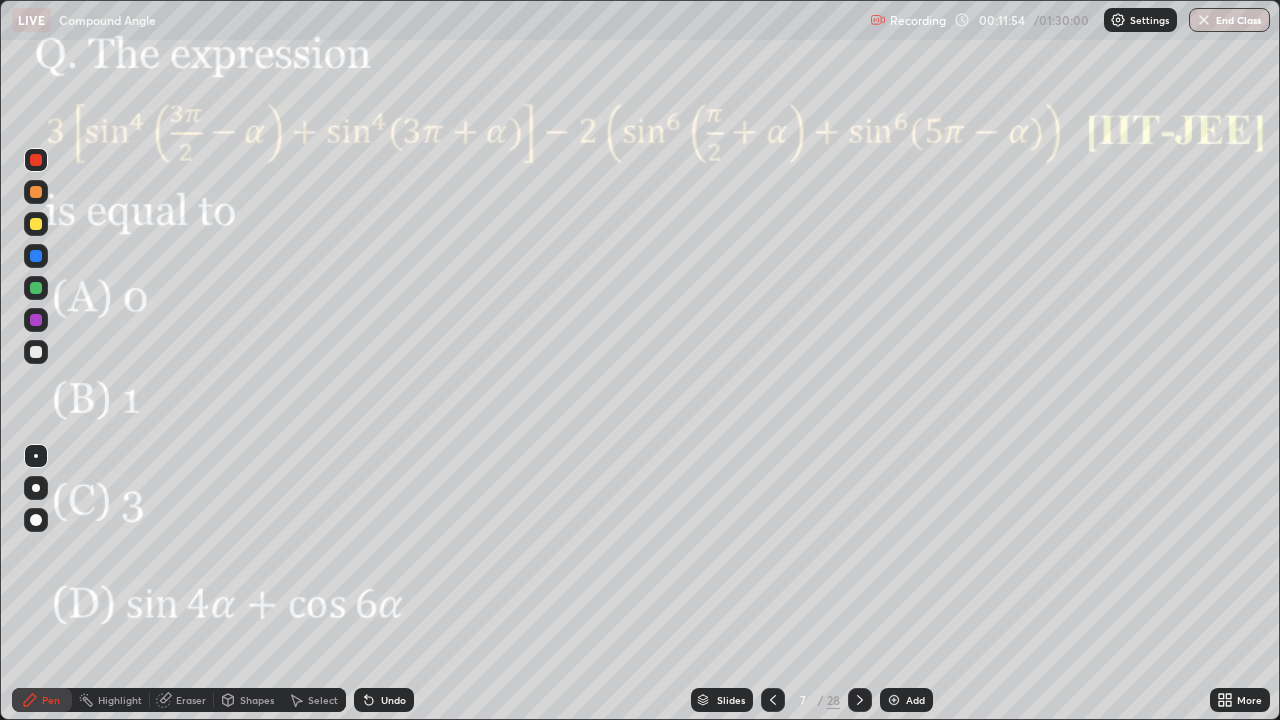click at bounding box center (36, 256) 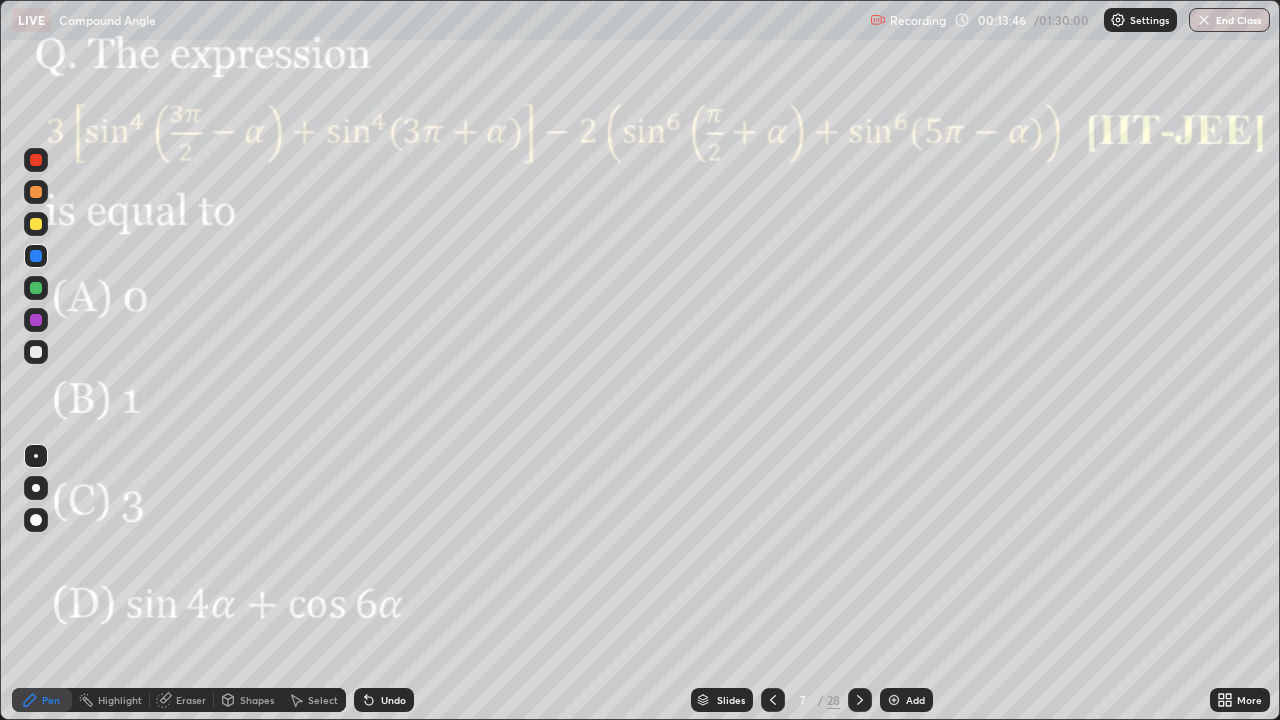 click on "Setting up your live class" at bounding box center [640, 360] 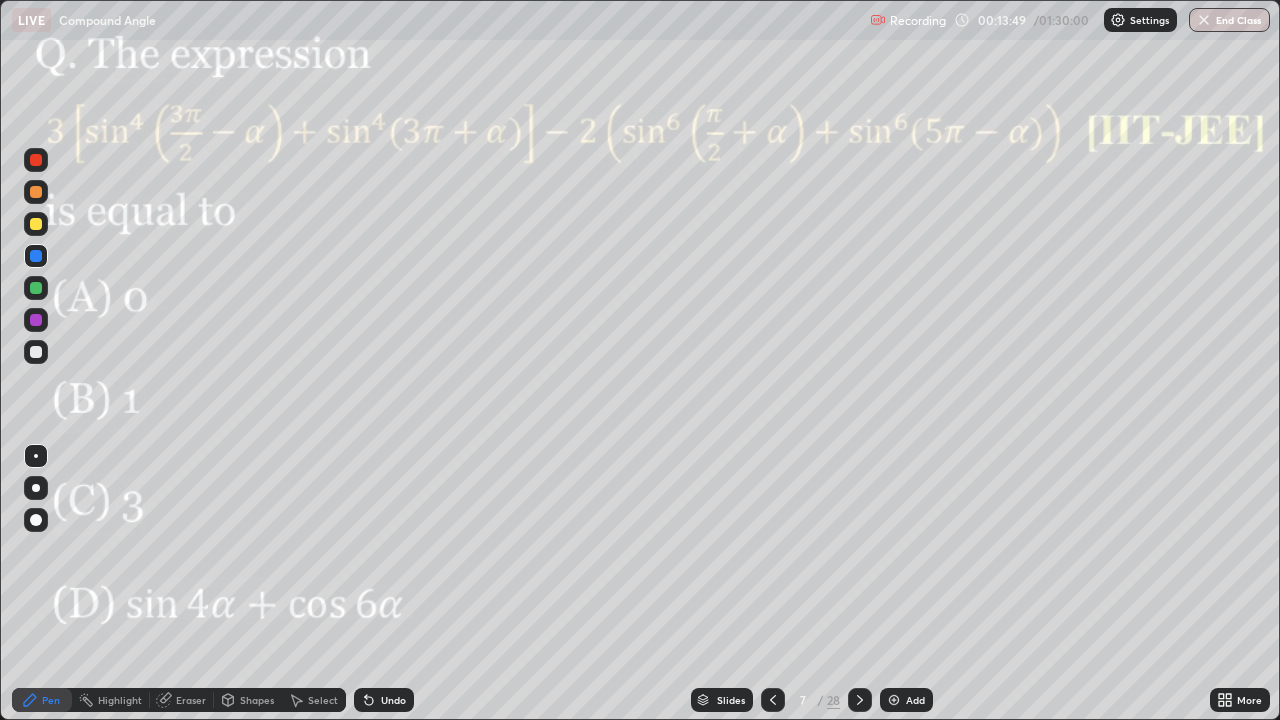 click at bounding box center [36, 288] 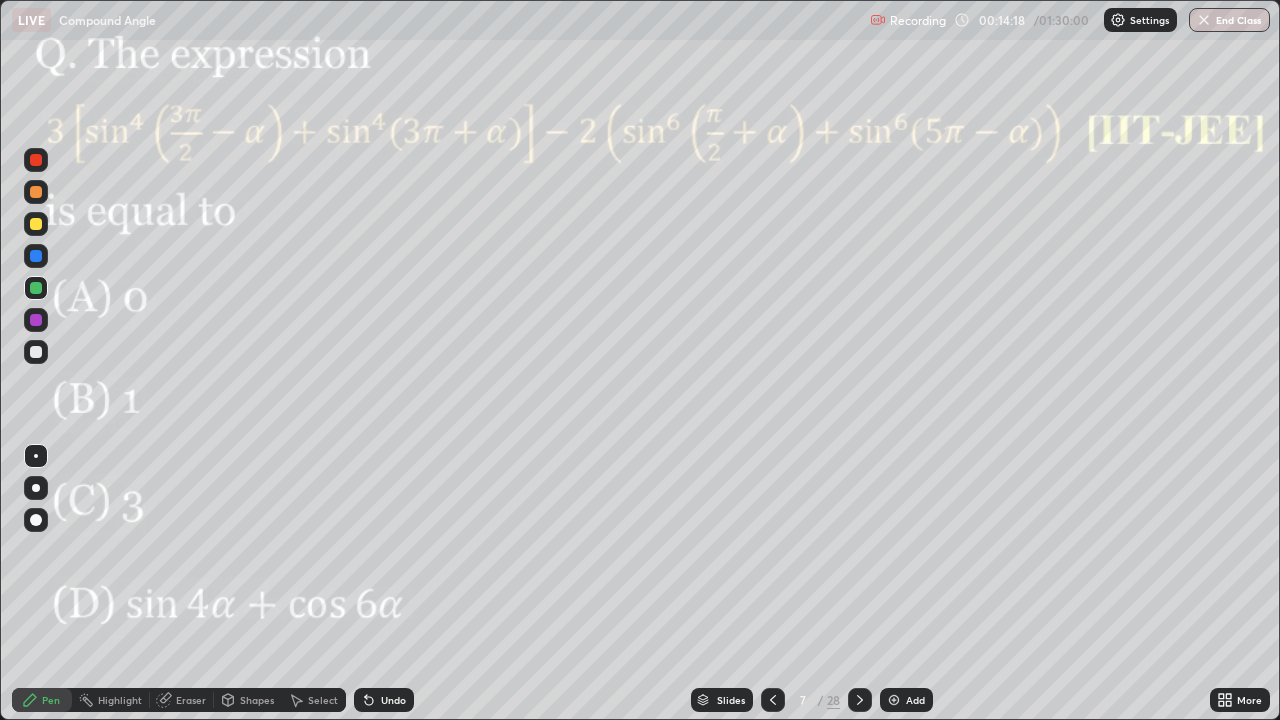 click on "Eraser" at bounding box center [182, 700] 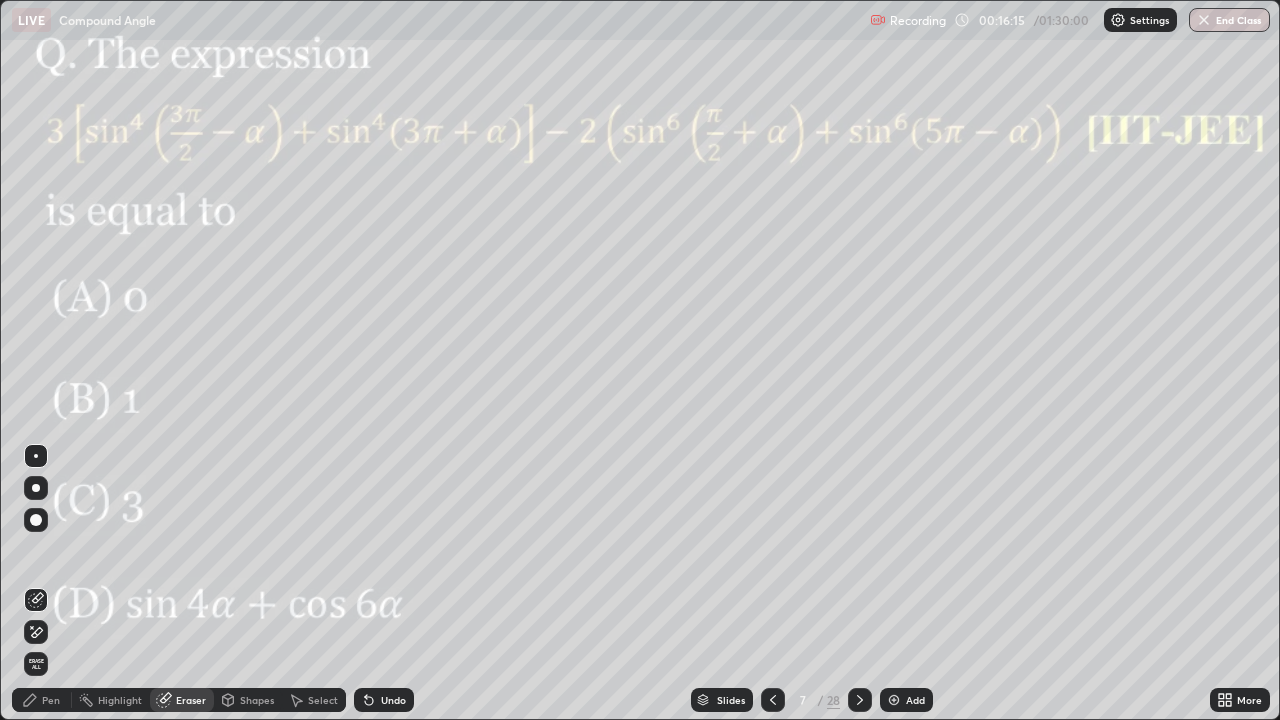 click 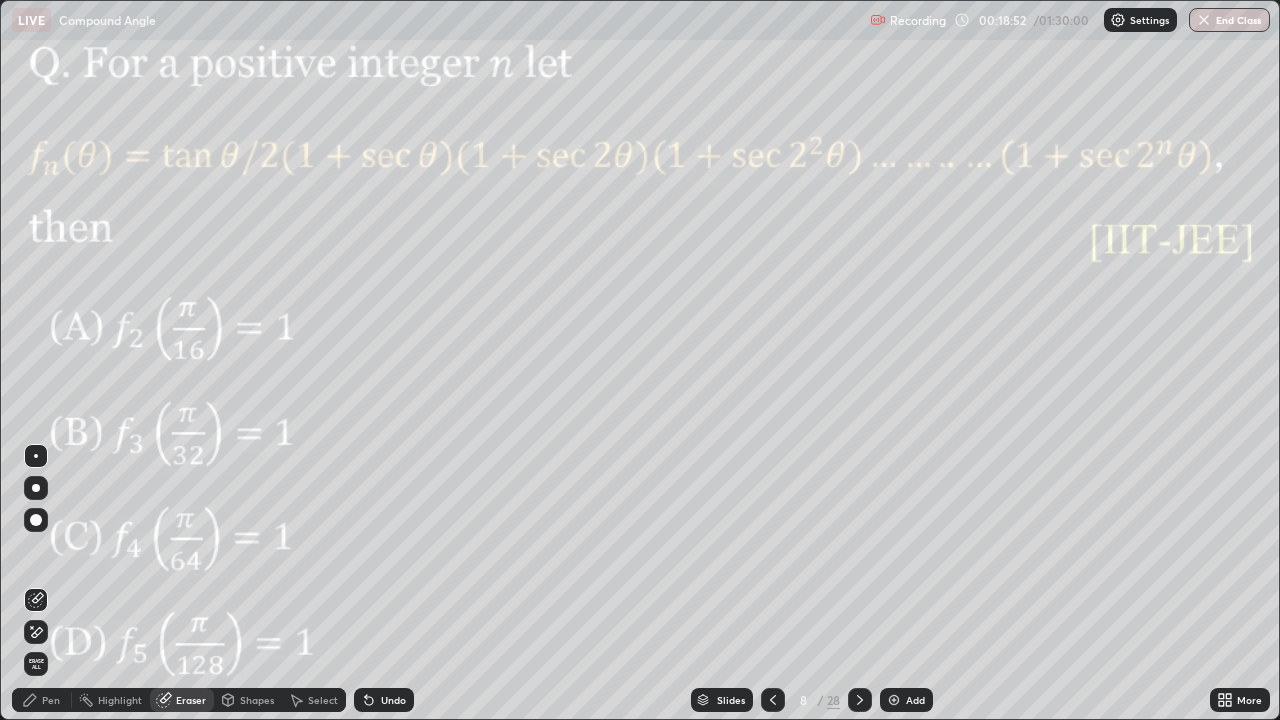 click on "Pen" at bounding box center (42, 700) 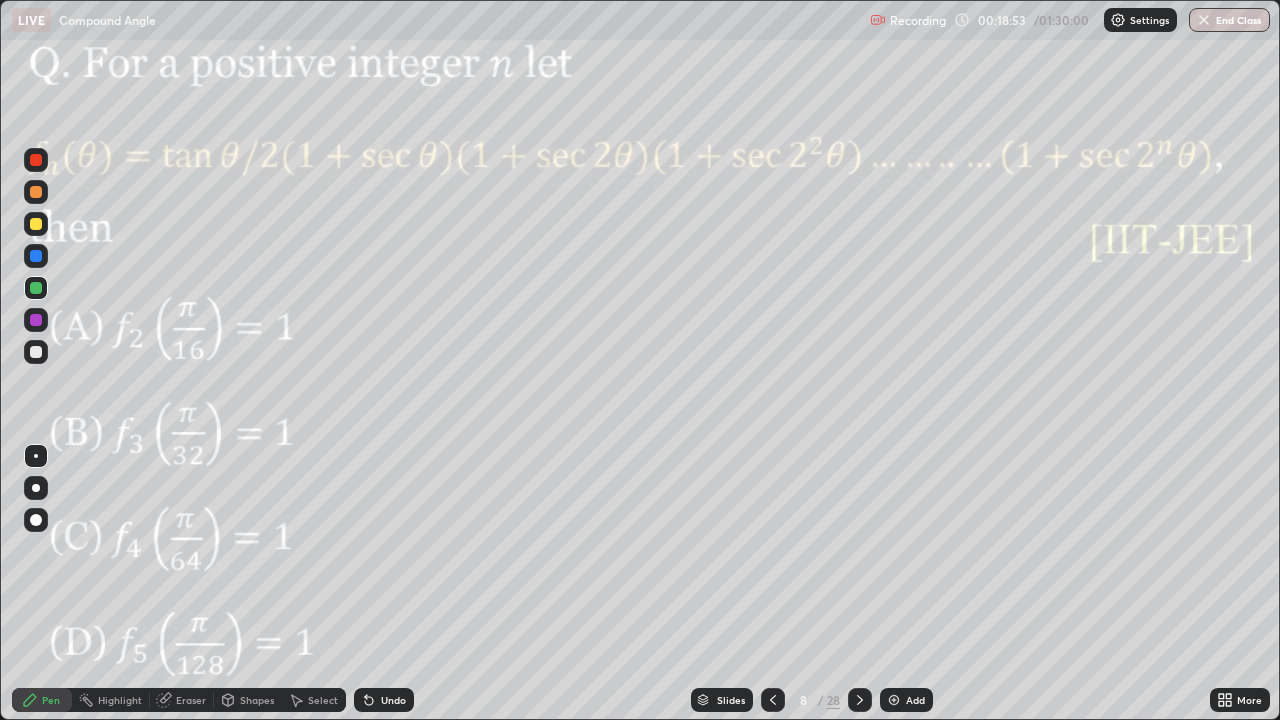 click at bounding box center (36, 320) 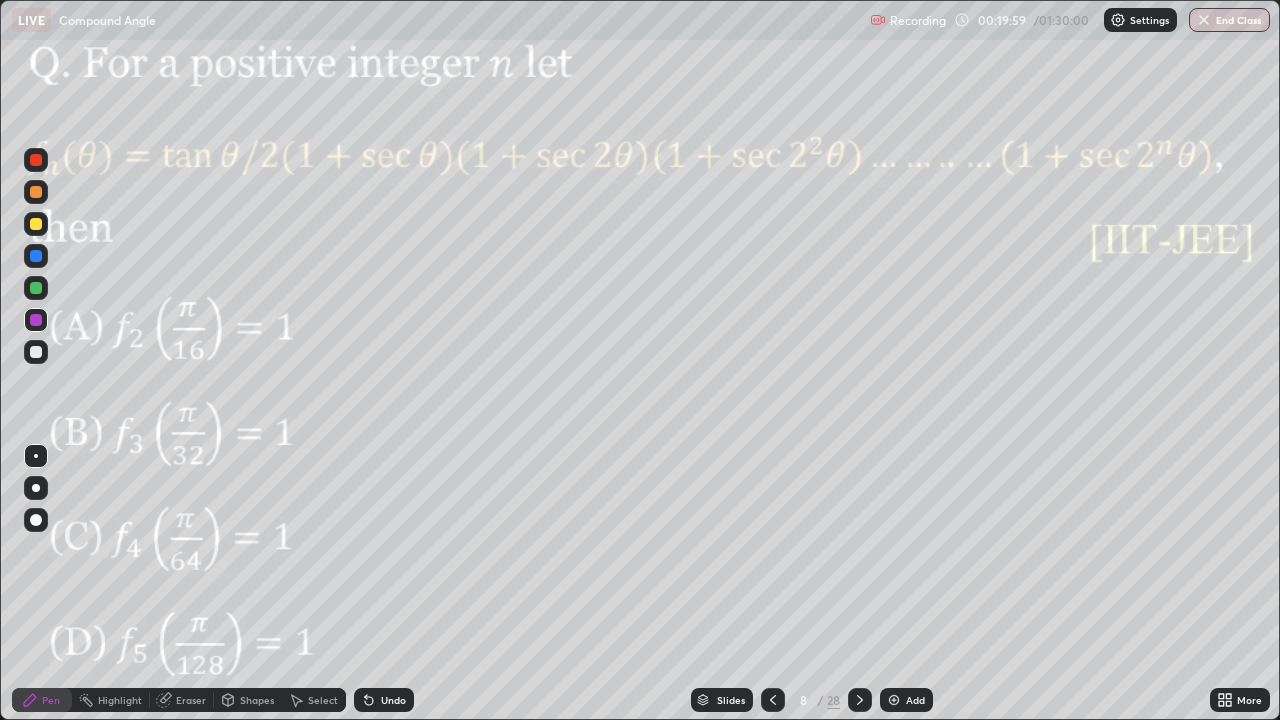 click at bounding box center (36, 288) 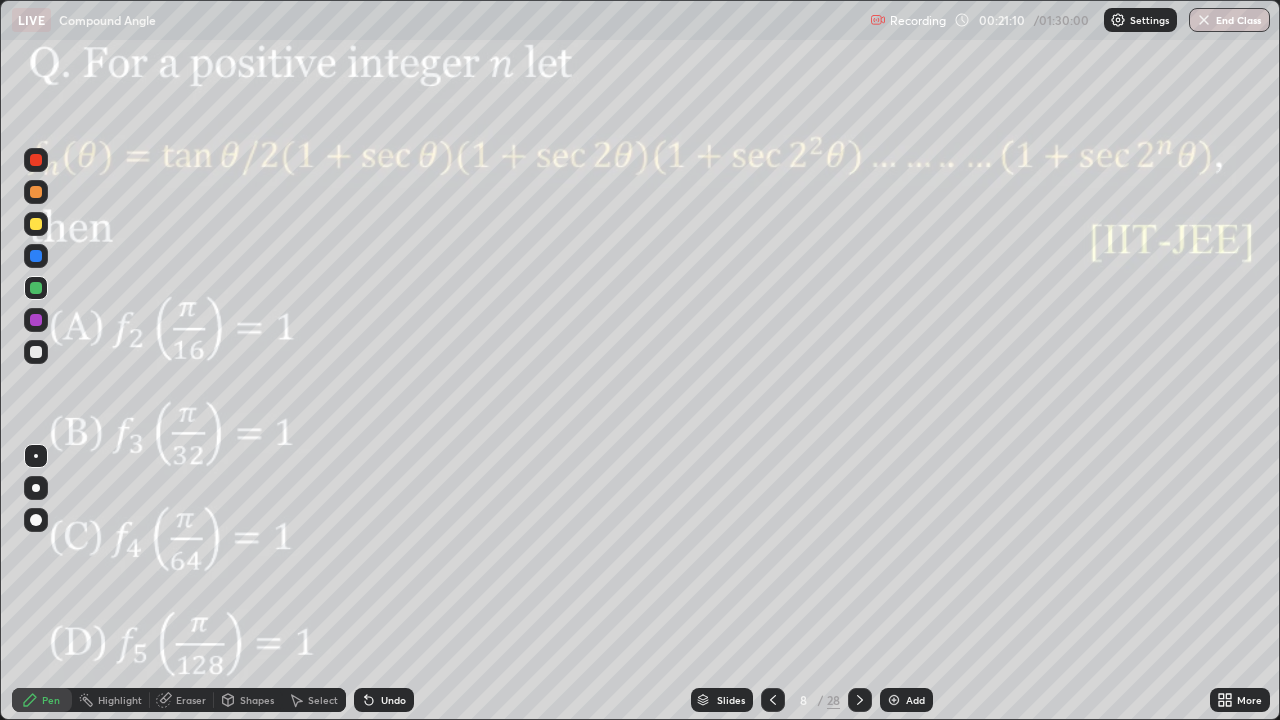 click at bounding box center [36, 224] 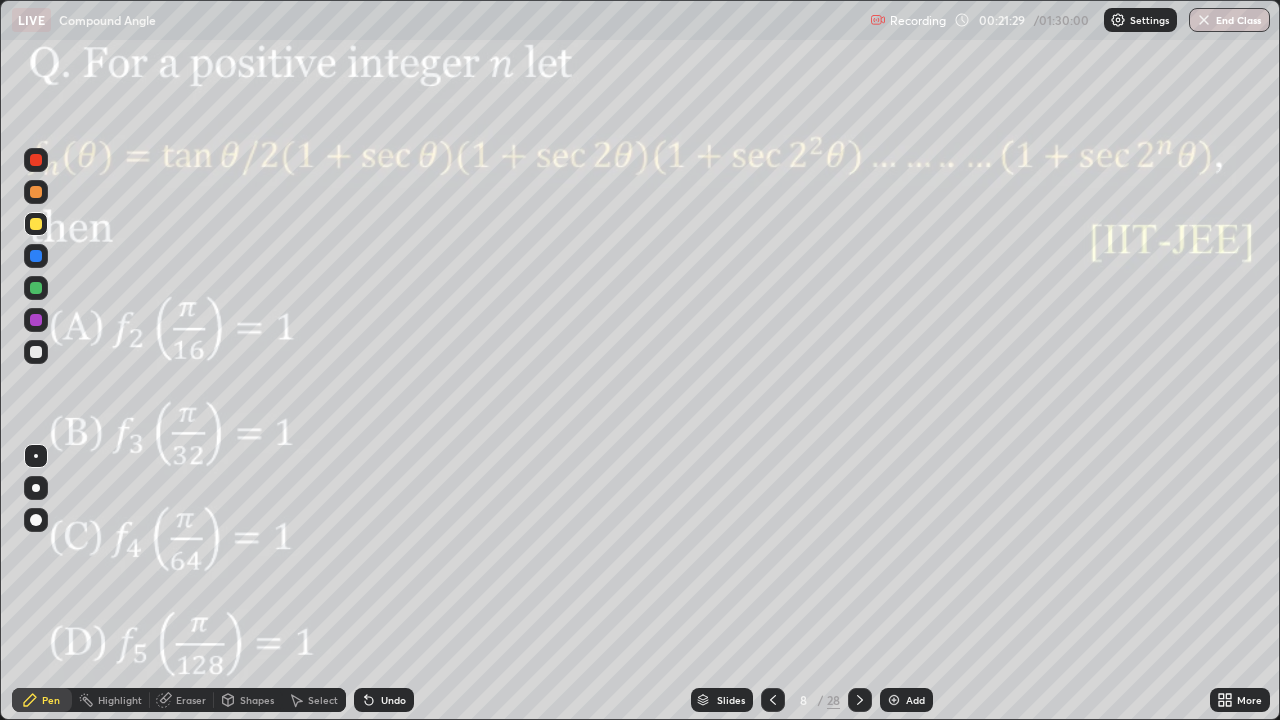 click at bounding box center (36, 192) 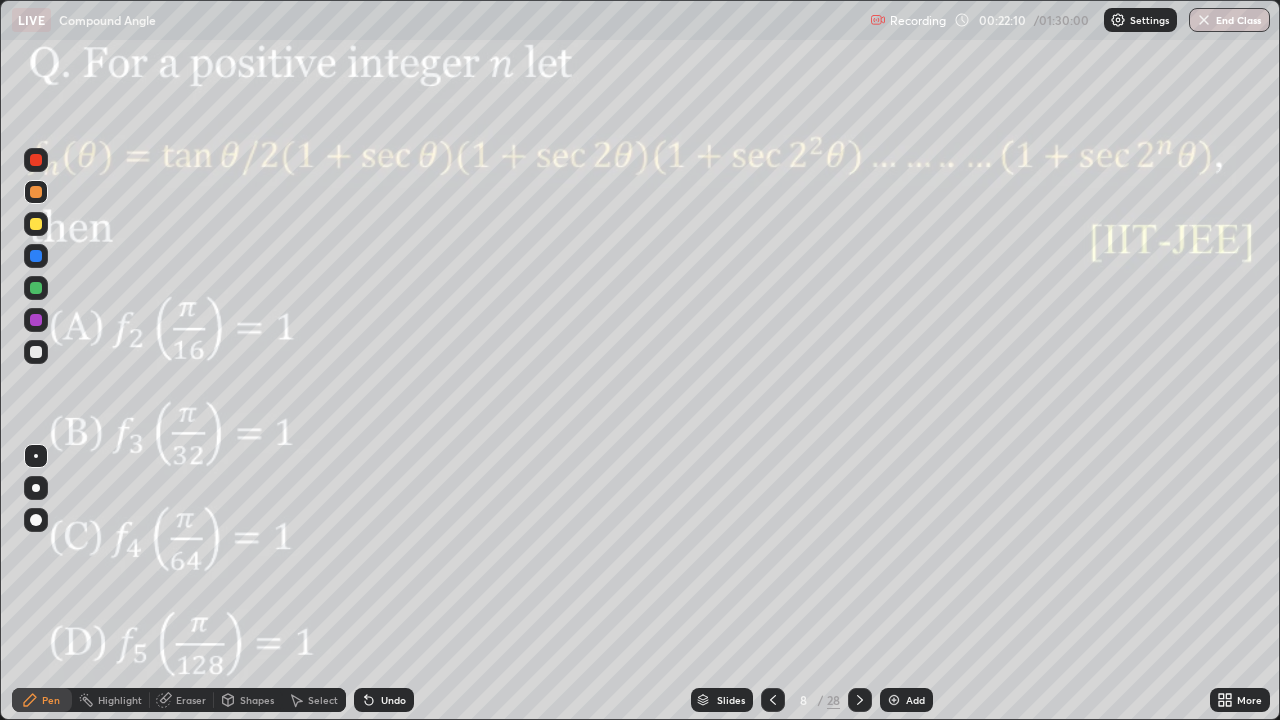 click on "Eraser" at bounding box center [191, 700] 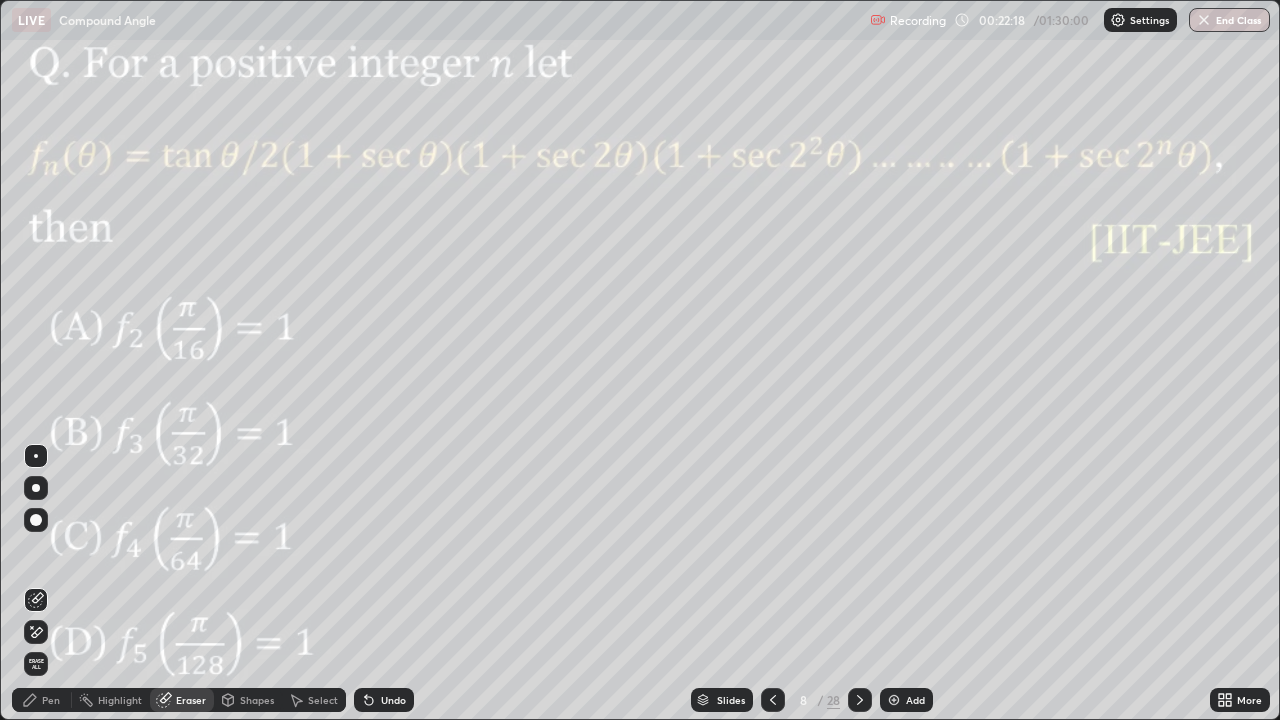 click on "Pen" at bounding box center [42, 700] 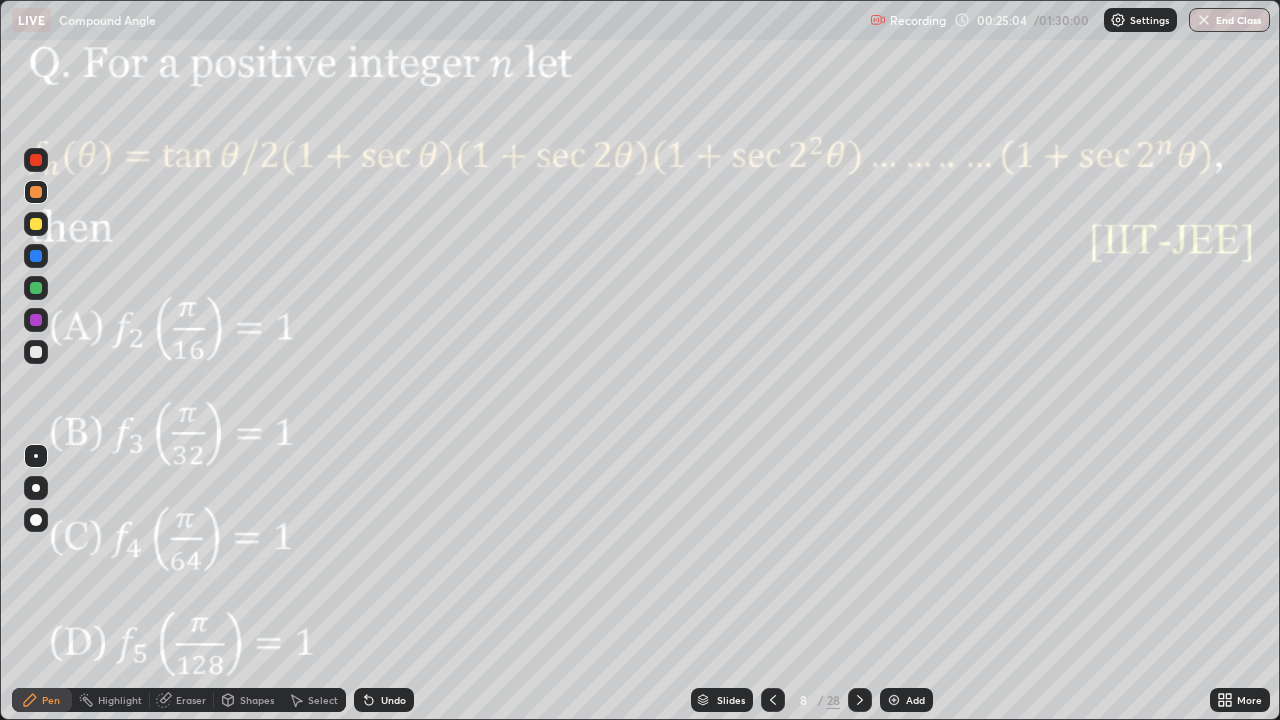 click on "Add" at bounding box center [906, 700] 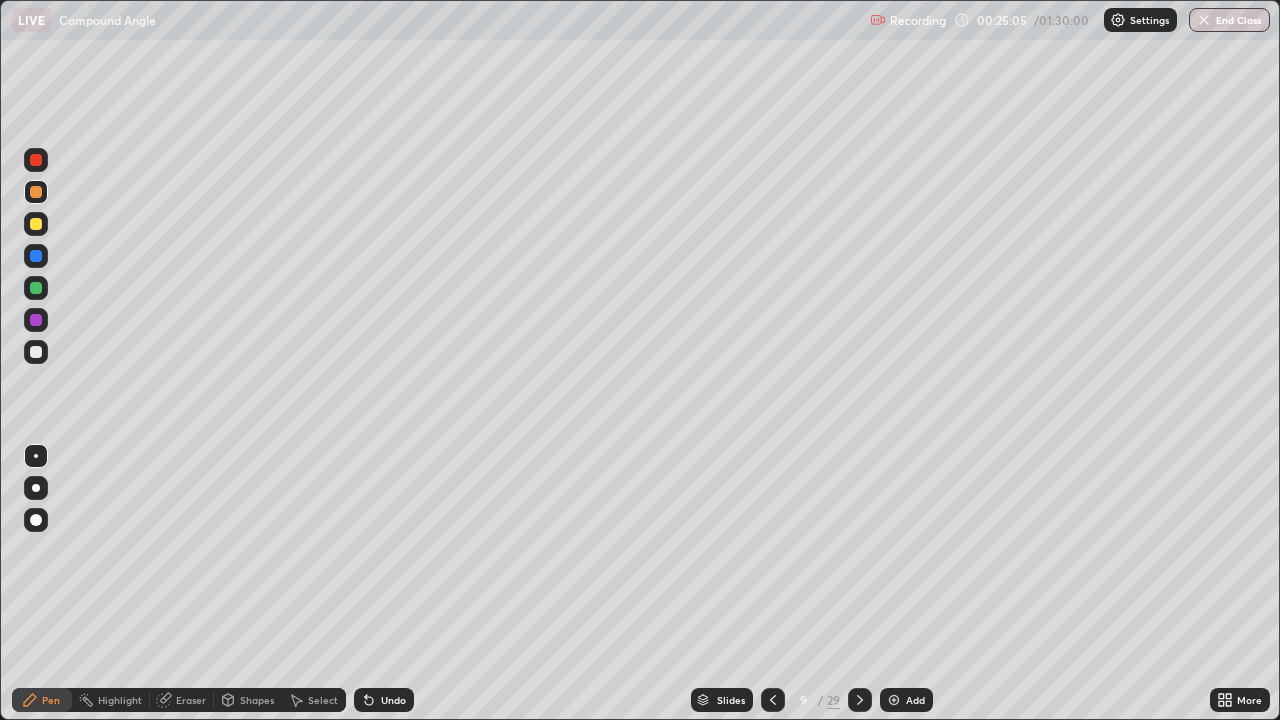 click at bounding box center [36, 256] 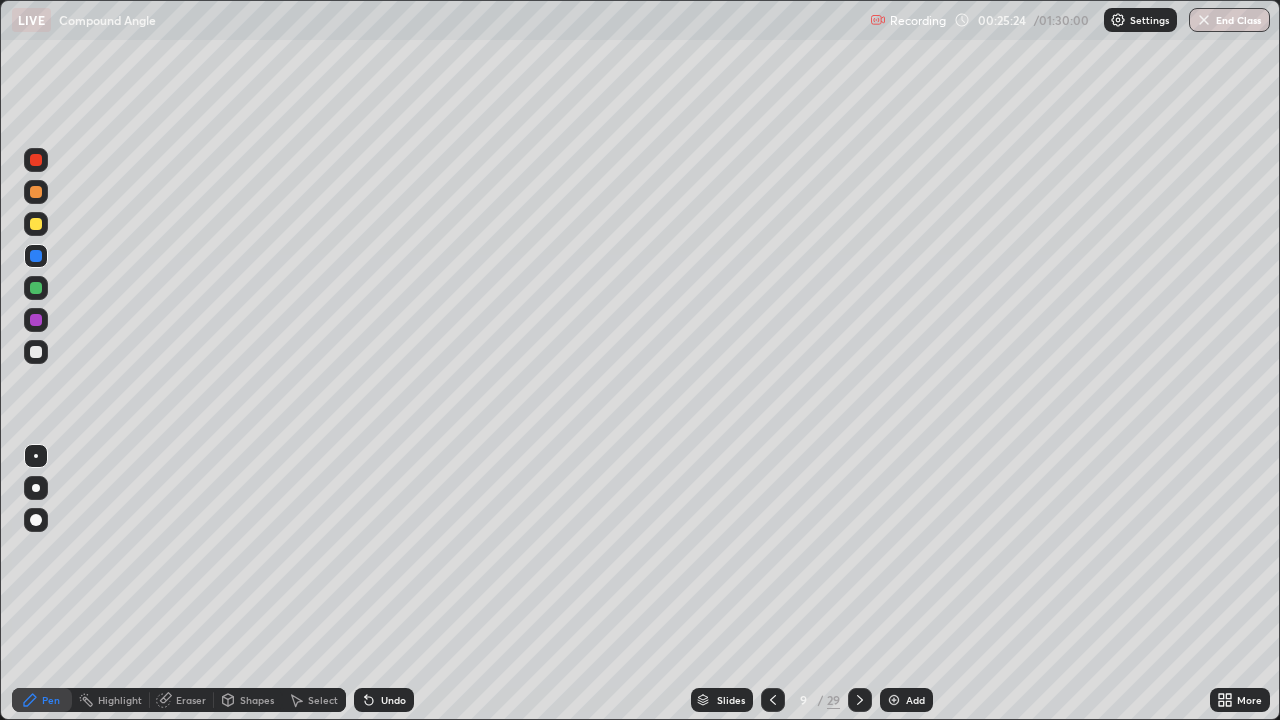 click 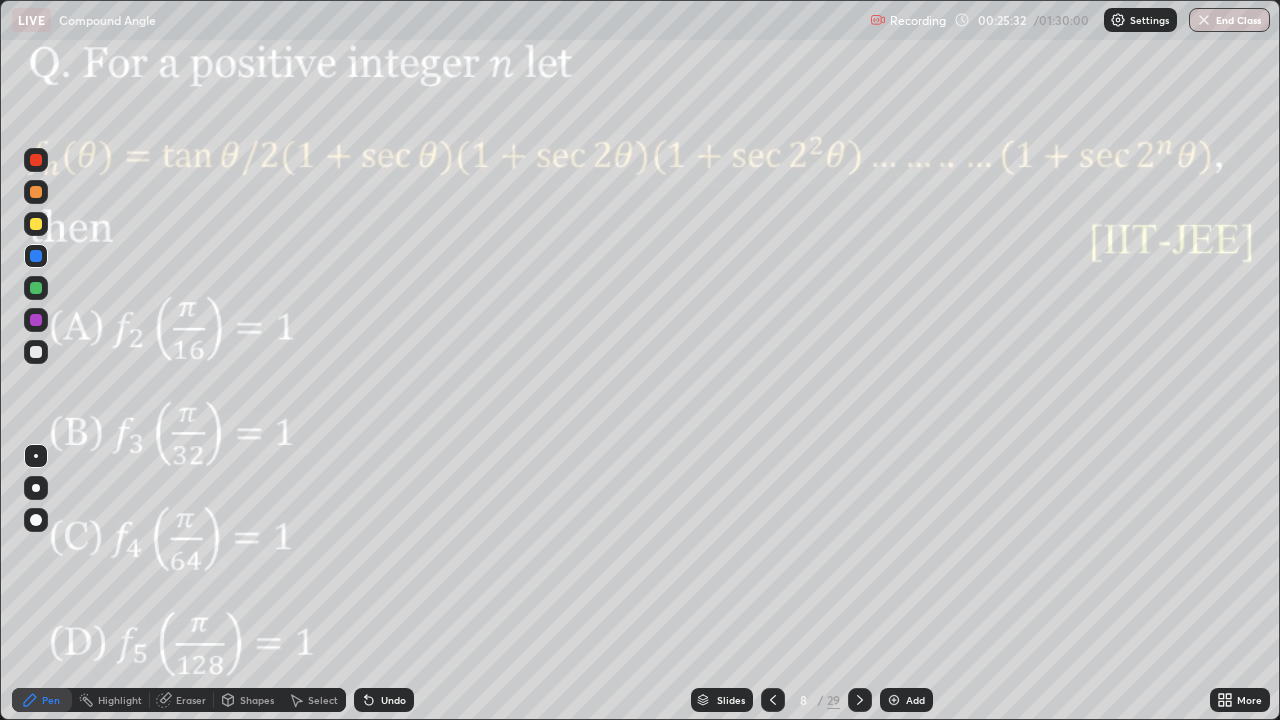 click 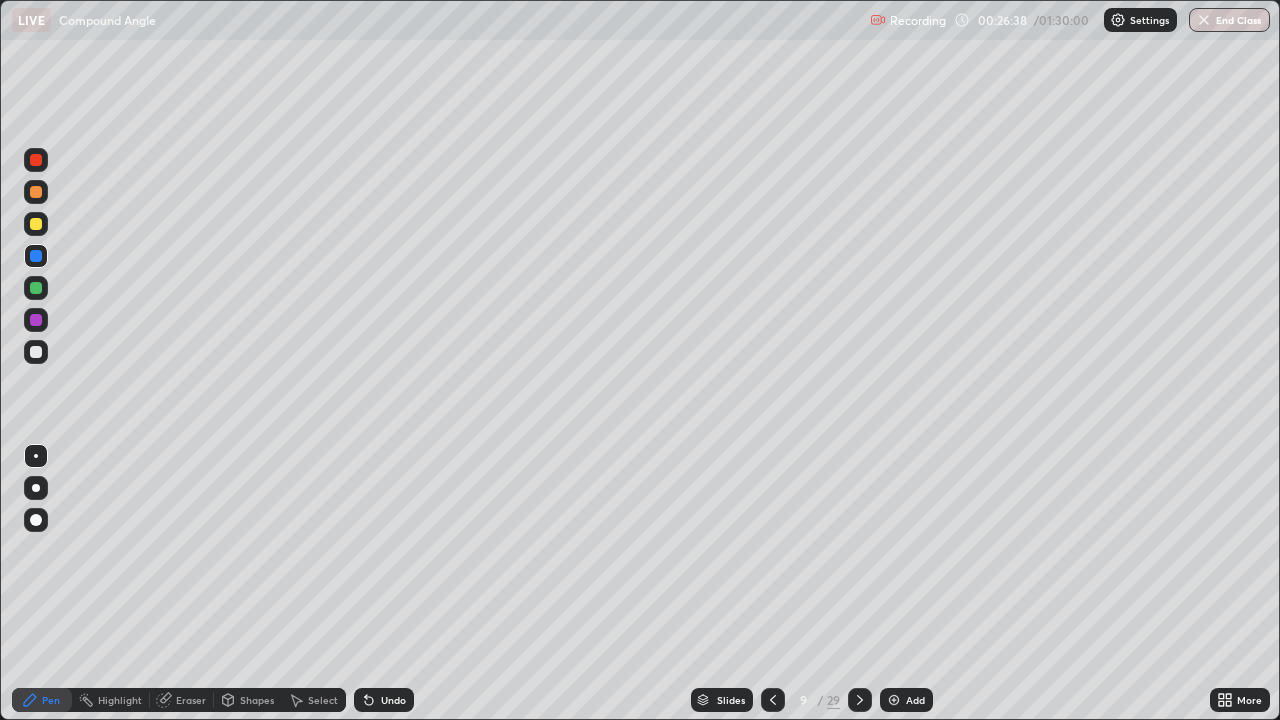 click at bounding box center (36, 320) 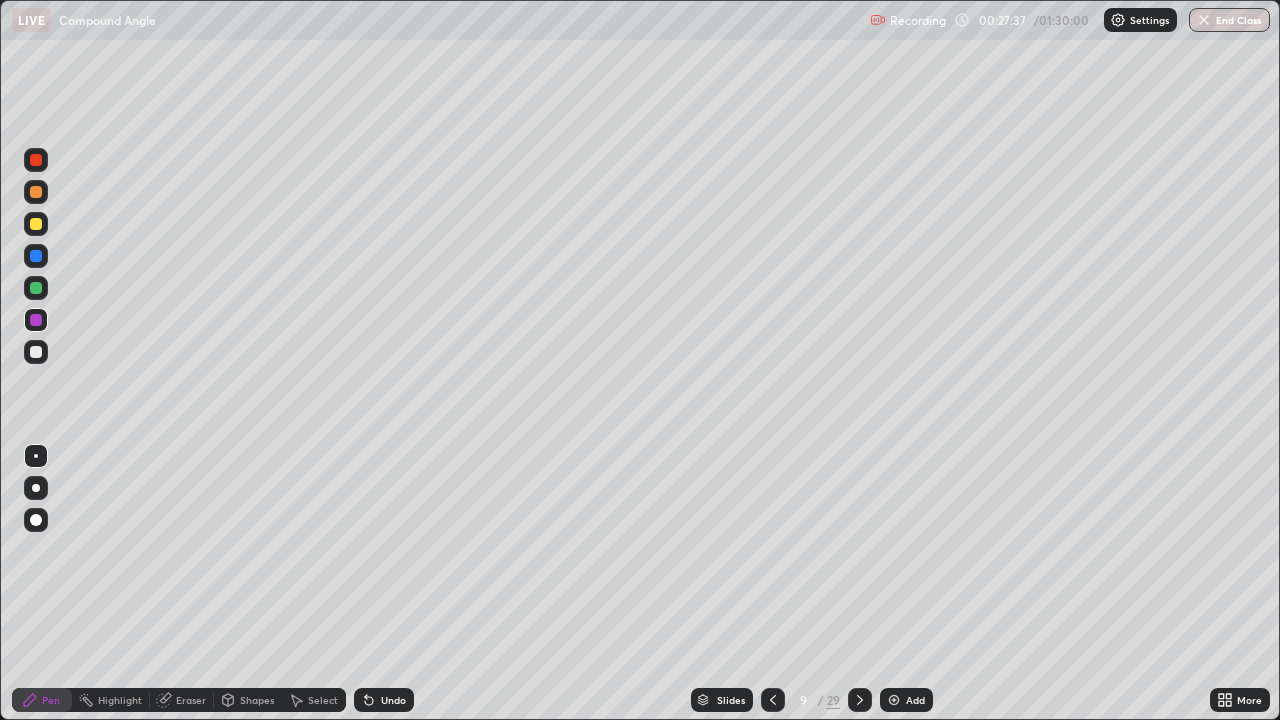 click 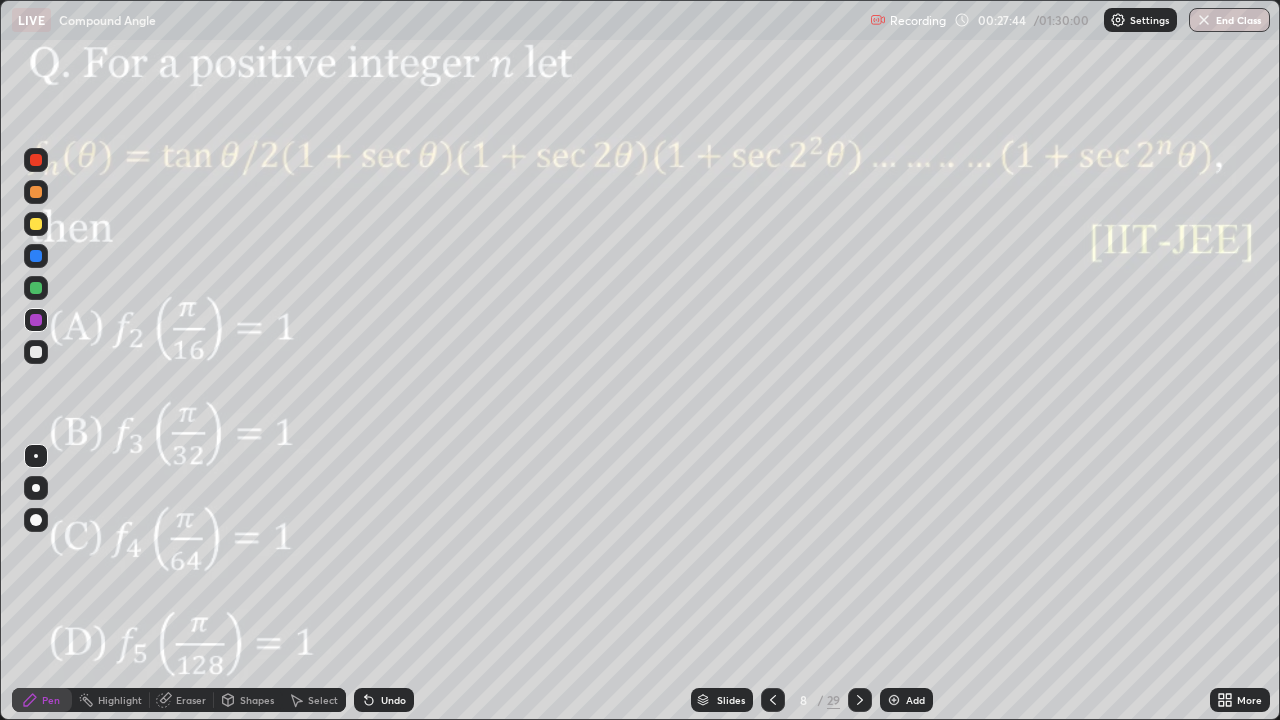 click 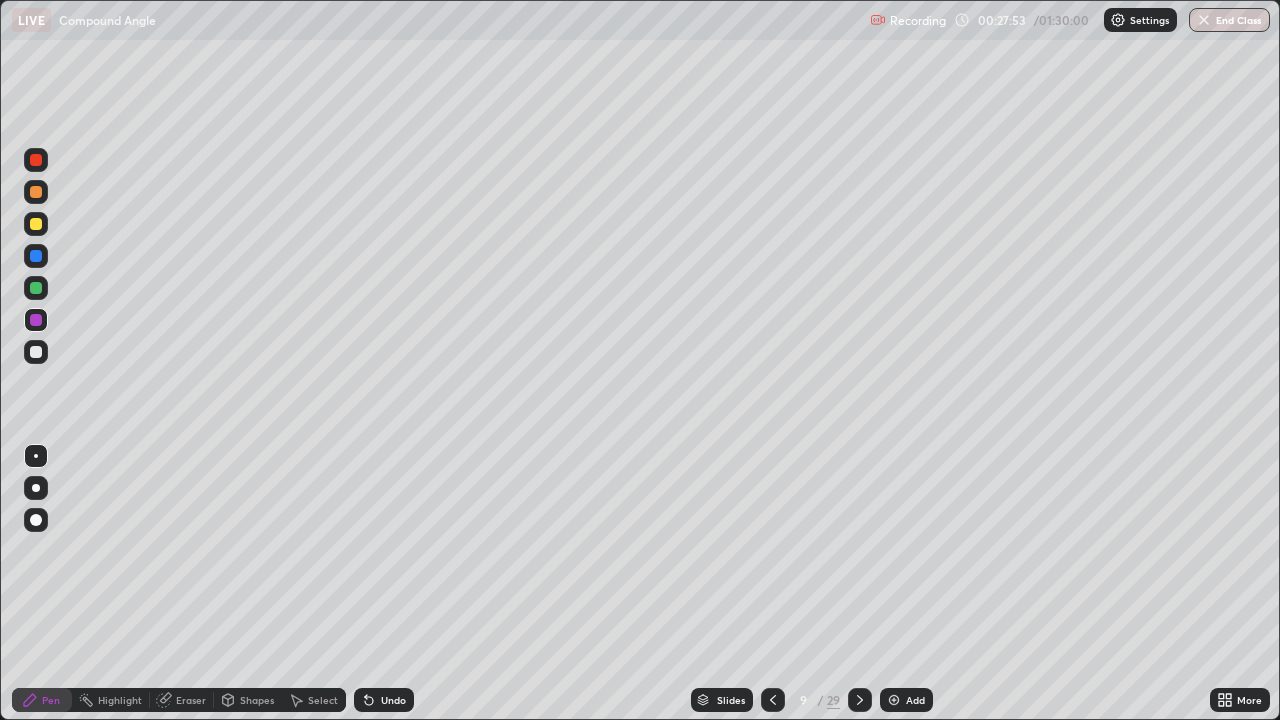 click at bounding box center [36, 352] 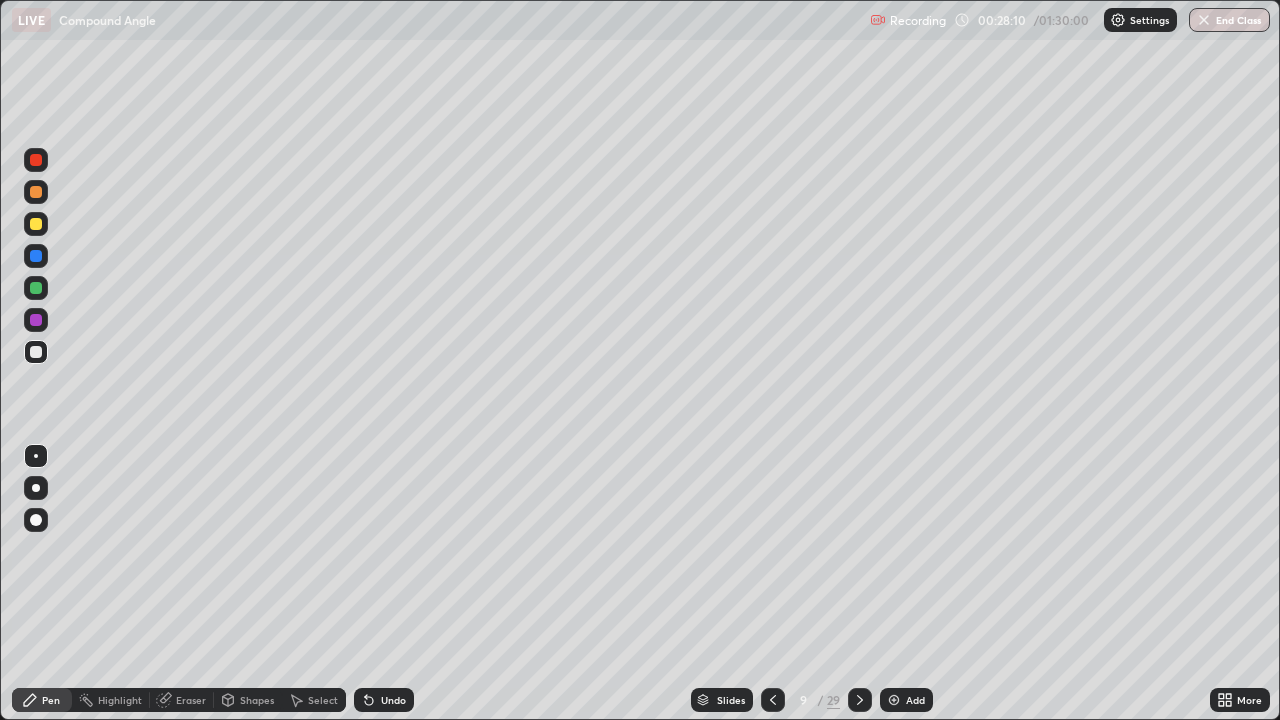 click 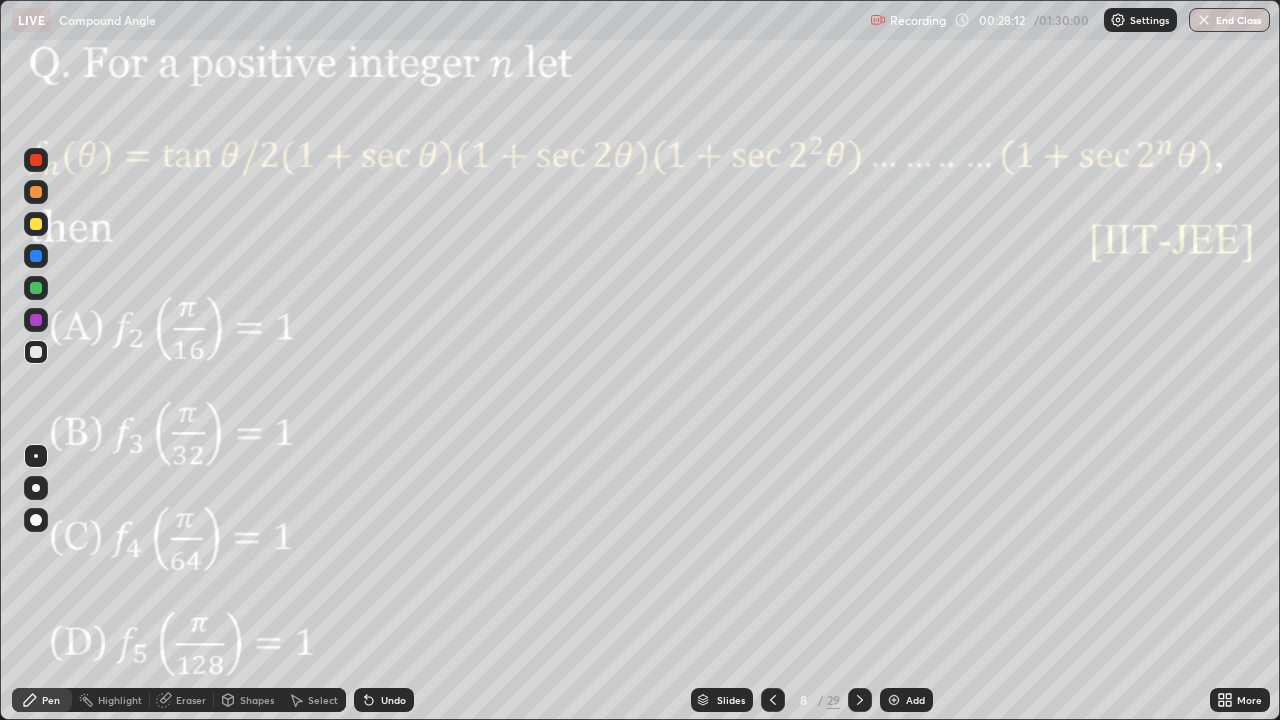 click at bounding box center (36, 320) 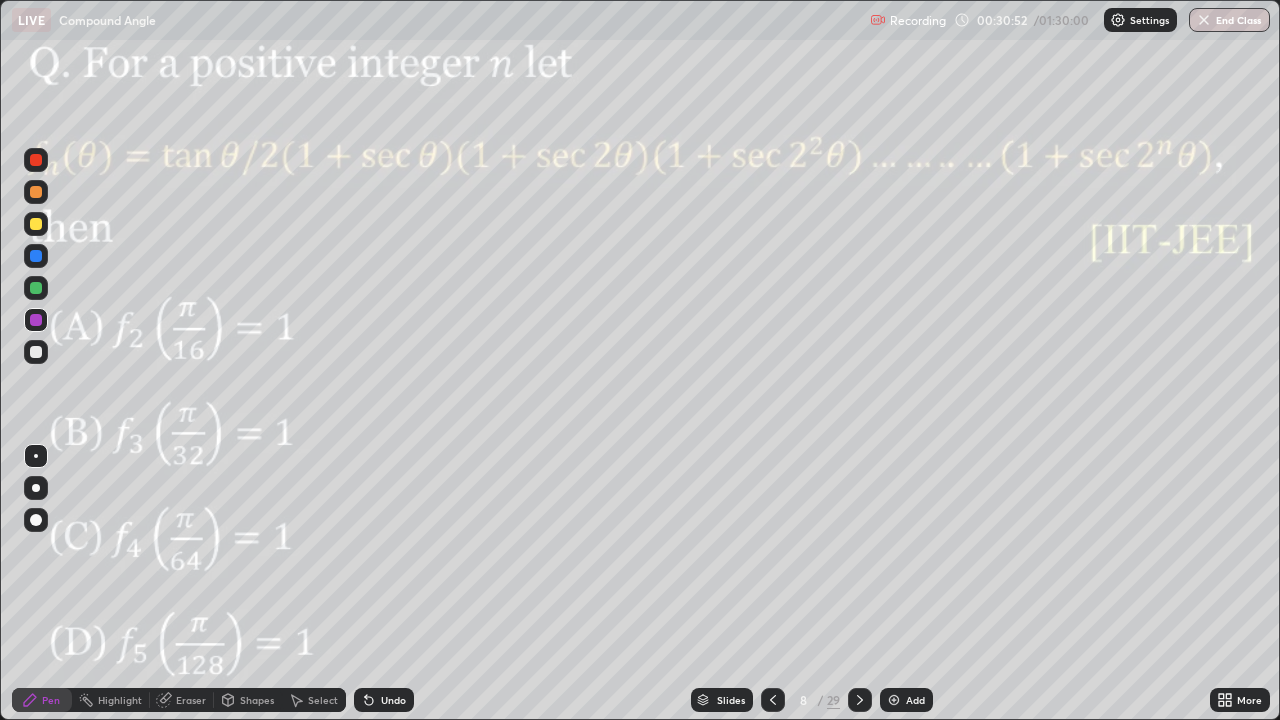 click 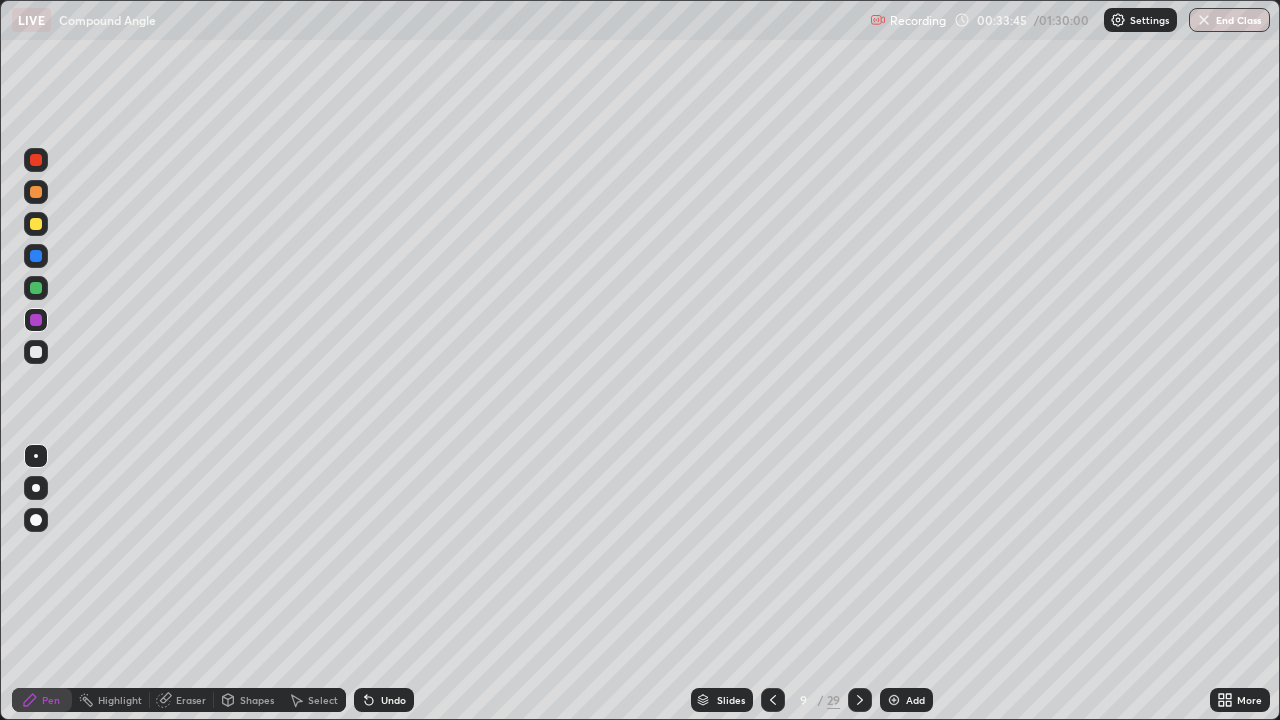 click 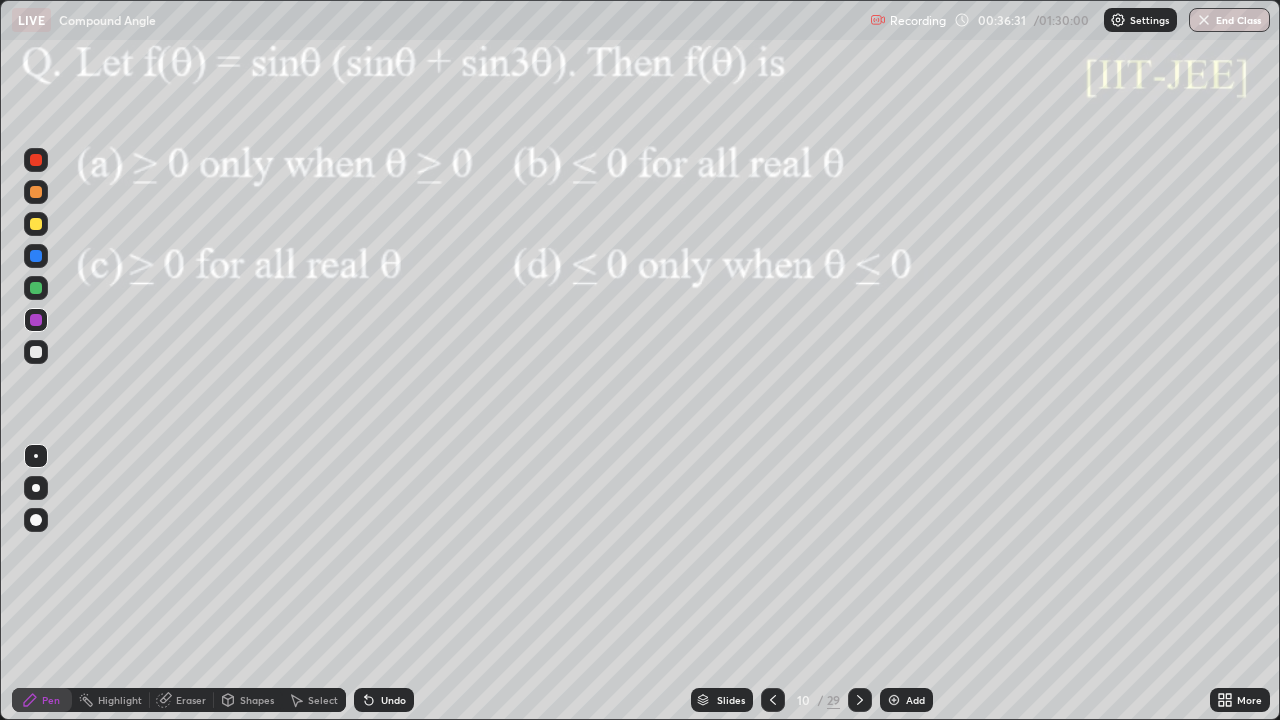 click at bounding box center (36, 288) 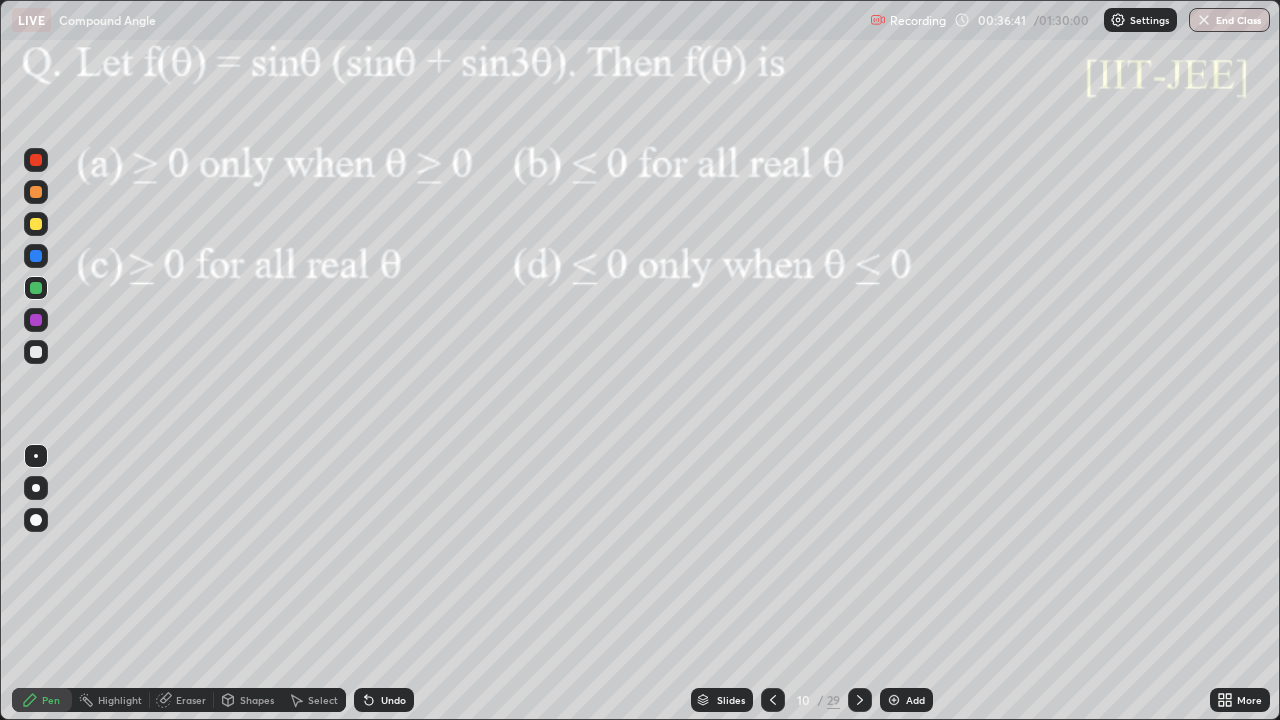 click on "Undo" at bounding box center (393, 700) 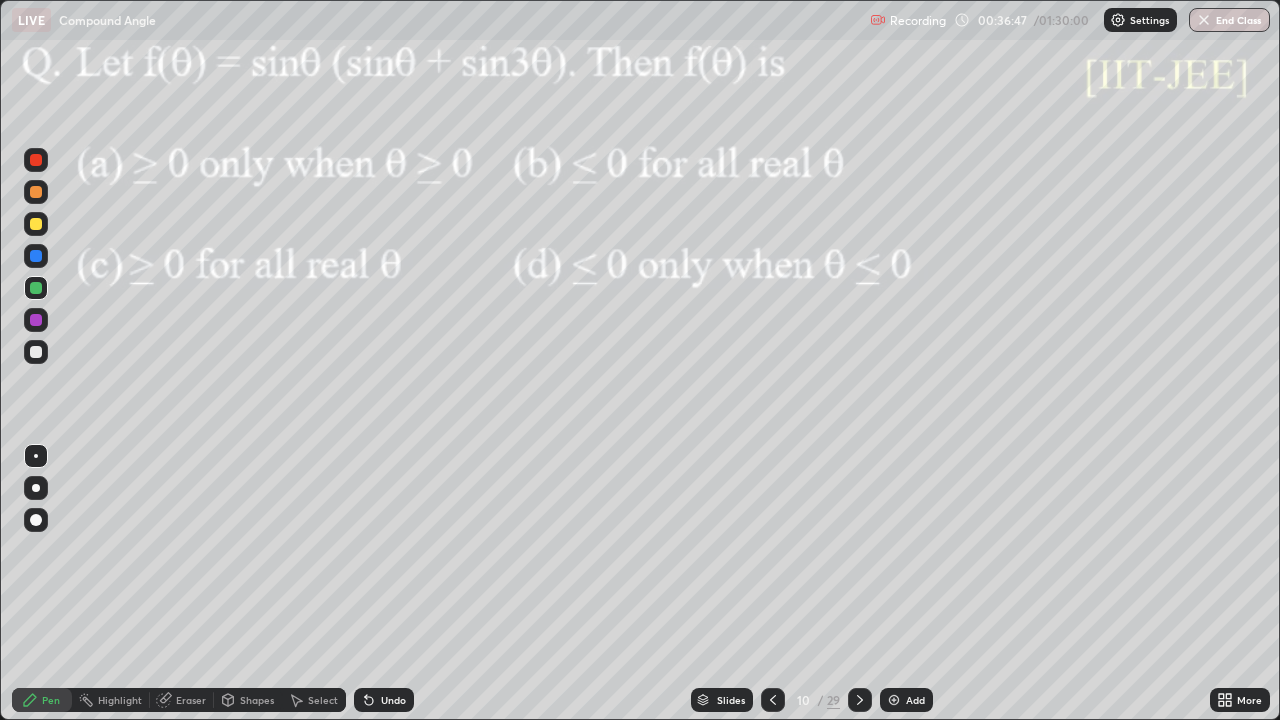 click at bounding box center (36, 320) 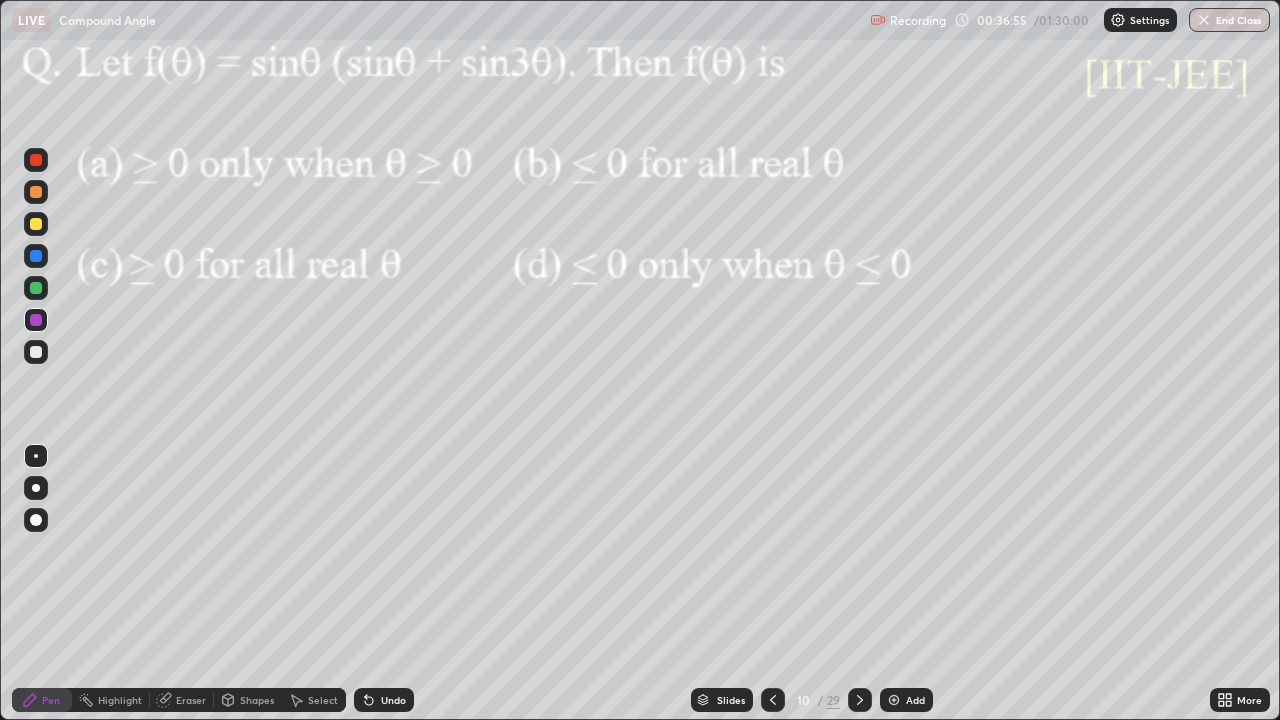 click at bounding box center (36, 256) 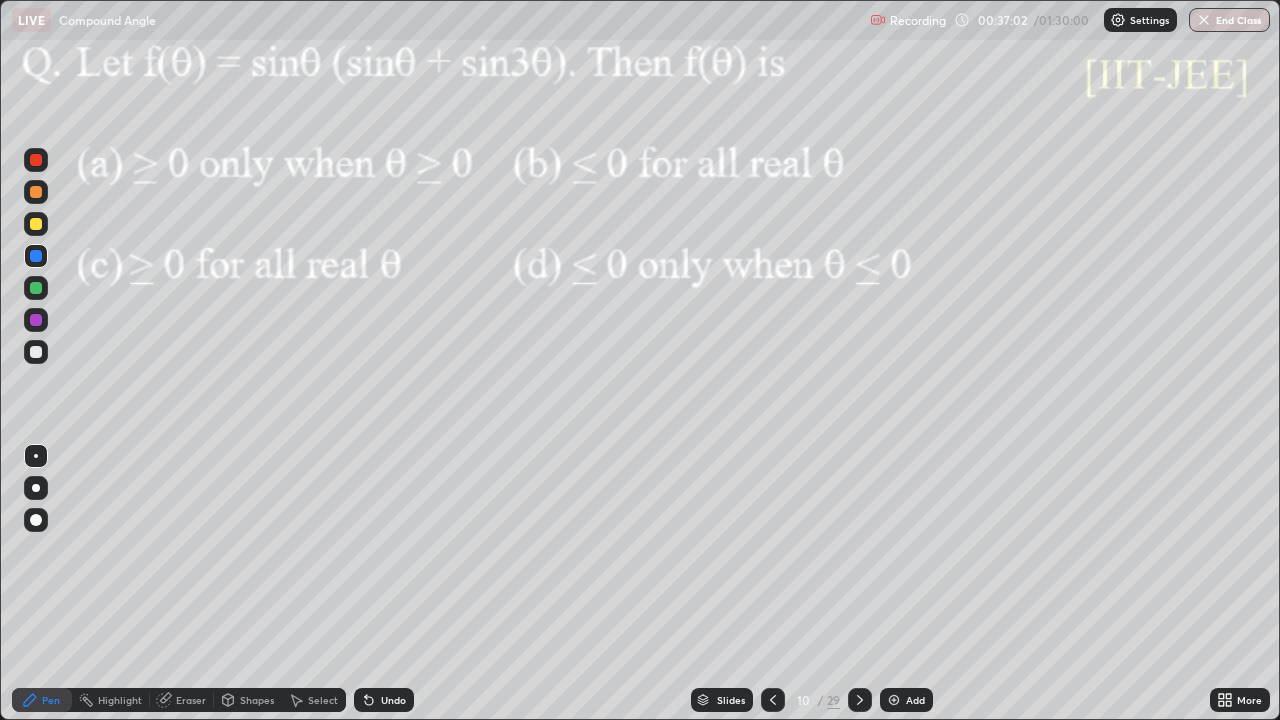 click at bounding box center (36, 320) 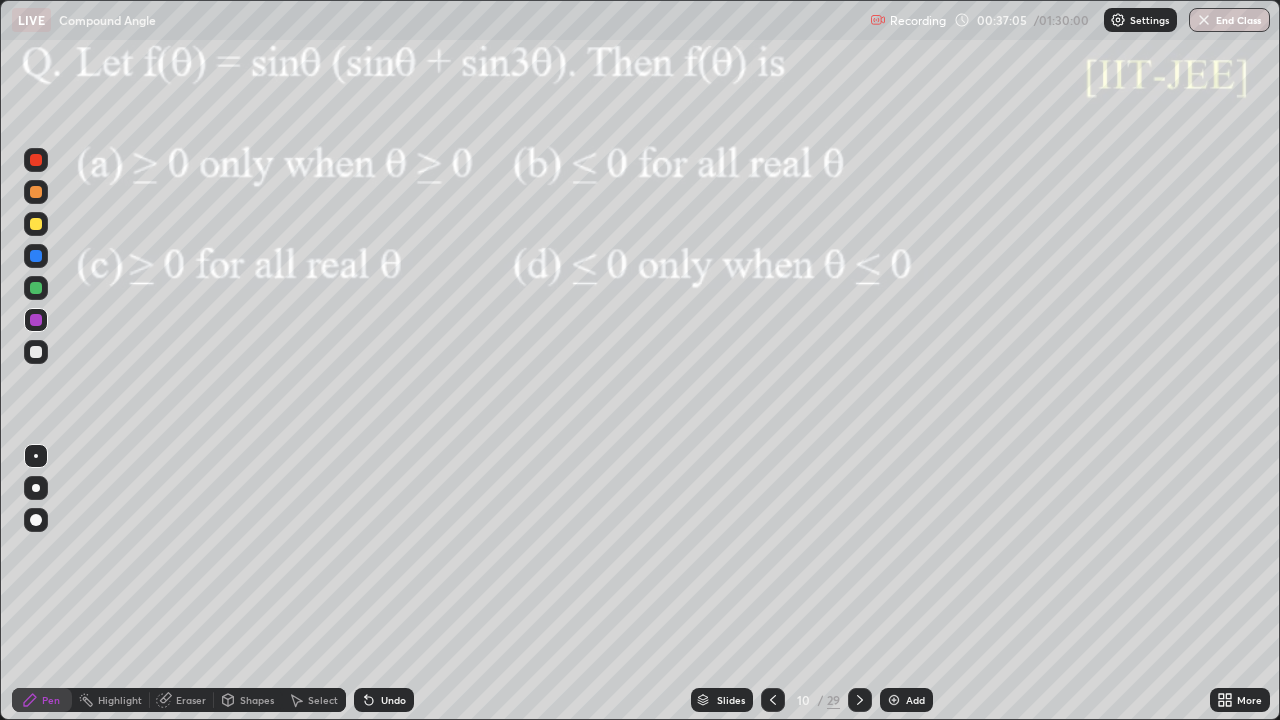 click at bounding box center [36, 320] 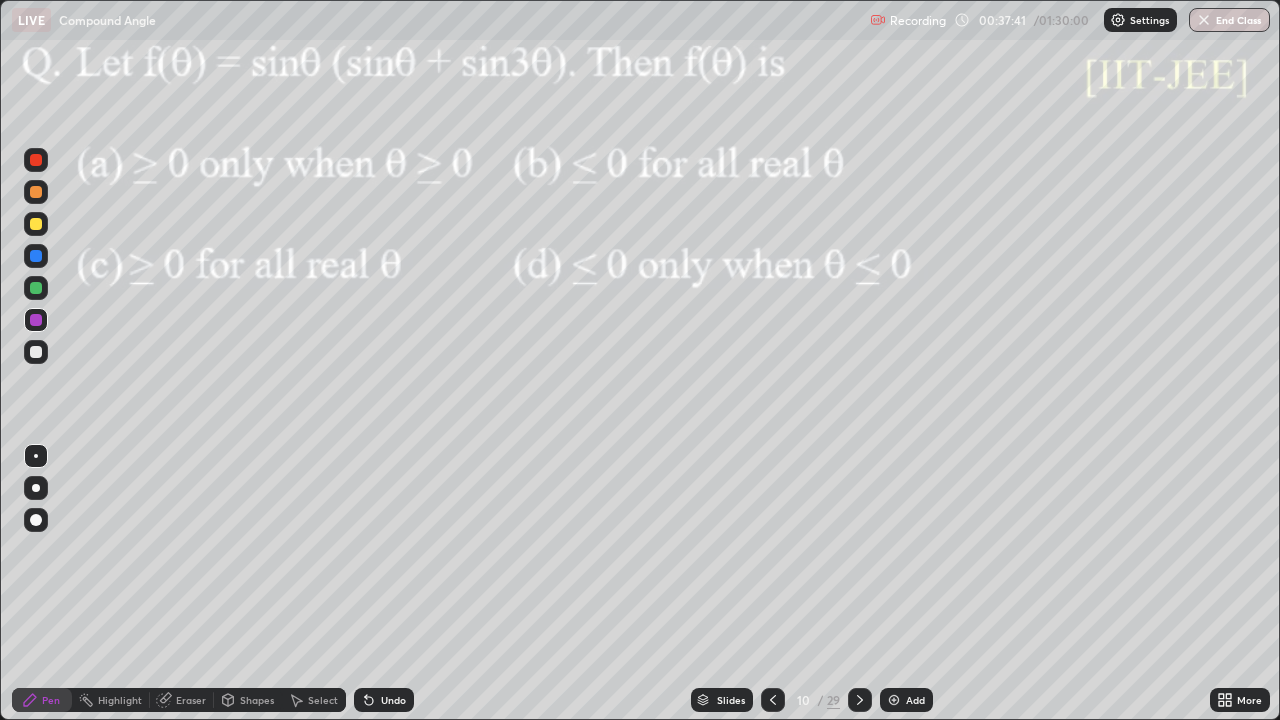 click at bounding box center [36, 288] 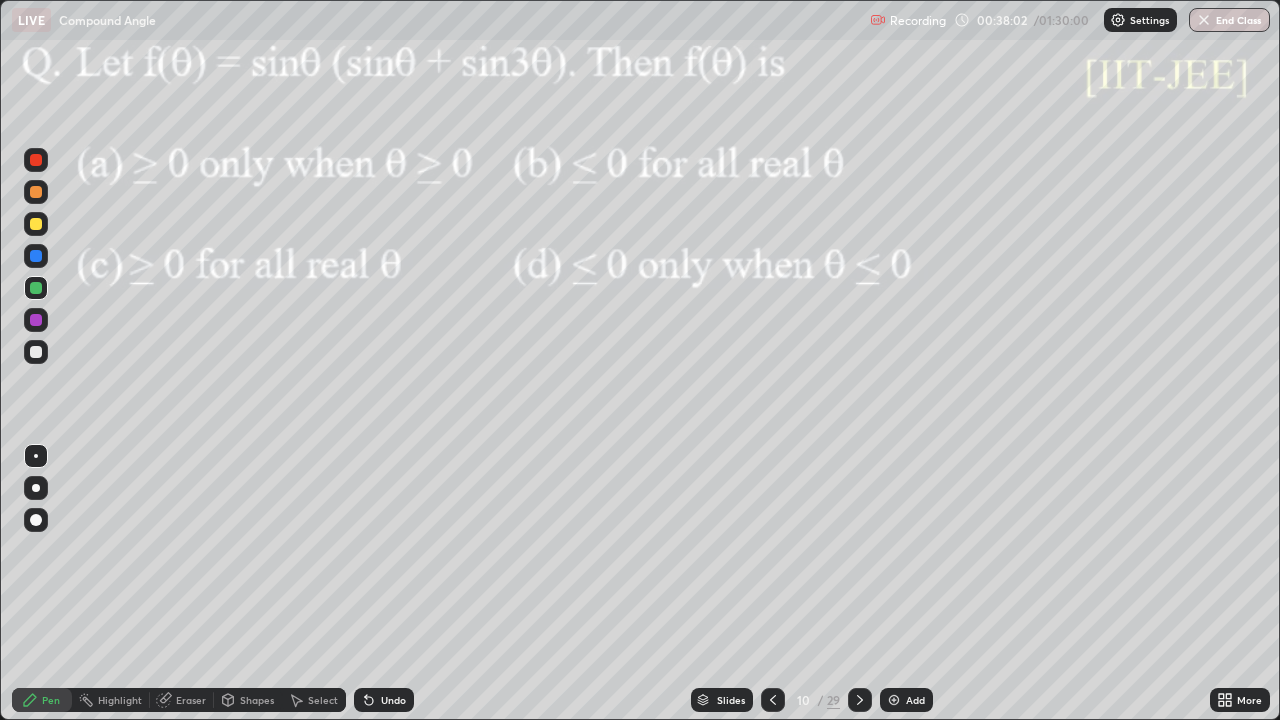 click at bounding box center (36, 256) 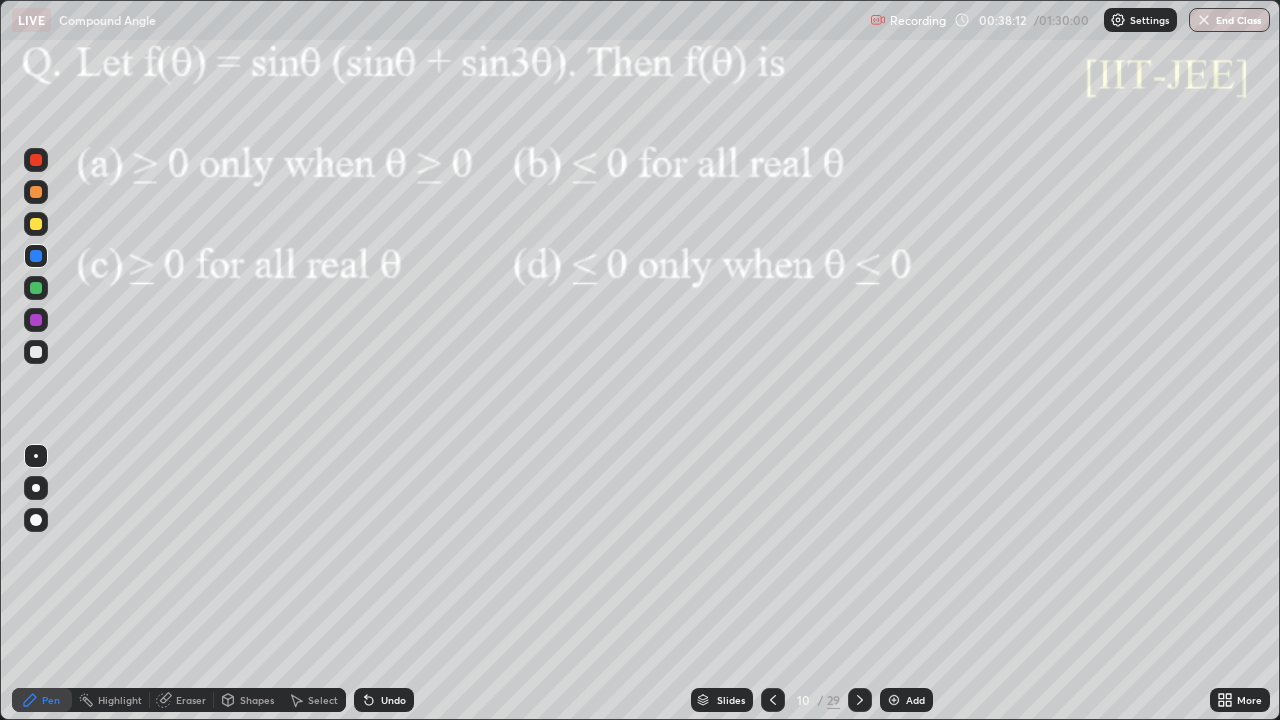 click at bounding box center [36, 224] 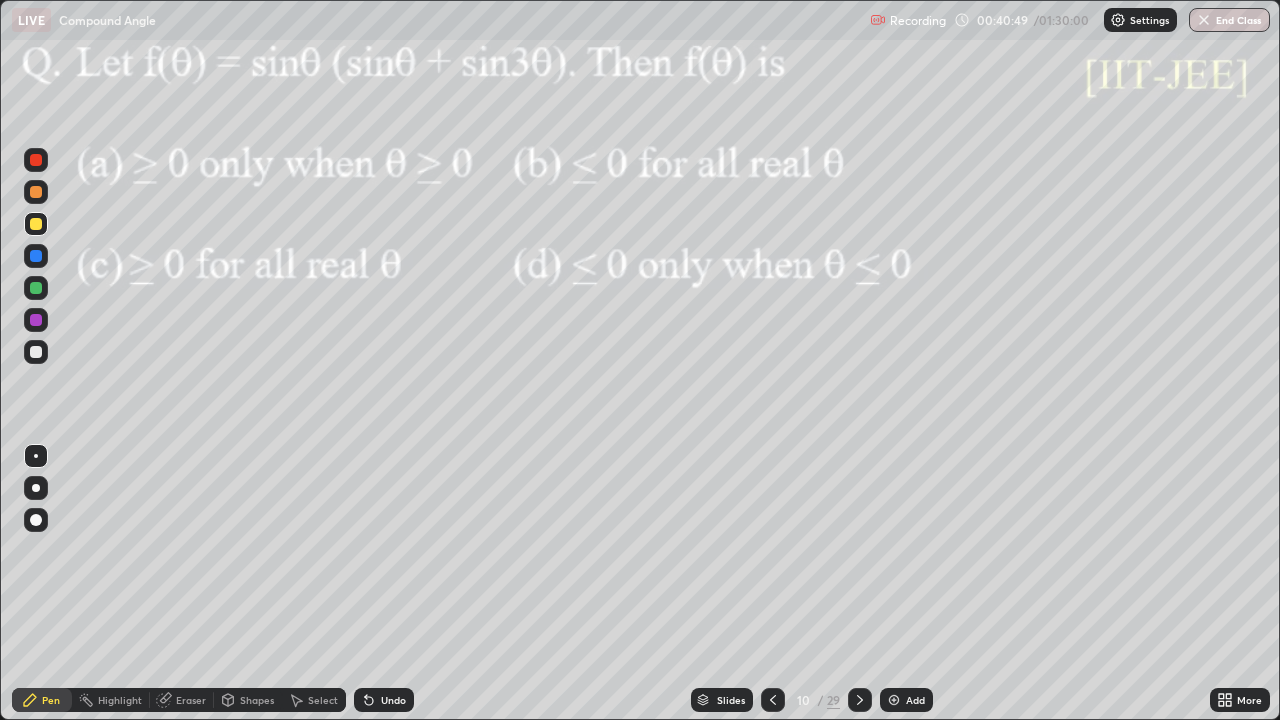 click 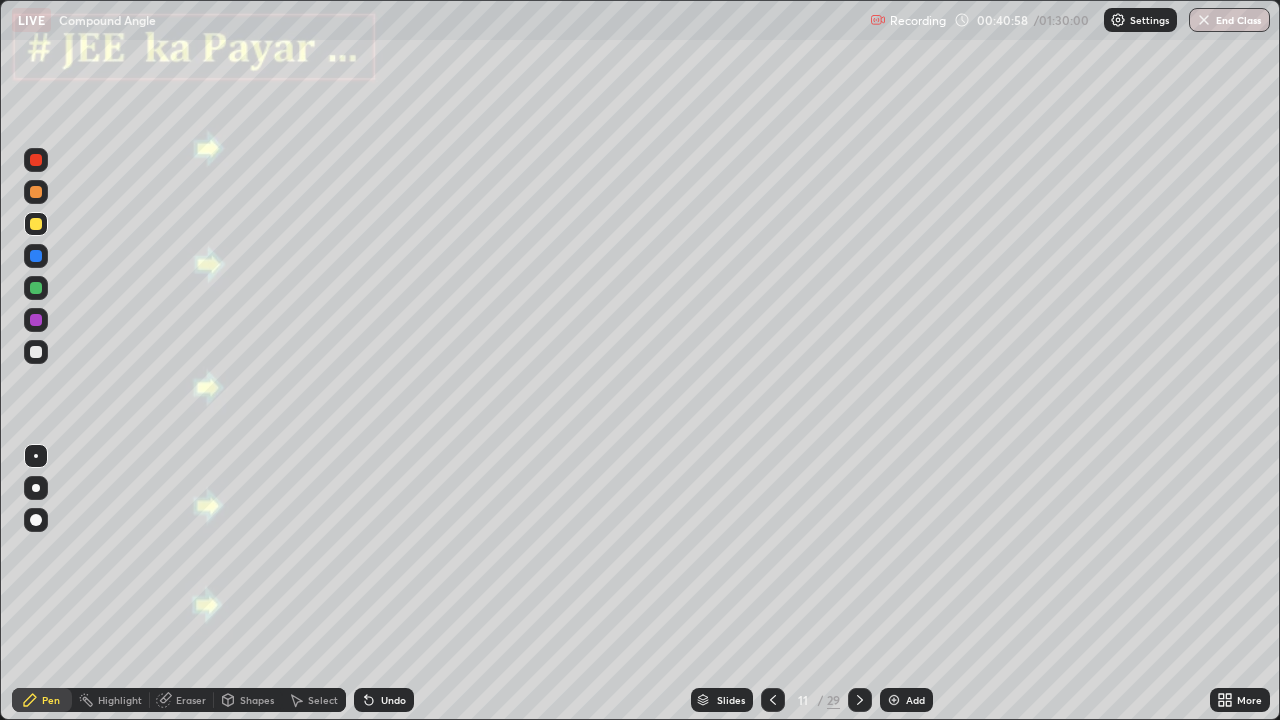 click at bounding box center (36, 288) 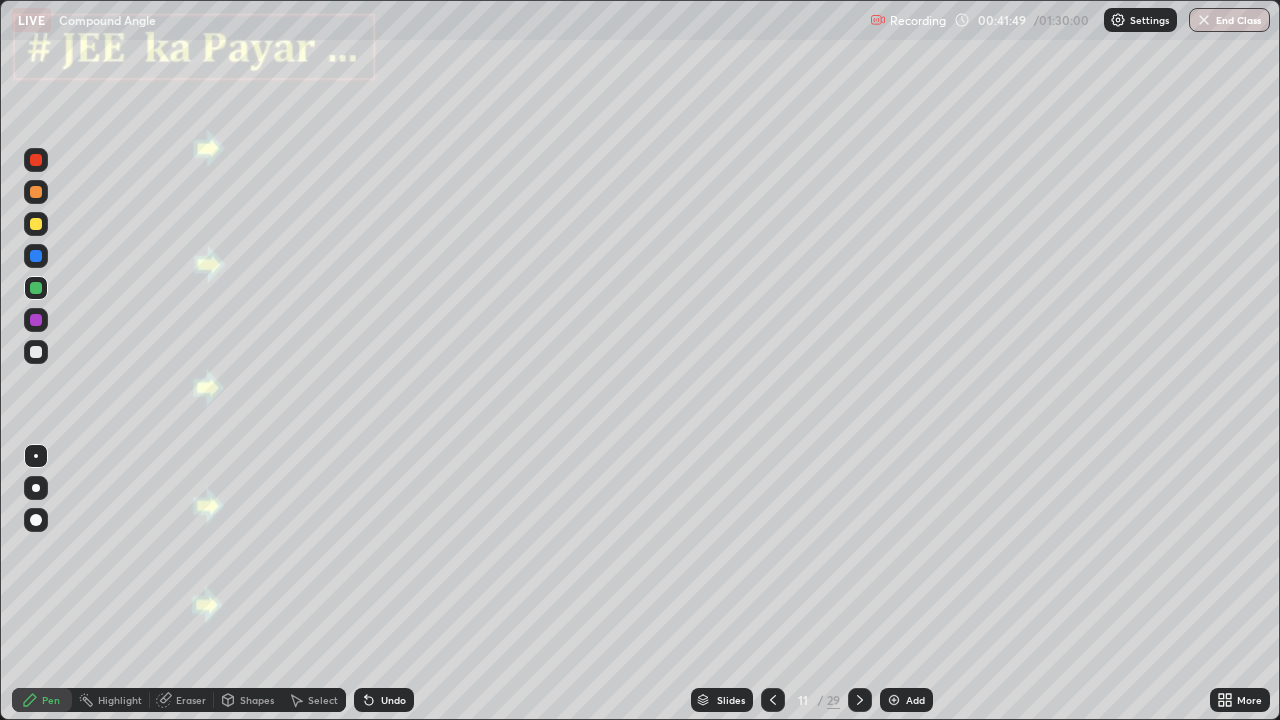 click at bounding box center [36, 320] 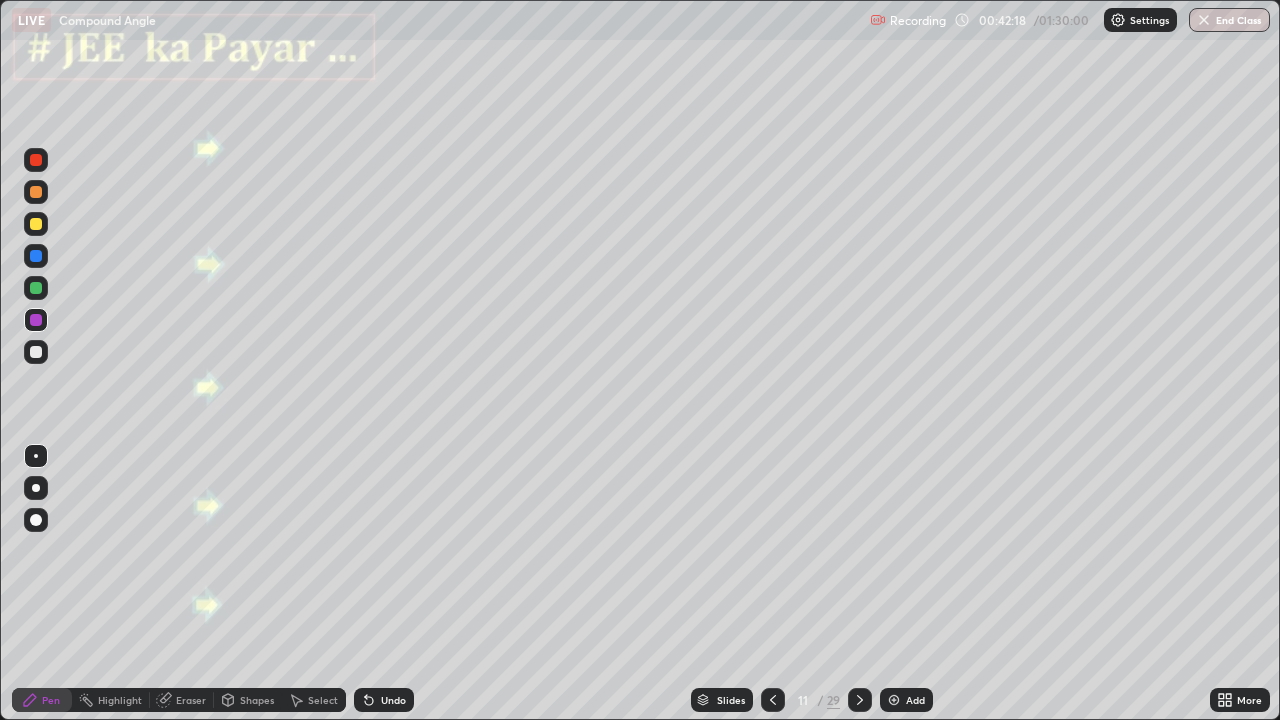 click at bounding box center (36, 288) 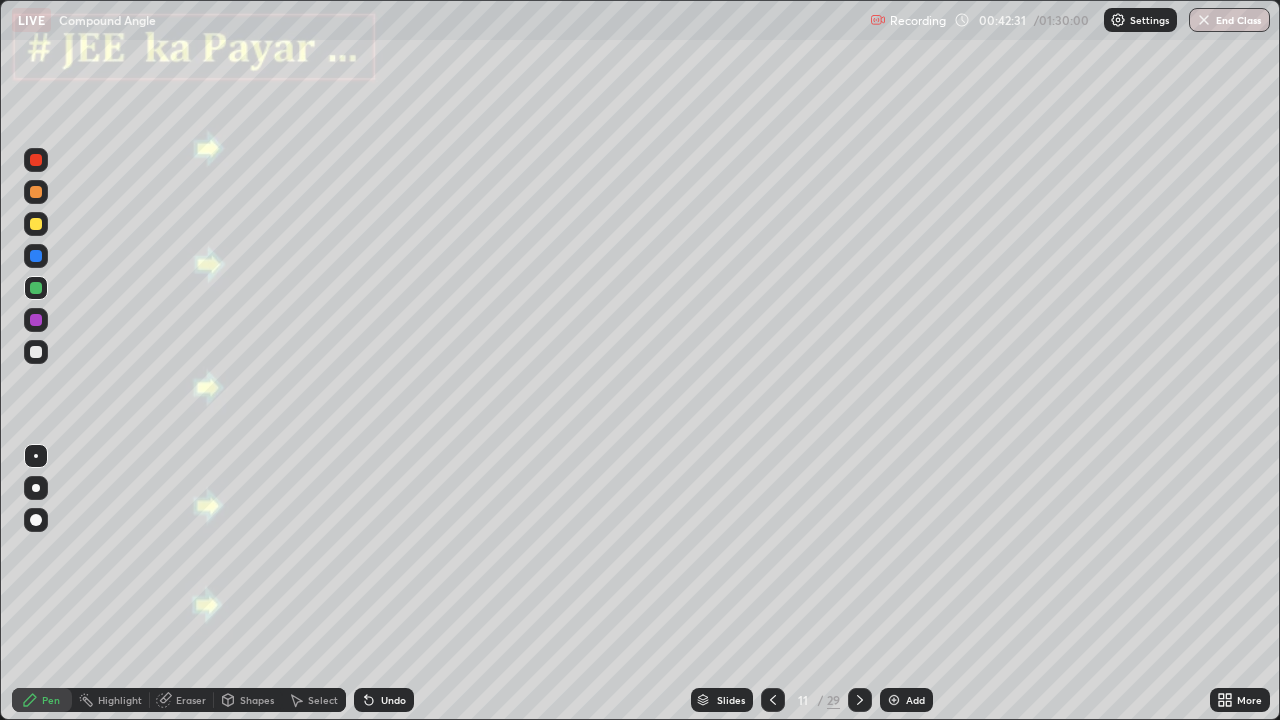click at bounding box center (36, 320) 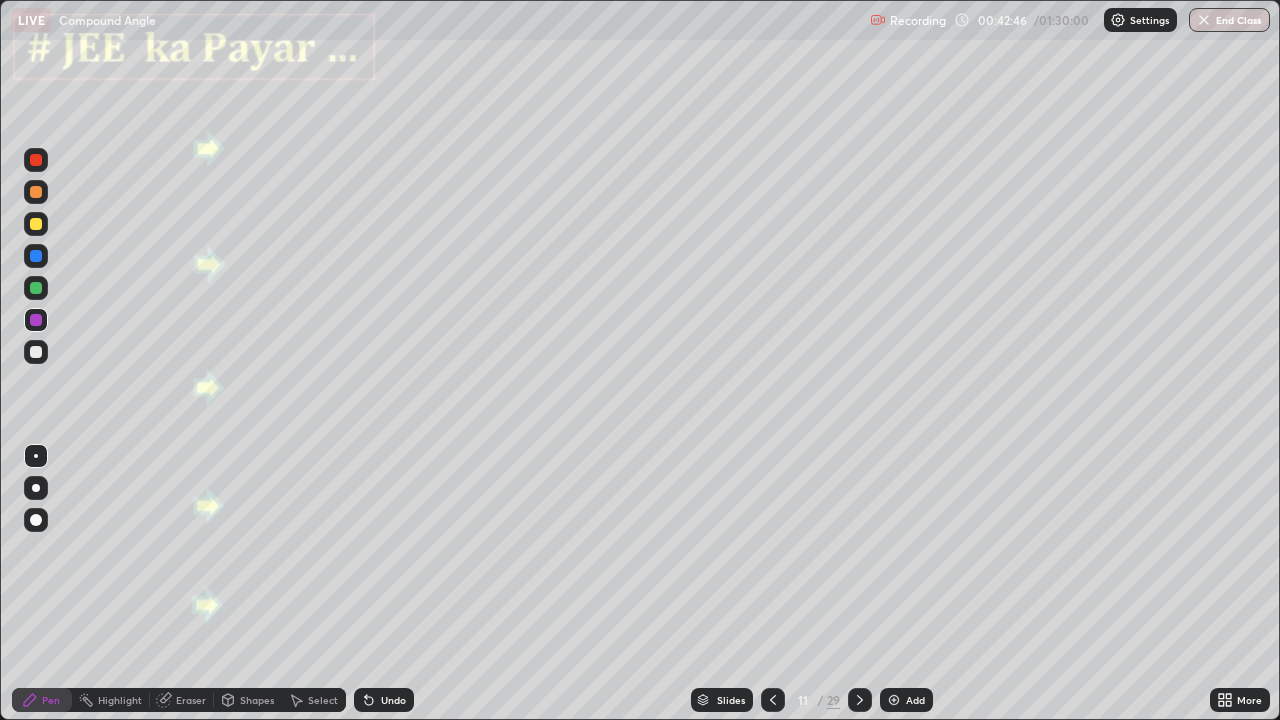 click at bounding box center (36, 288) 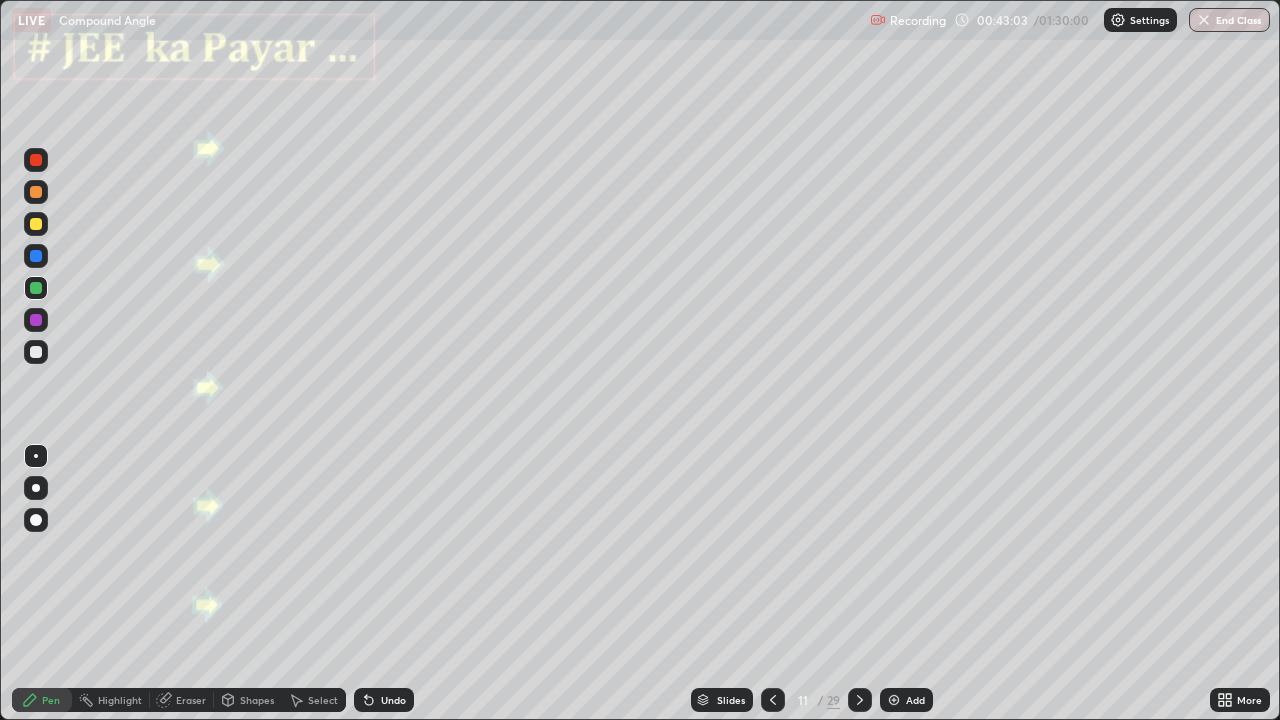 click at bounding box center [36, 320] 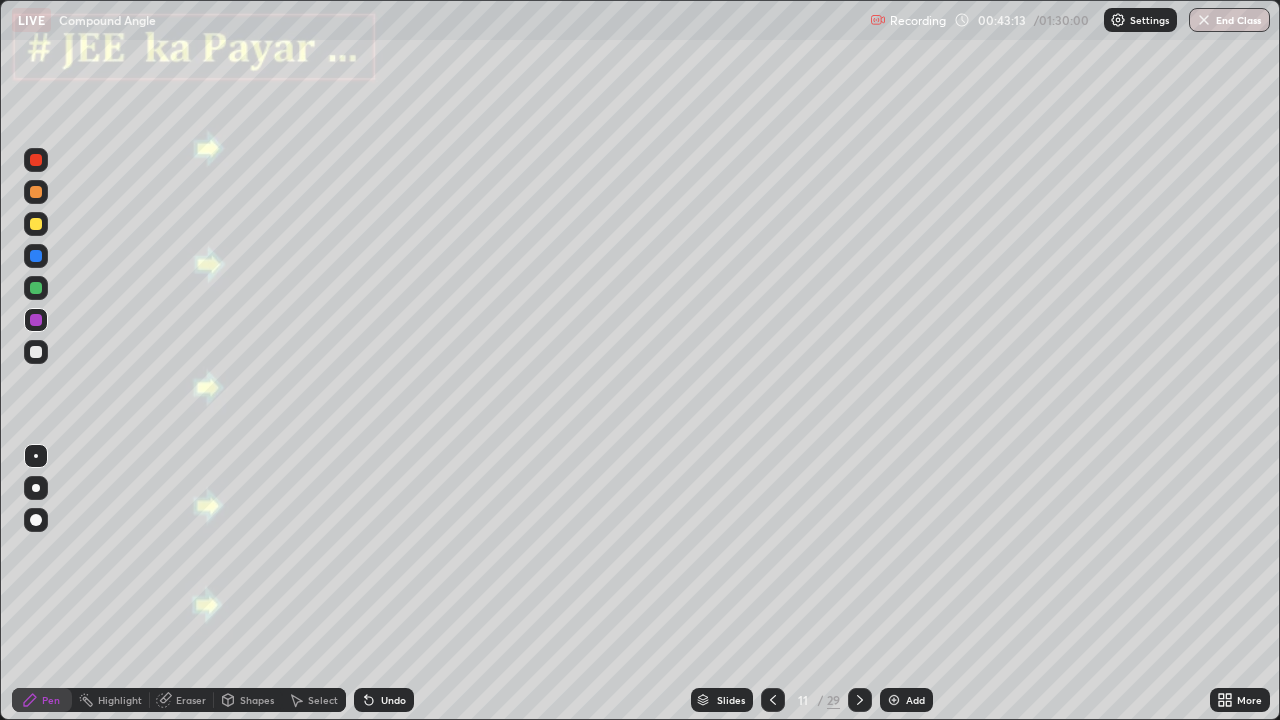 click 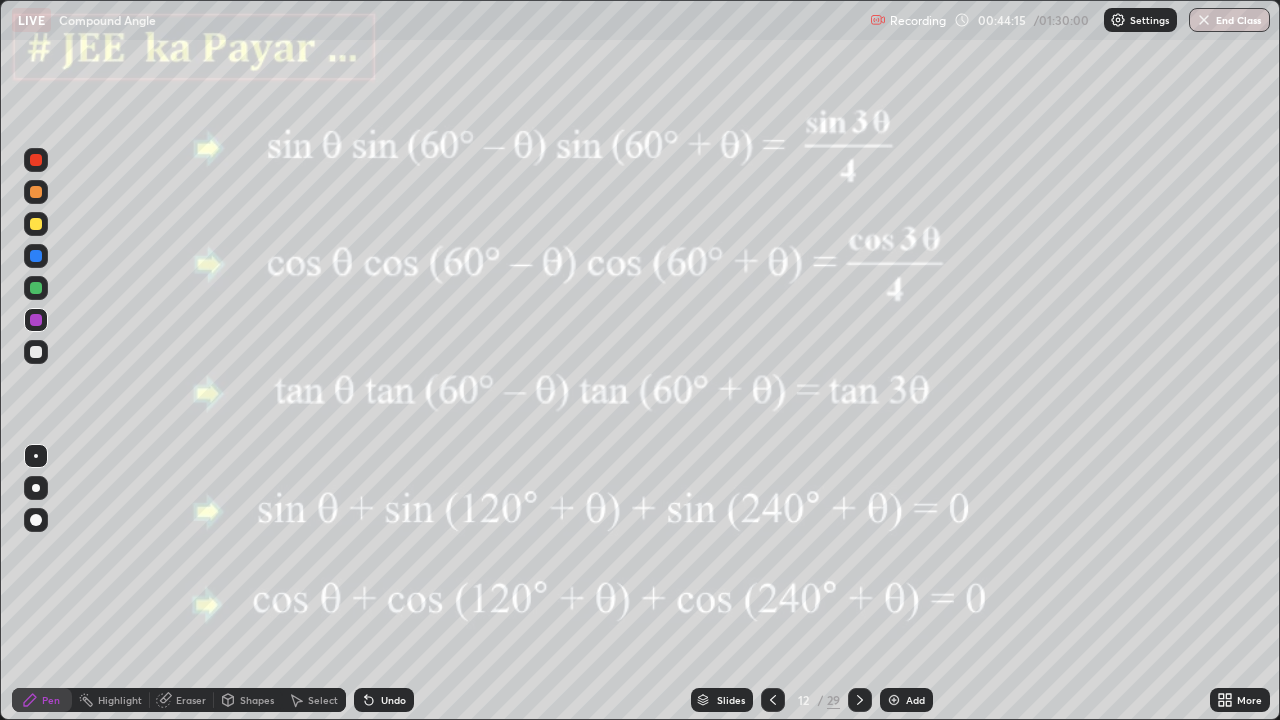 click at bounding box center (36, 488) 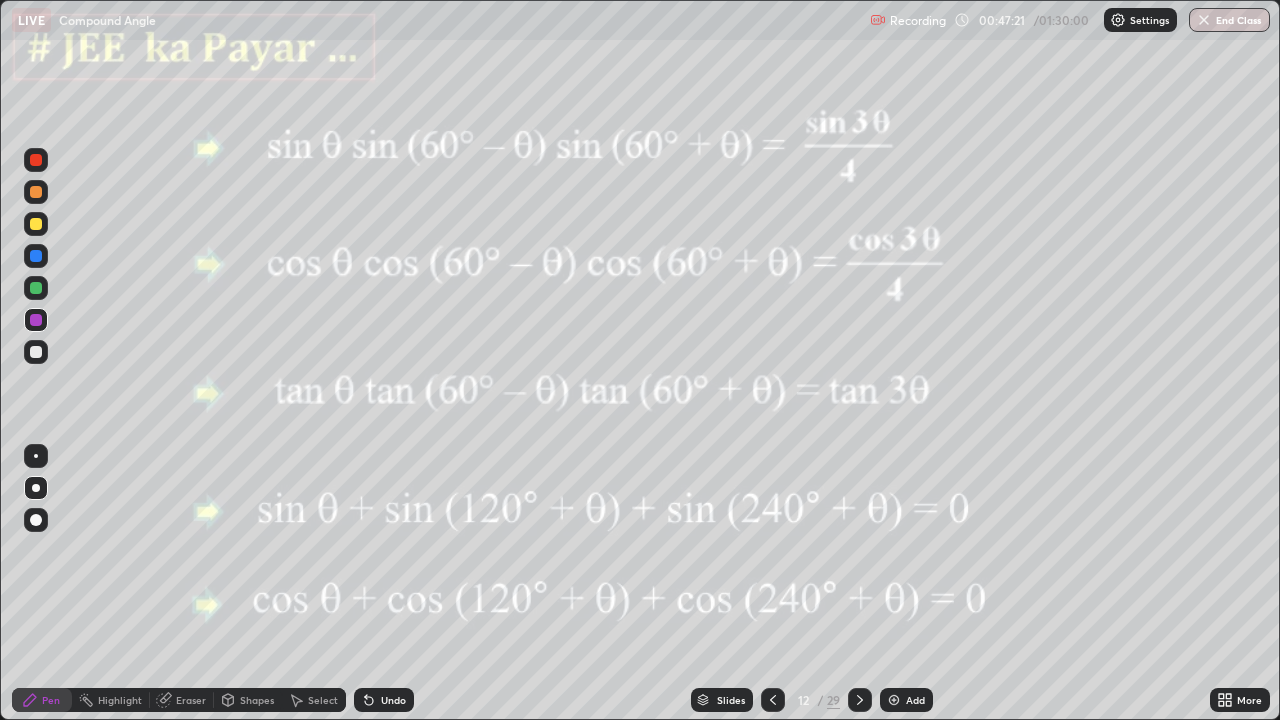 click 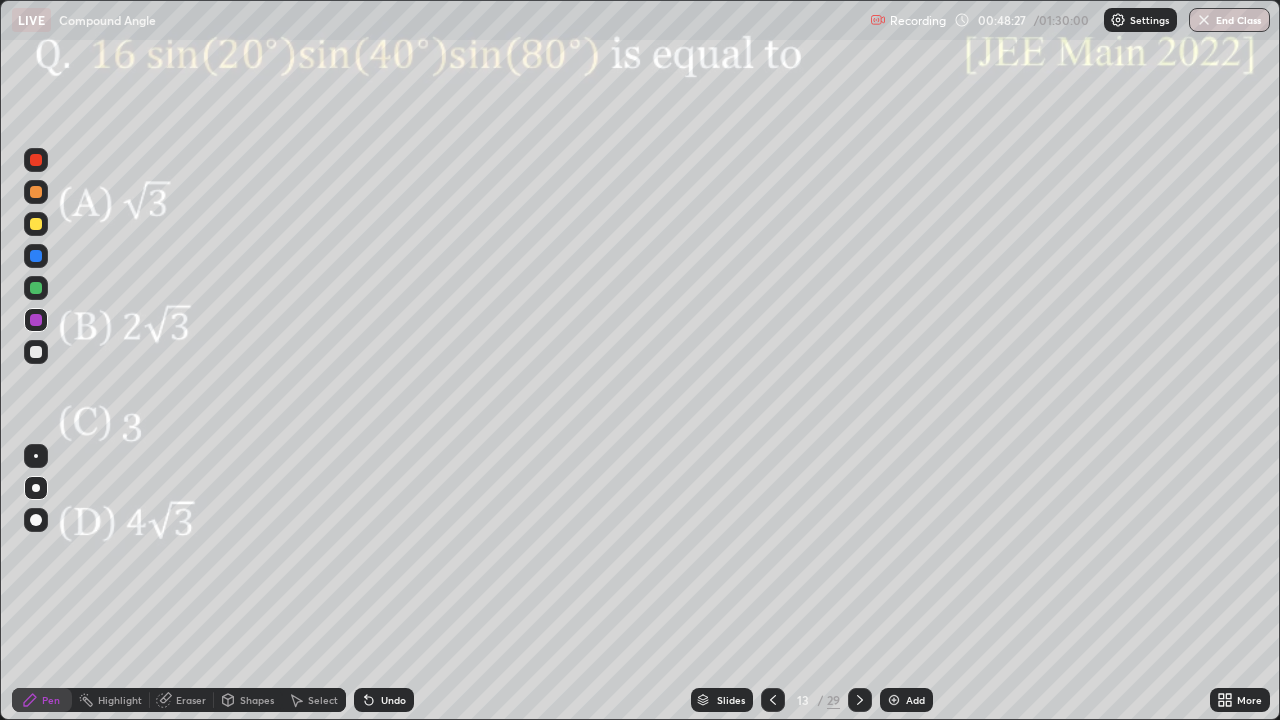 click at bounding box center [36, 320] 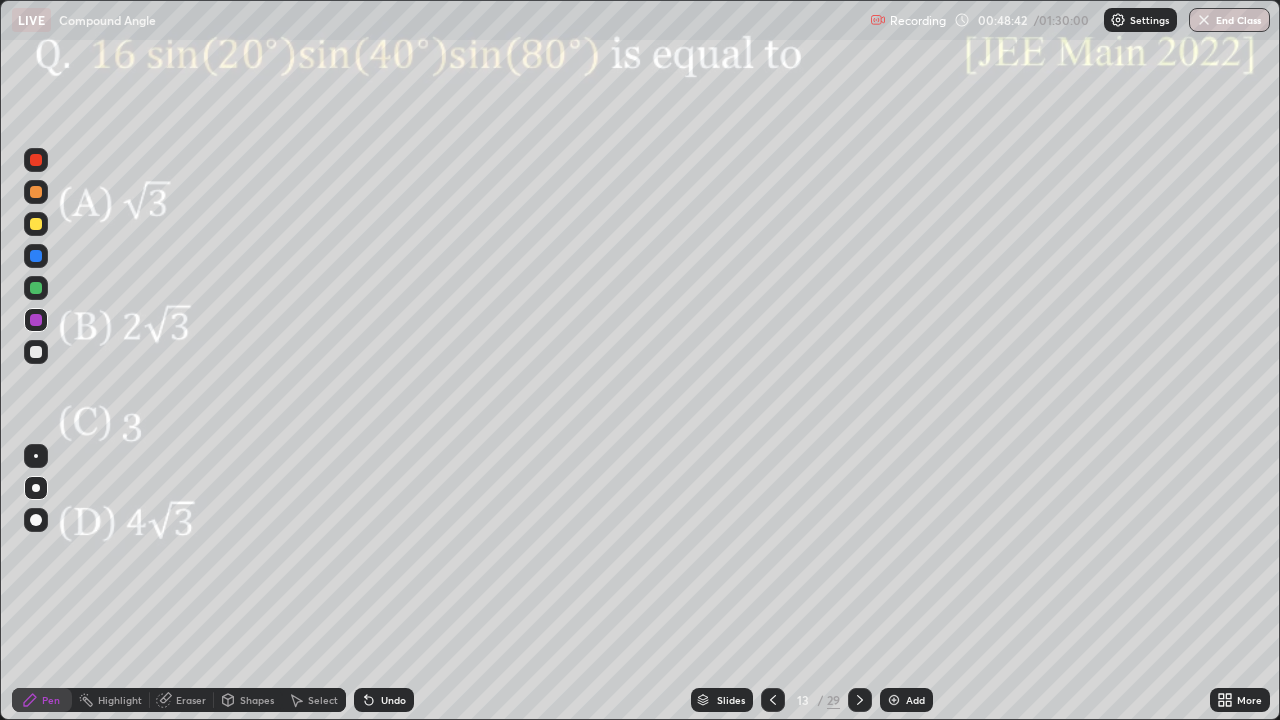 click at bounding box center [36, 288] 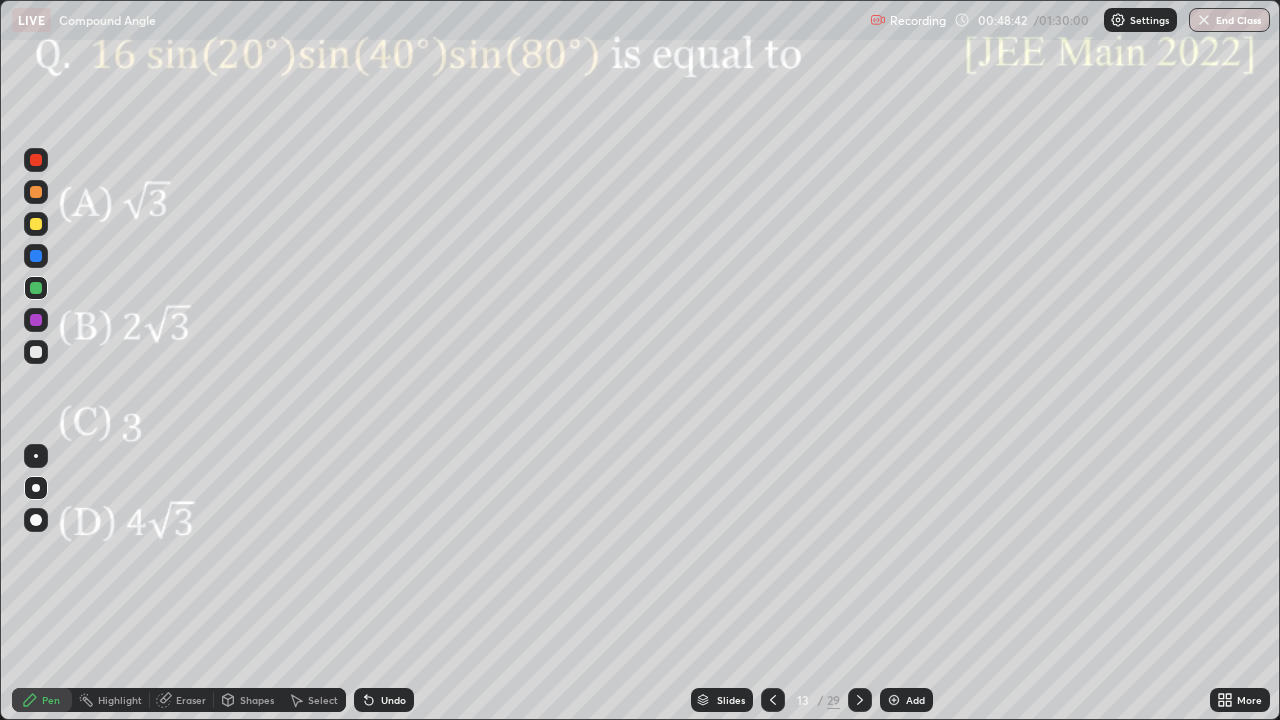 click at bounding box center (36, 456) 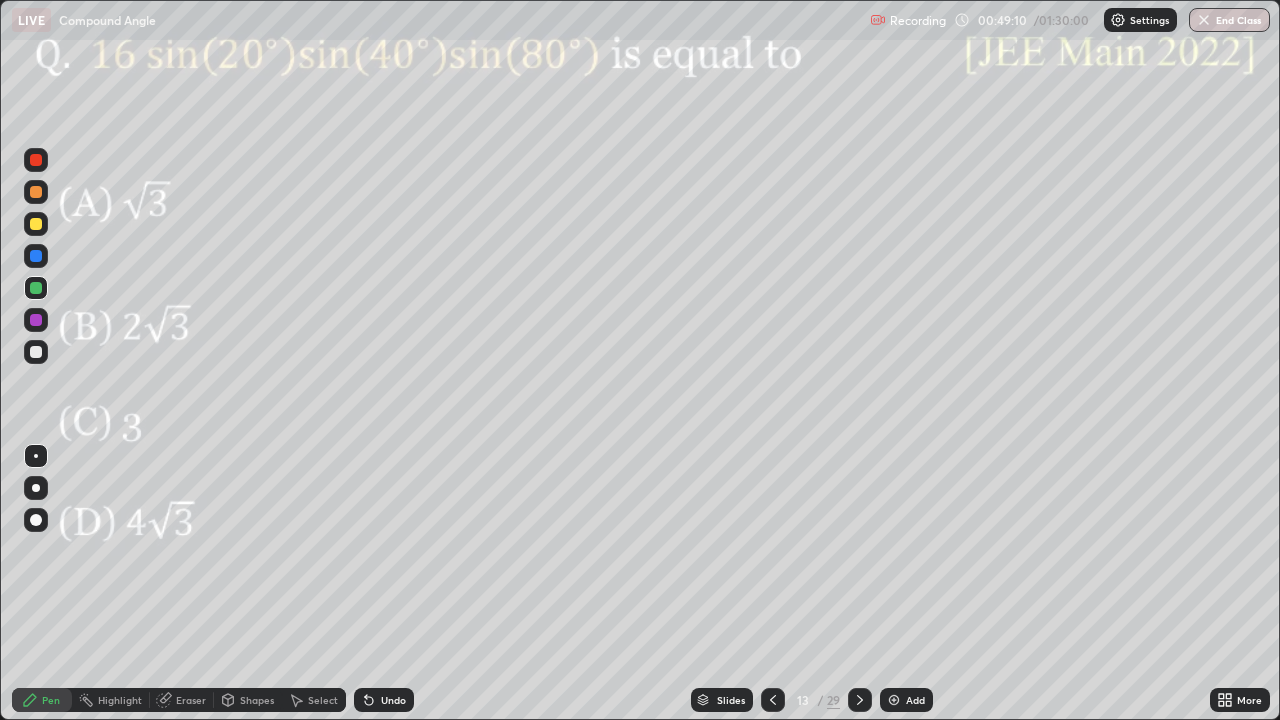 click at bounding box center (36, 224) 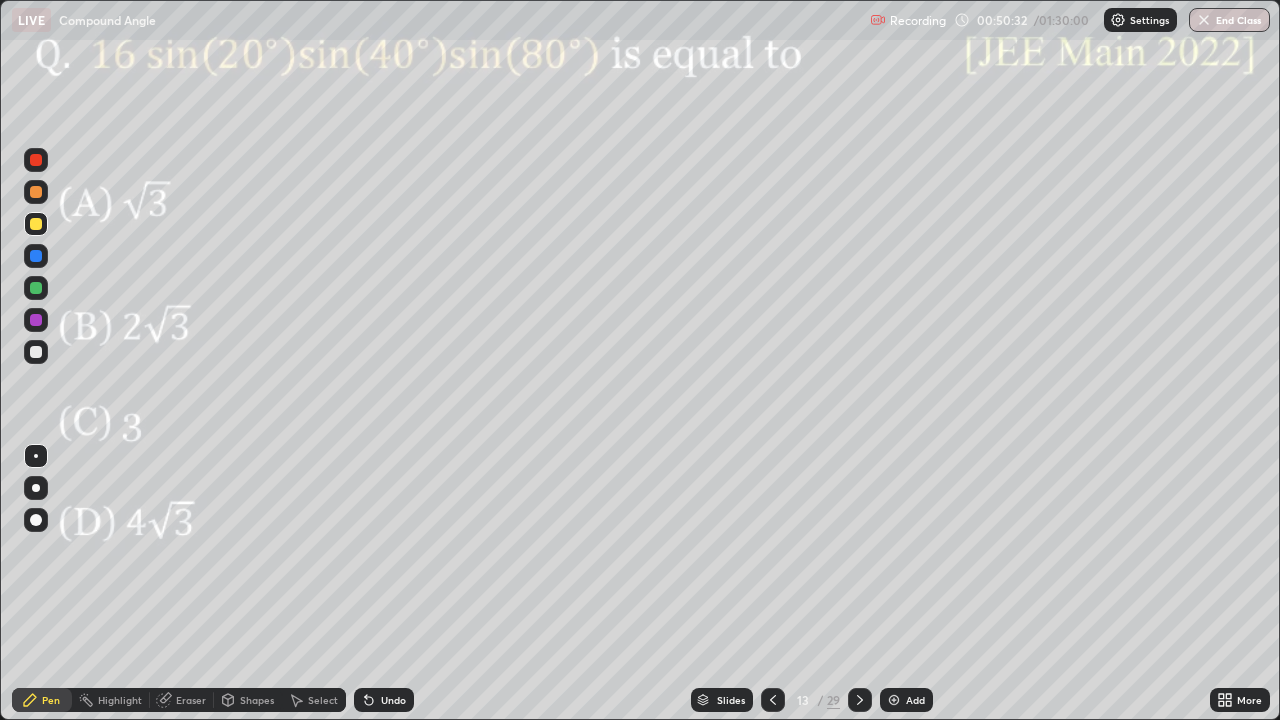 click 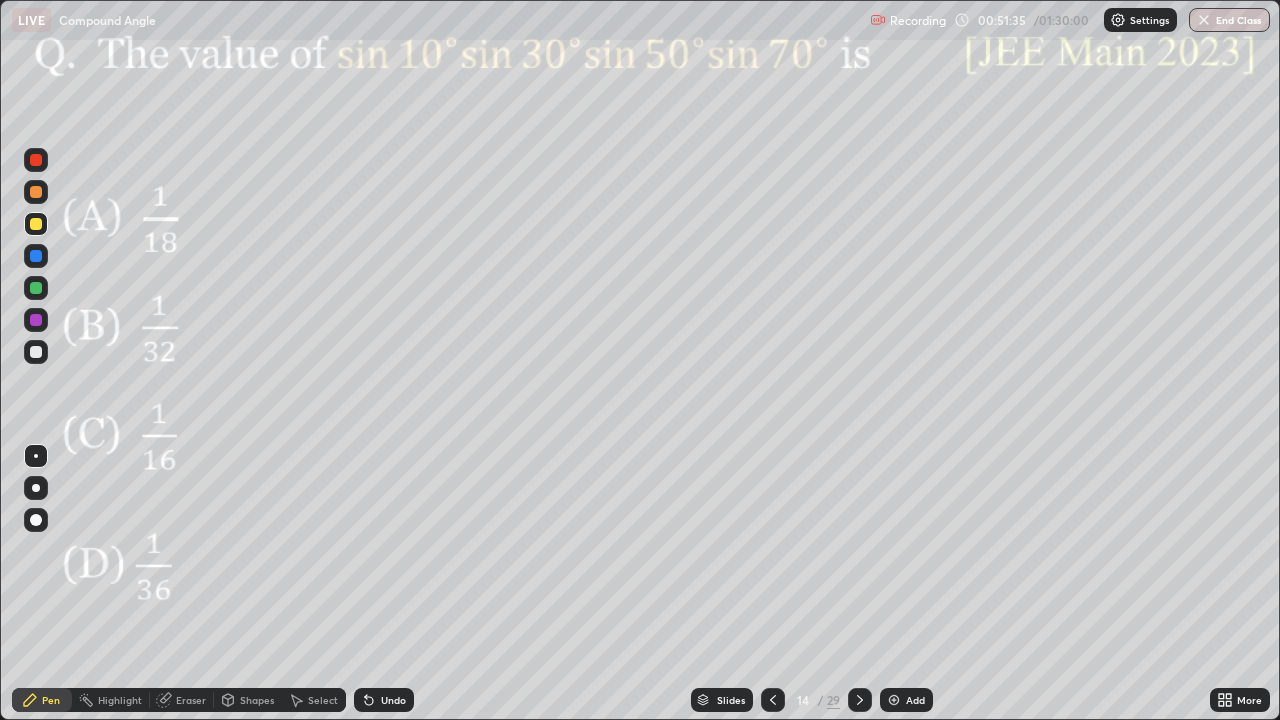 click at bounding box center [36, 320] 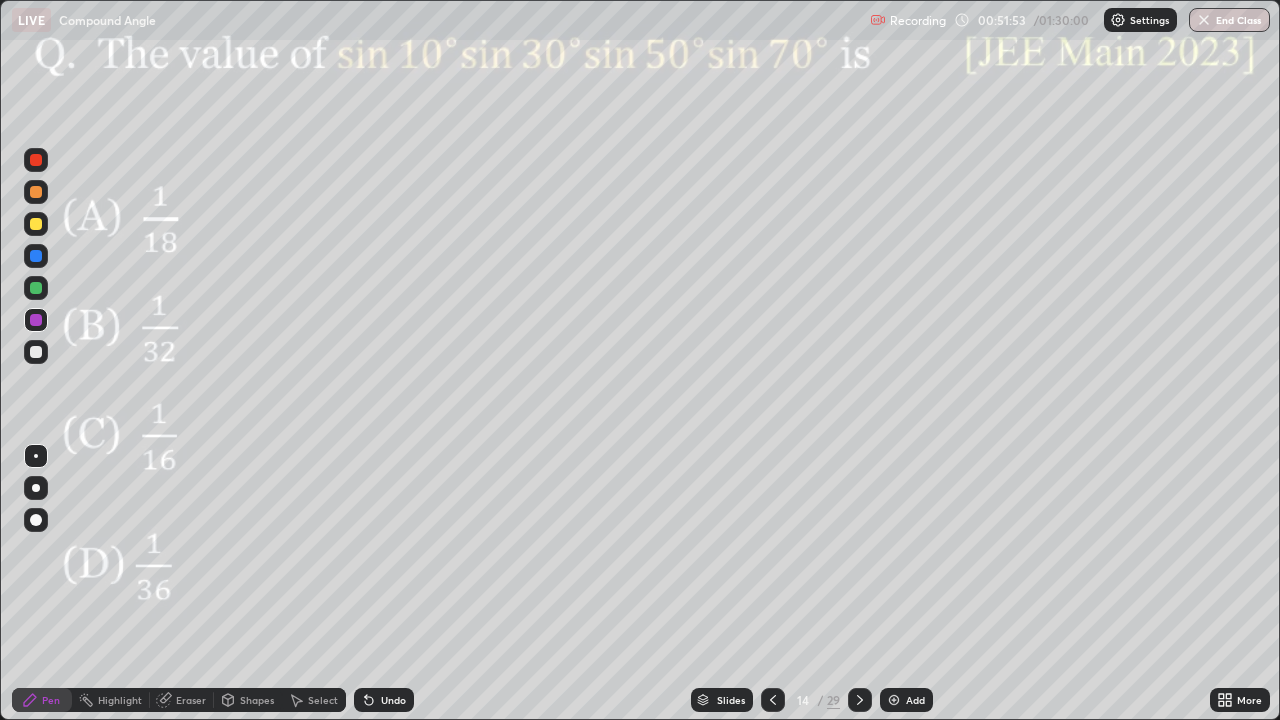 click at bounding box center (36, 288) 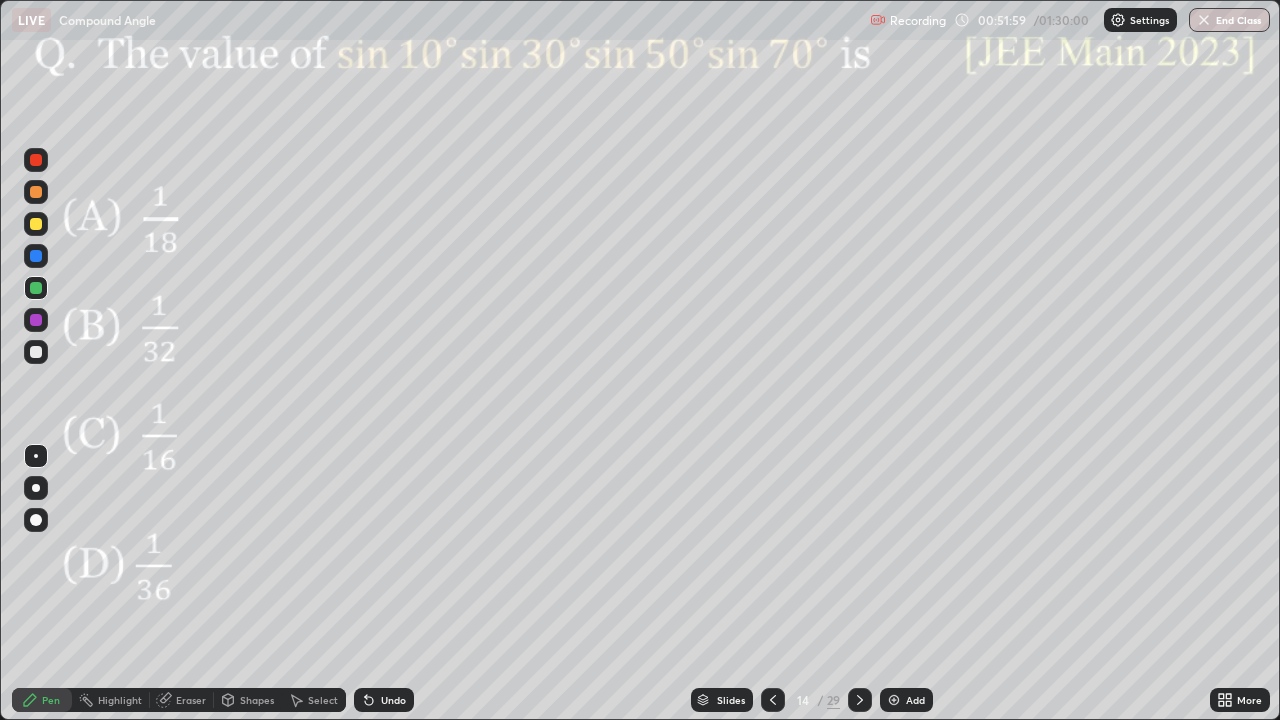 click at bounding box center (36, 320) 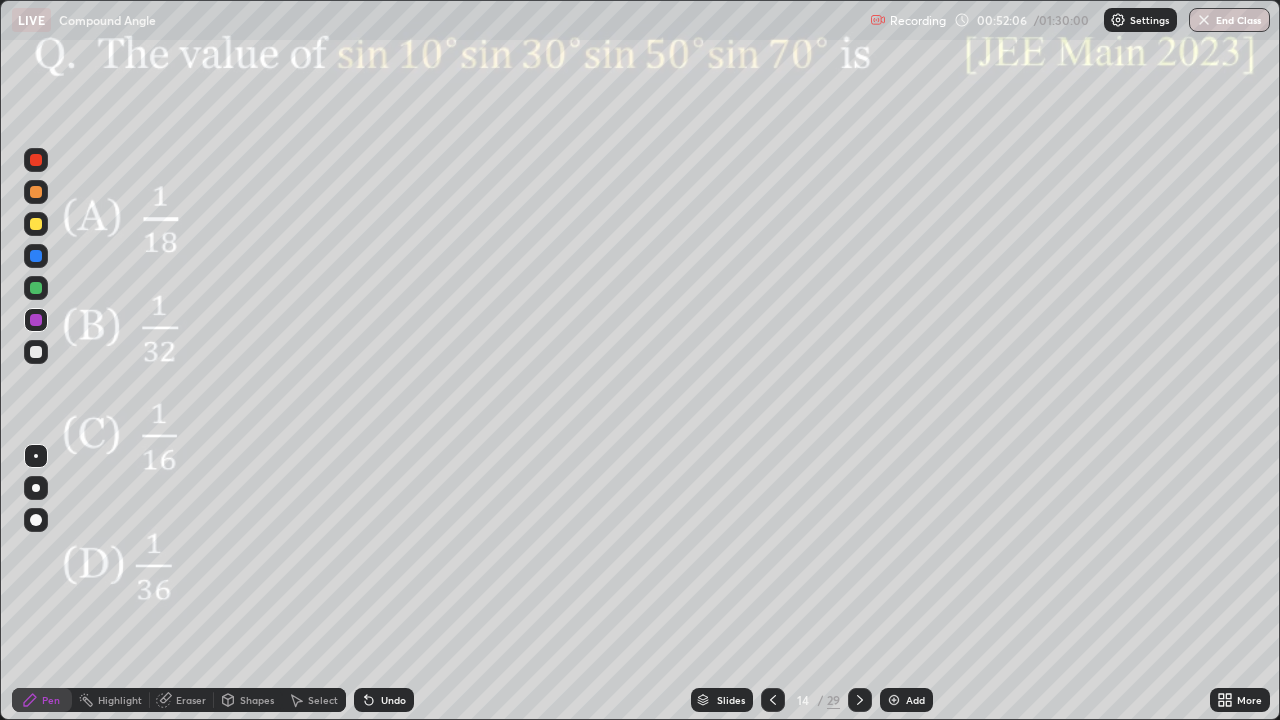 click on "Undo" at bounding box center [393, 700] 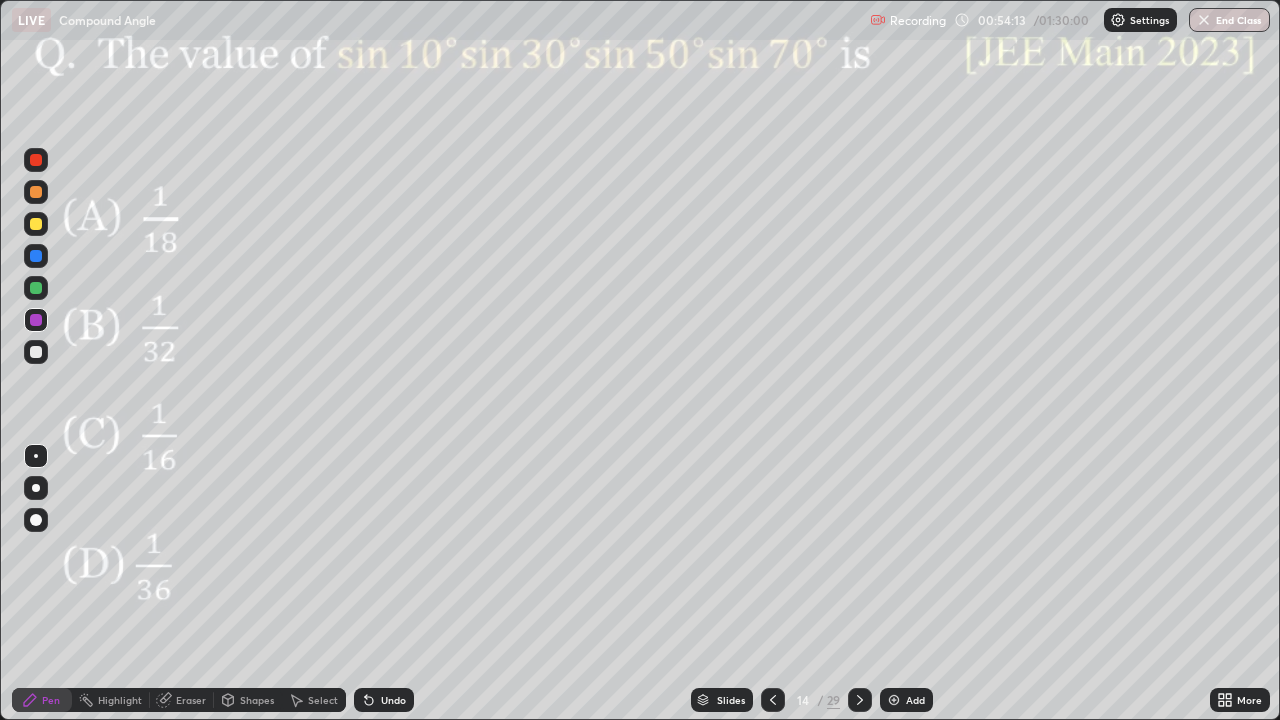 click 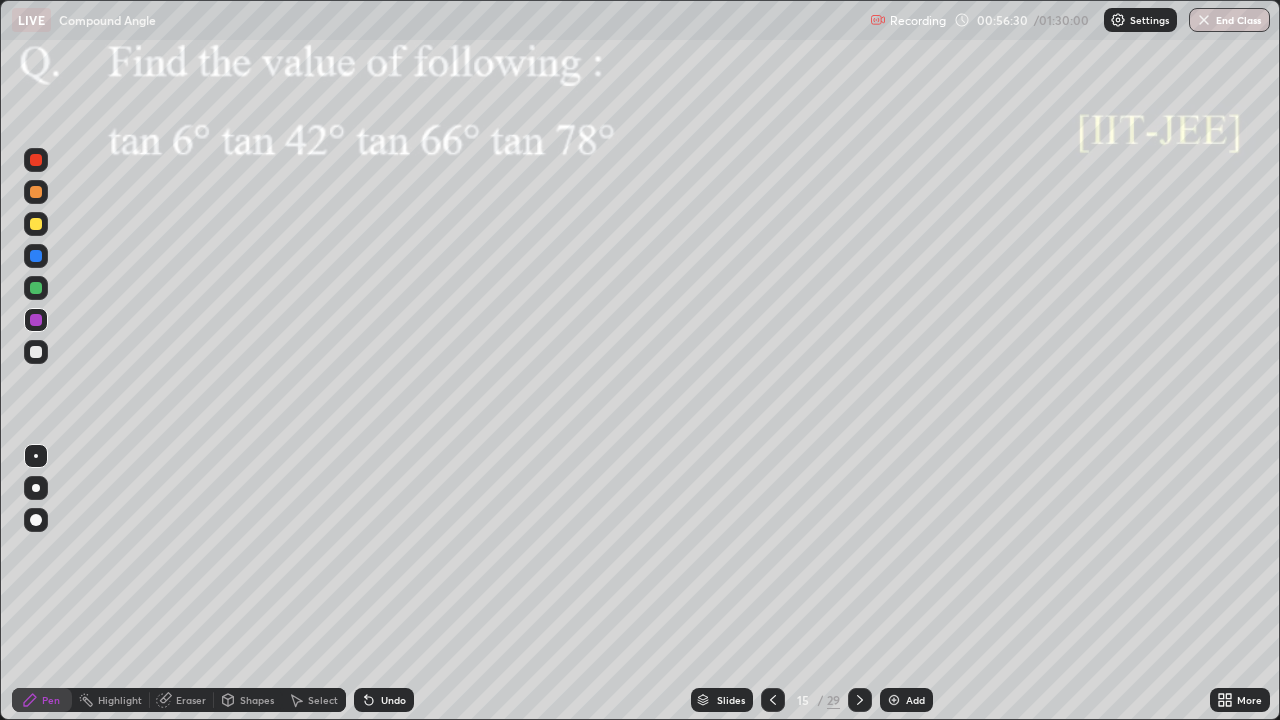 click at bounding box center [36, 288] 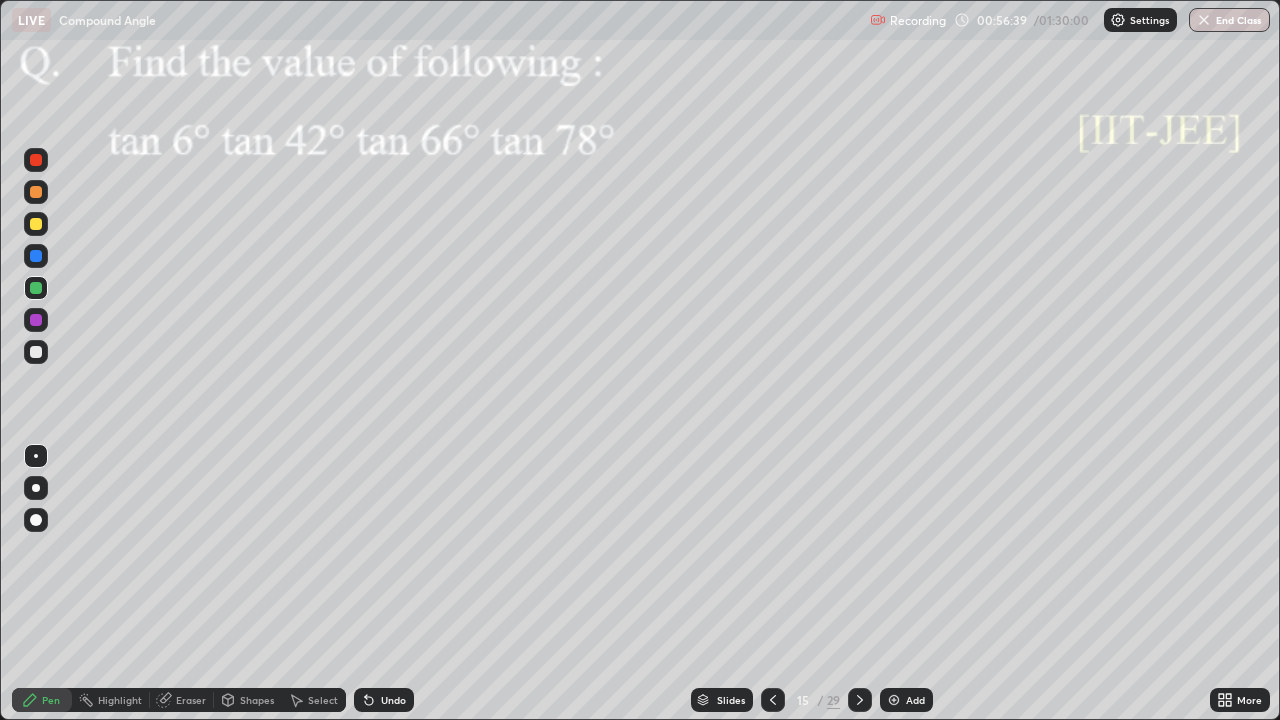 click on "Undo" at bounding box center (384, 700) 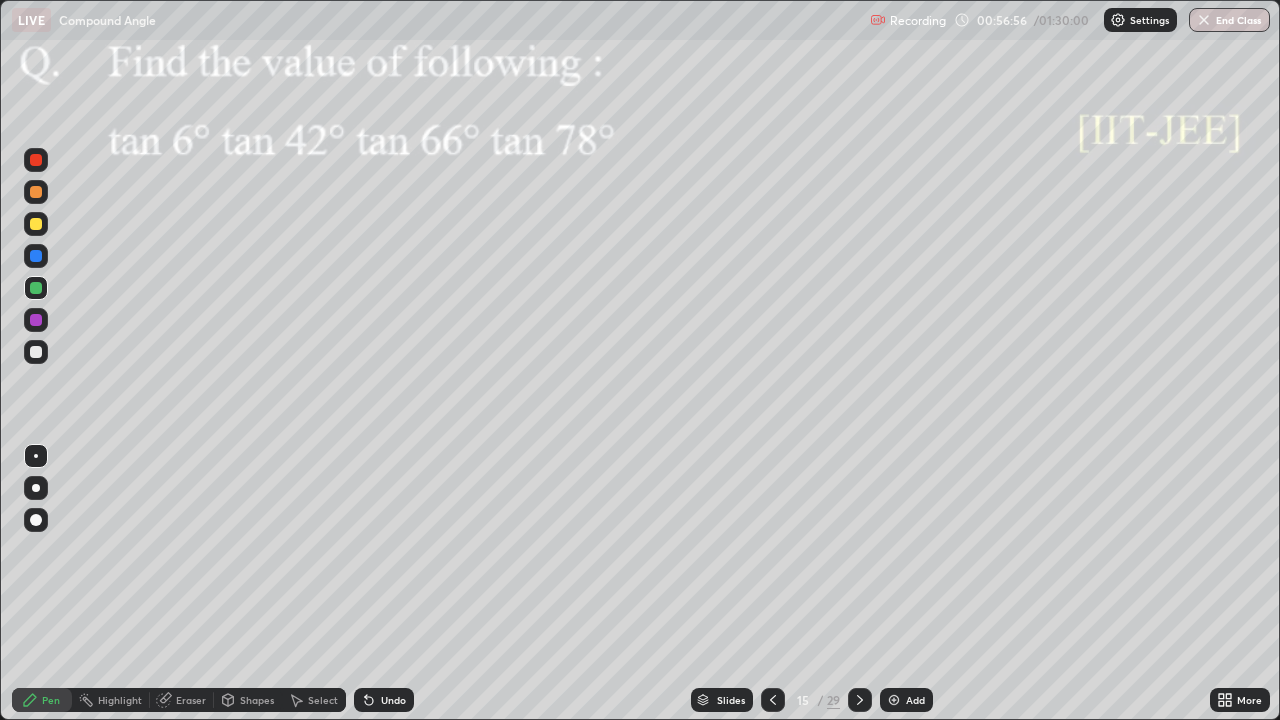 click at bounding box center [36, 320] 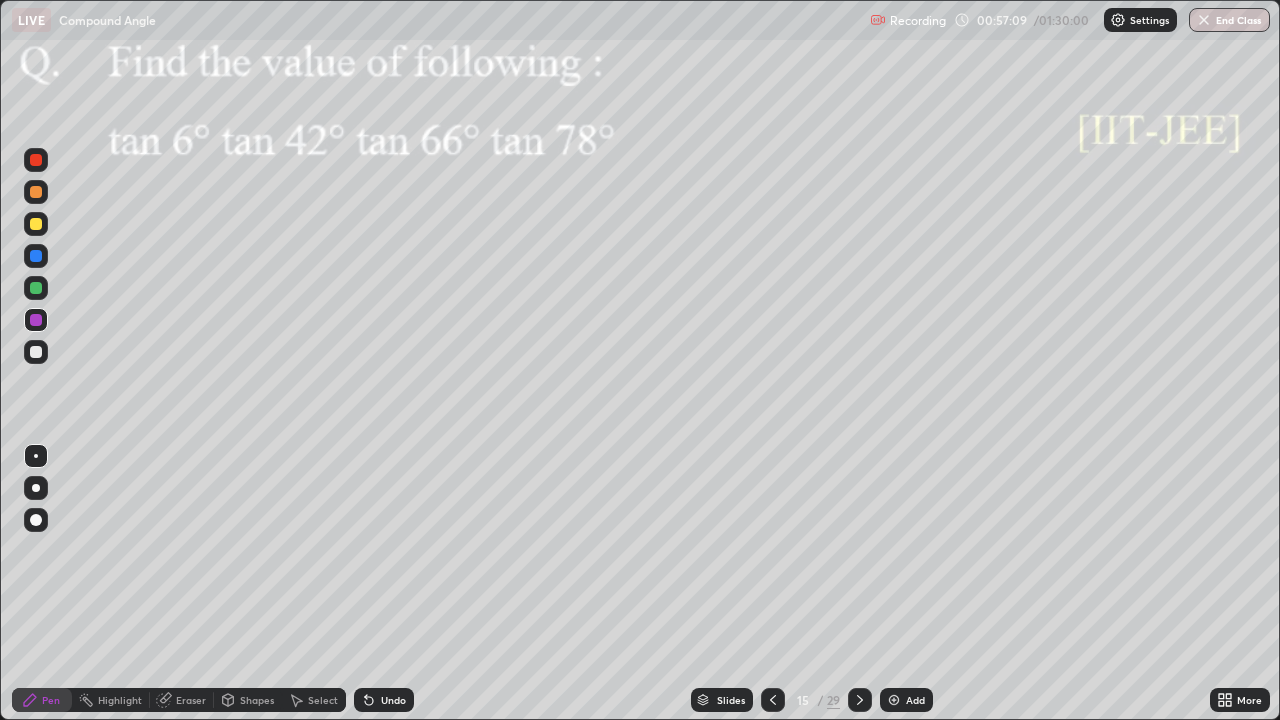 click at bounding box center [36, 288] 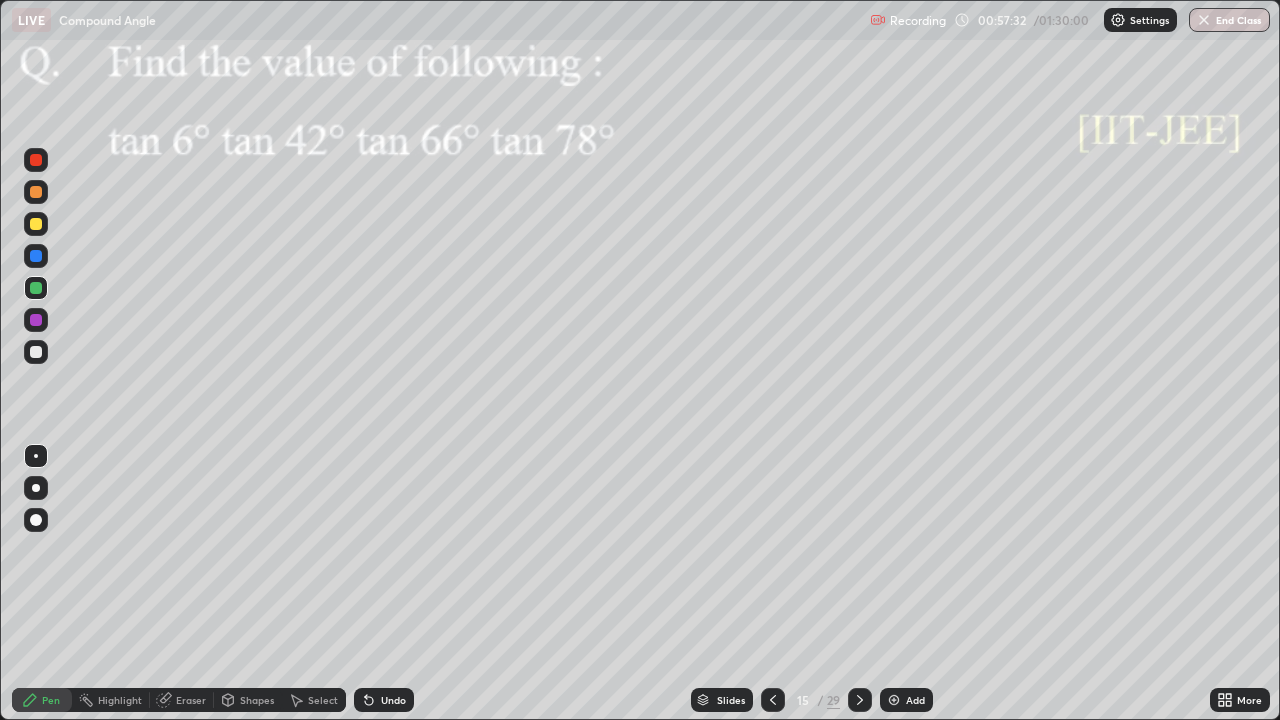 click at bounding box center [36, 320] 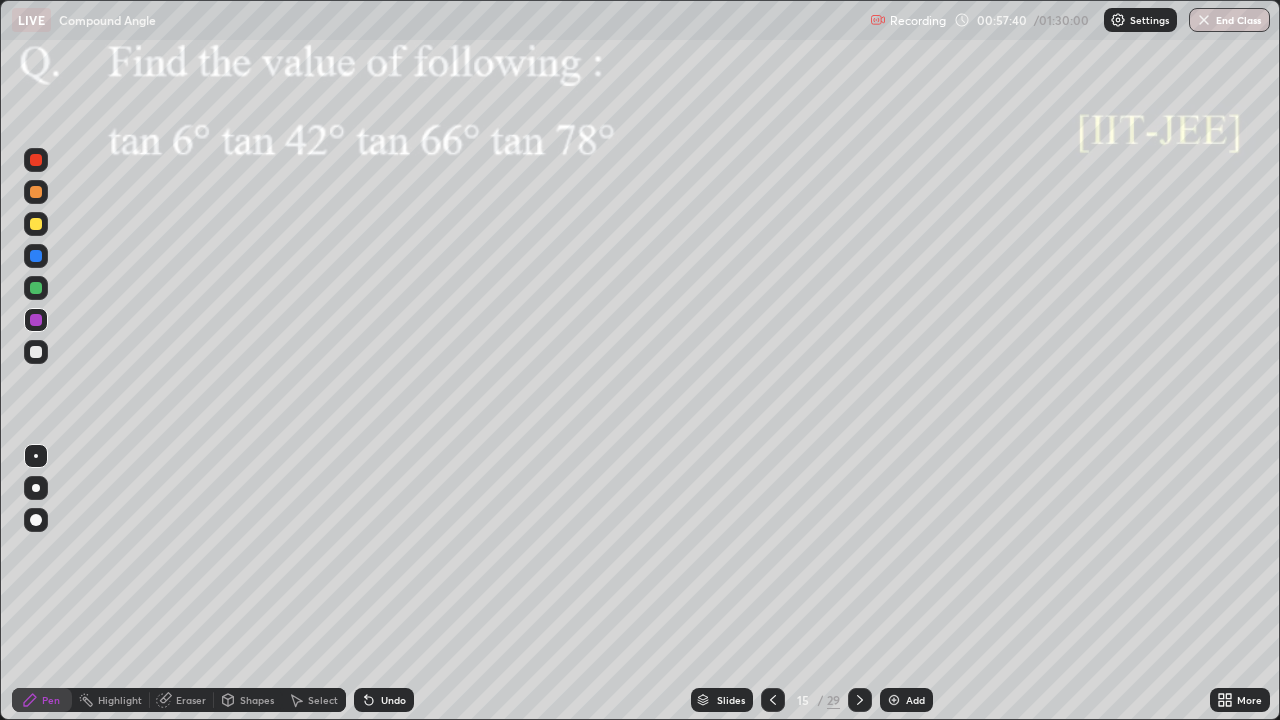 click at bounding box center [36, 256] 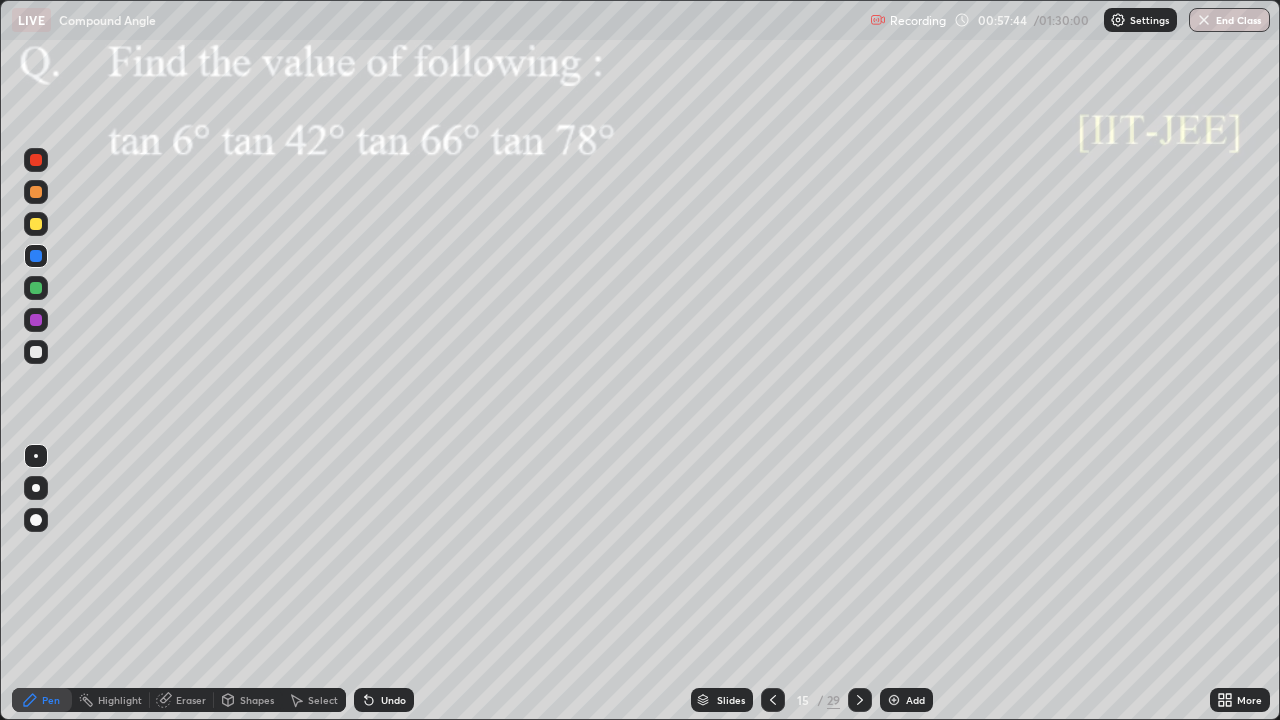 click on "Undo" at bounding box center [384, 700] 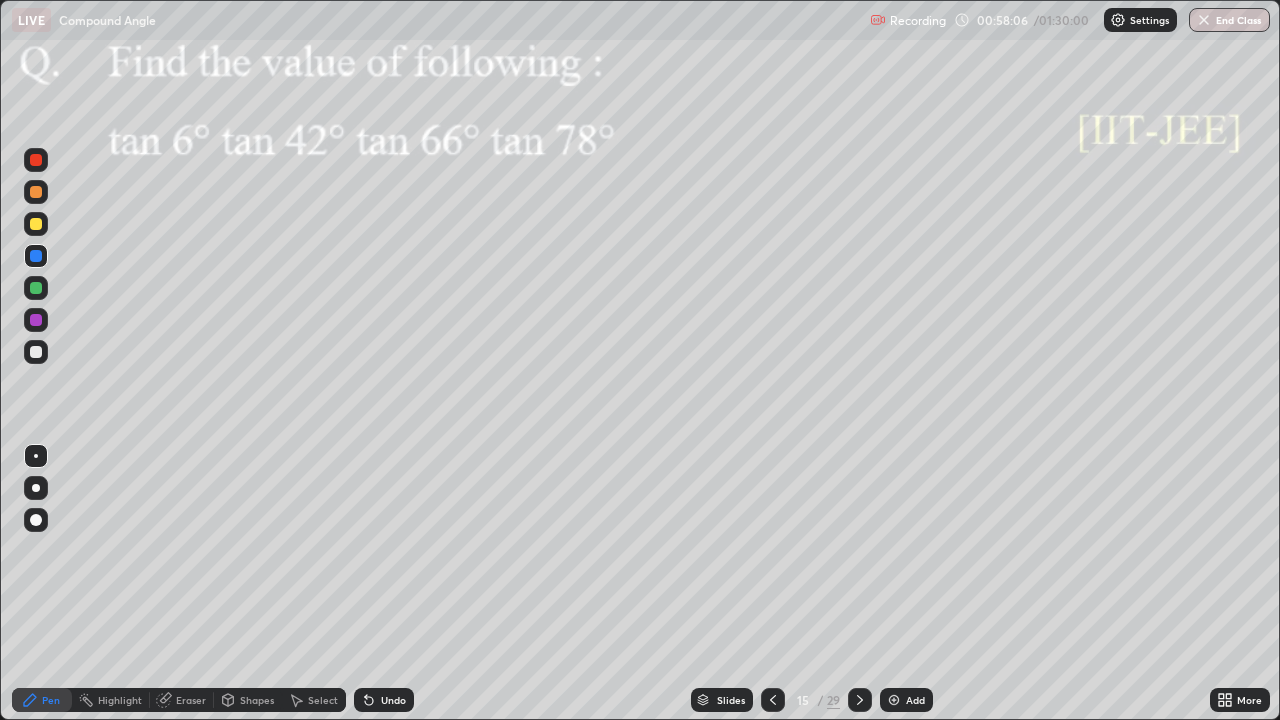 click at bounding box center (36, 320) 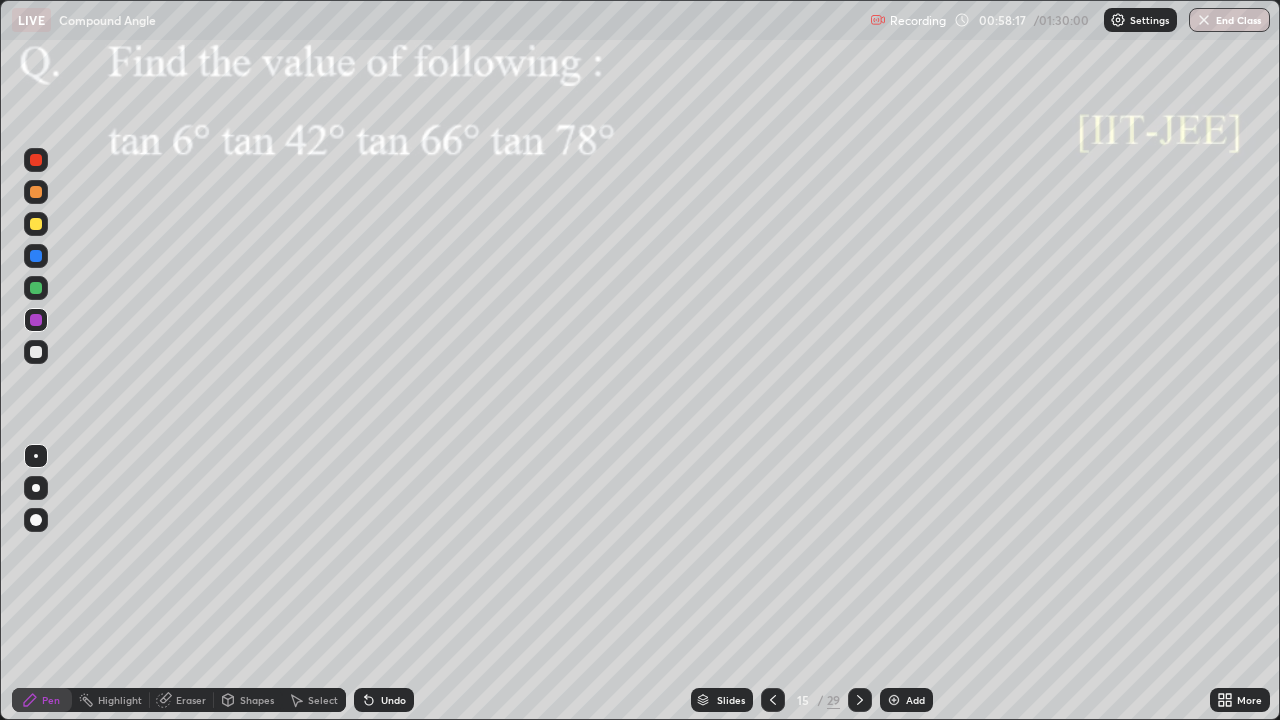 click at bounding box center [36, 224] 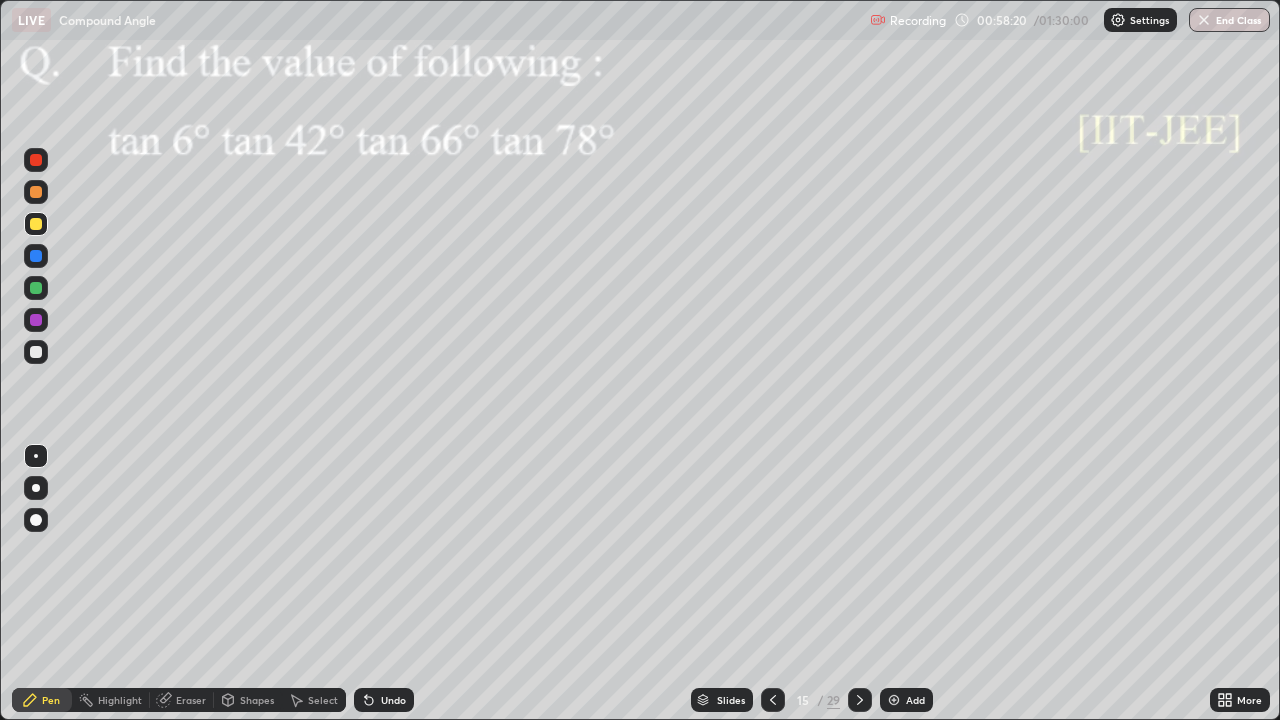 click at bounding box center [36, 352] 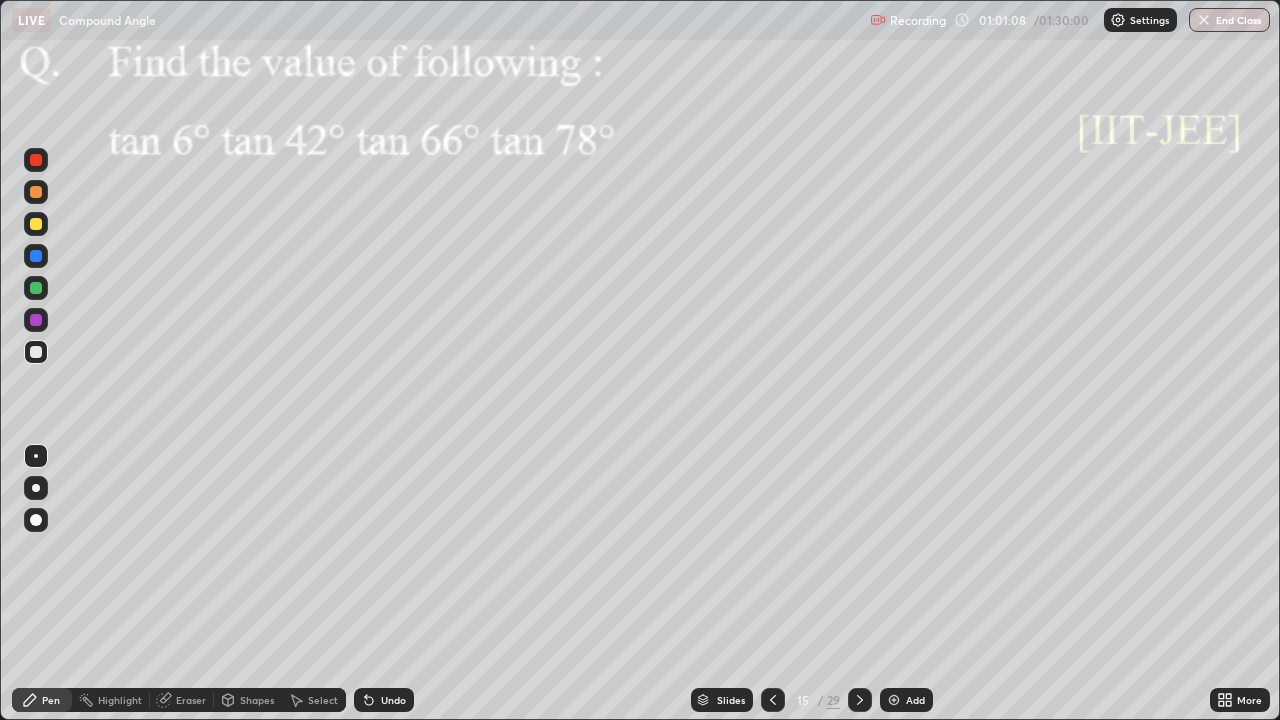 click 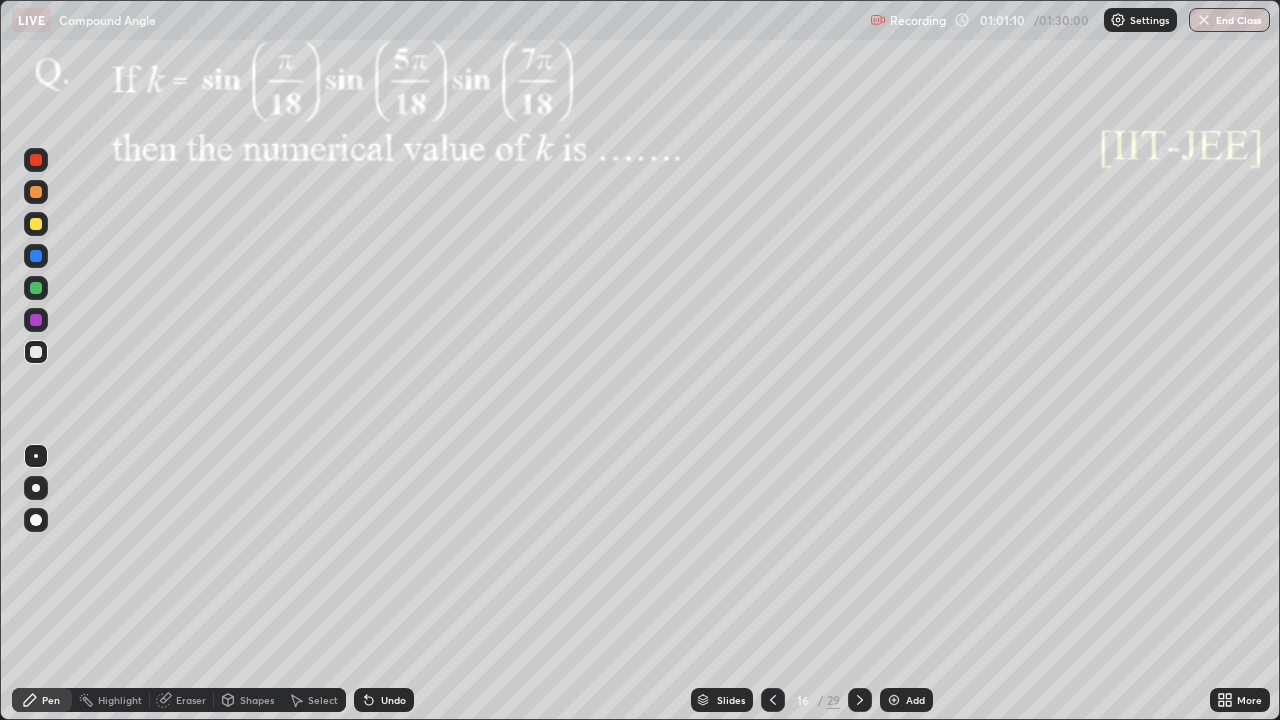 click at bounding box center [36, 288] 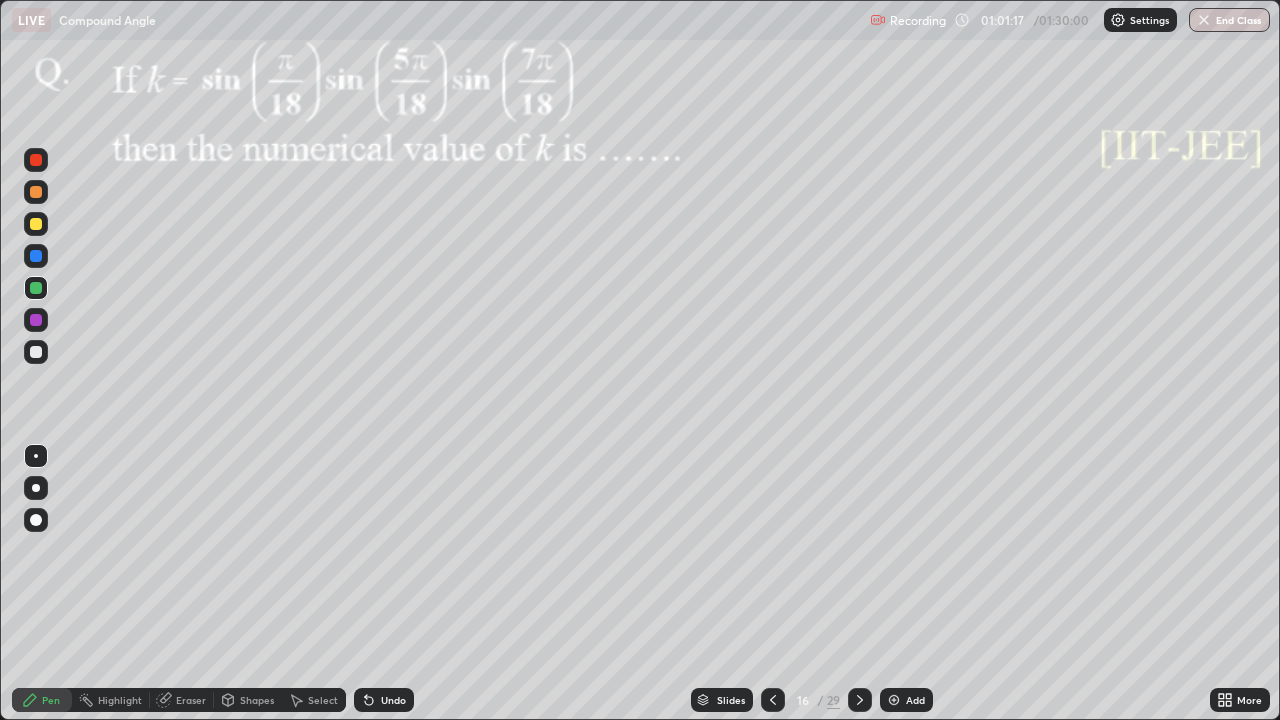 click 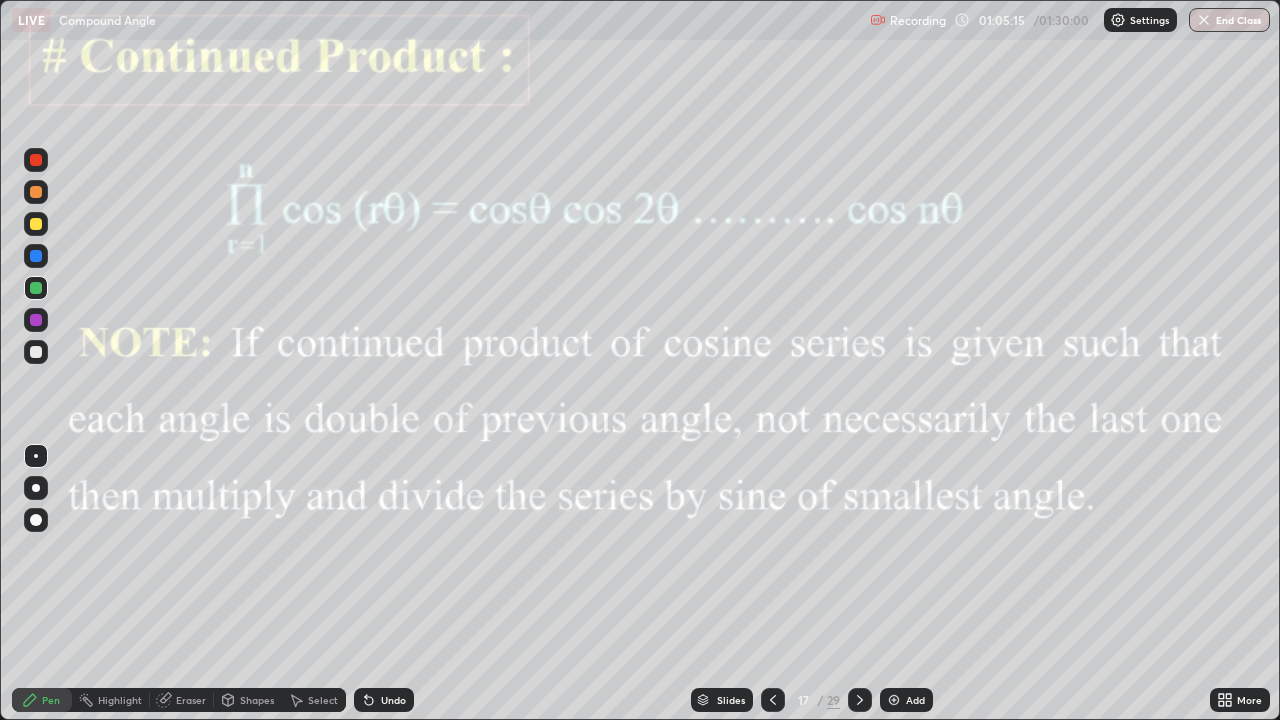 click 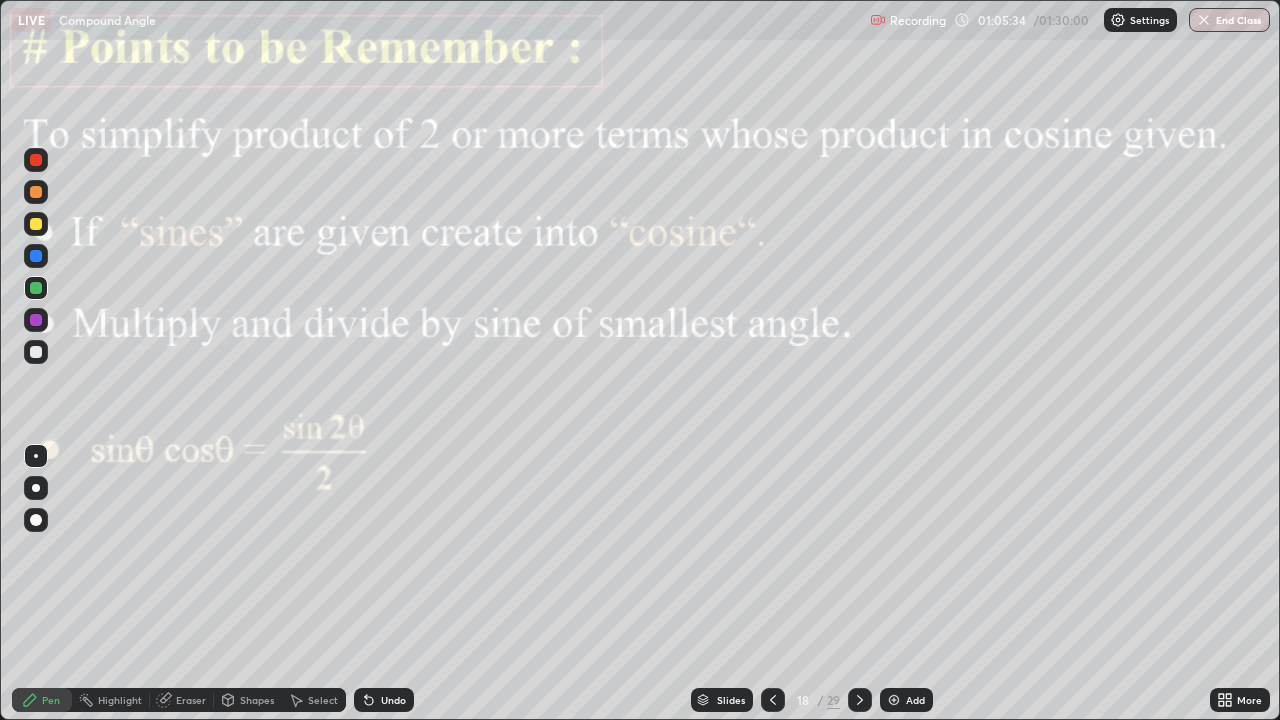 click on "Eraser" at bounding box center [191, 700] 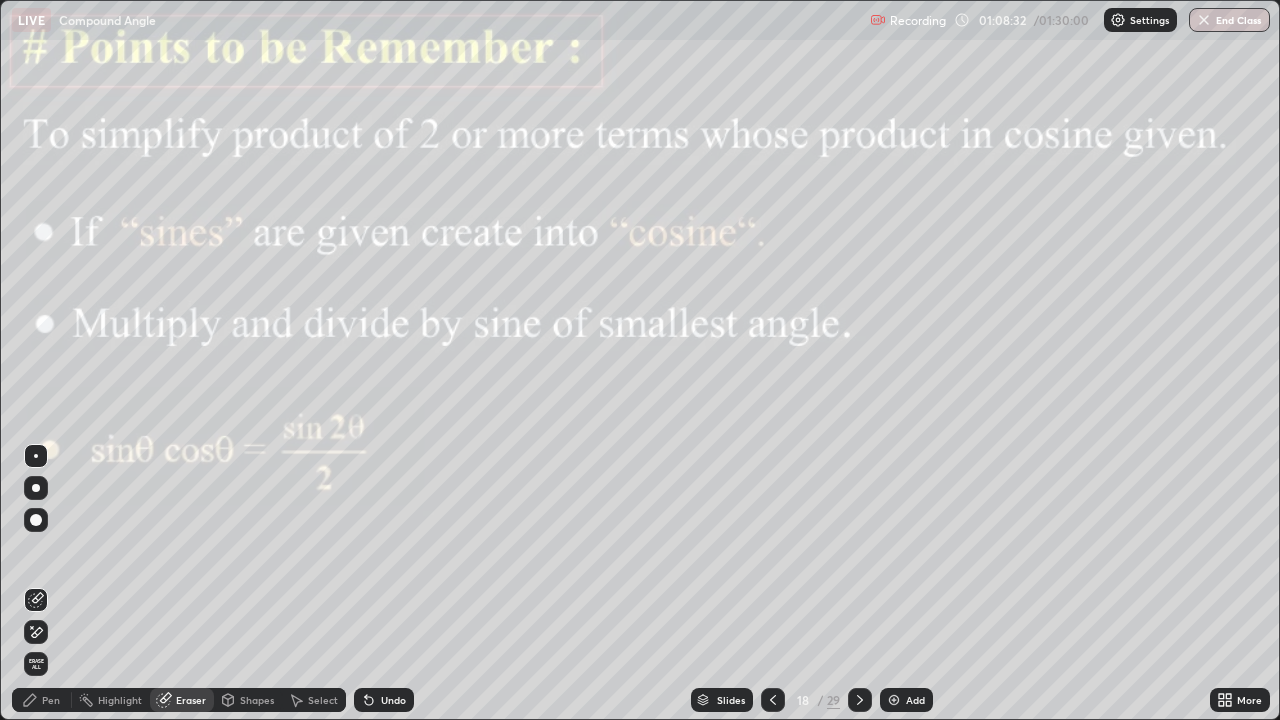 click 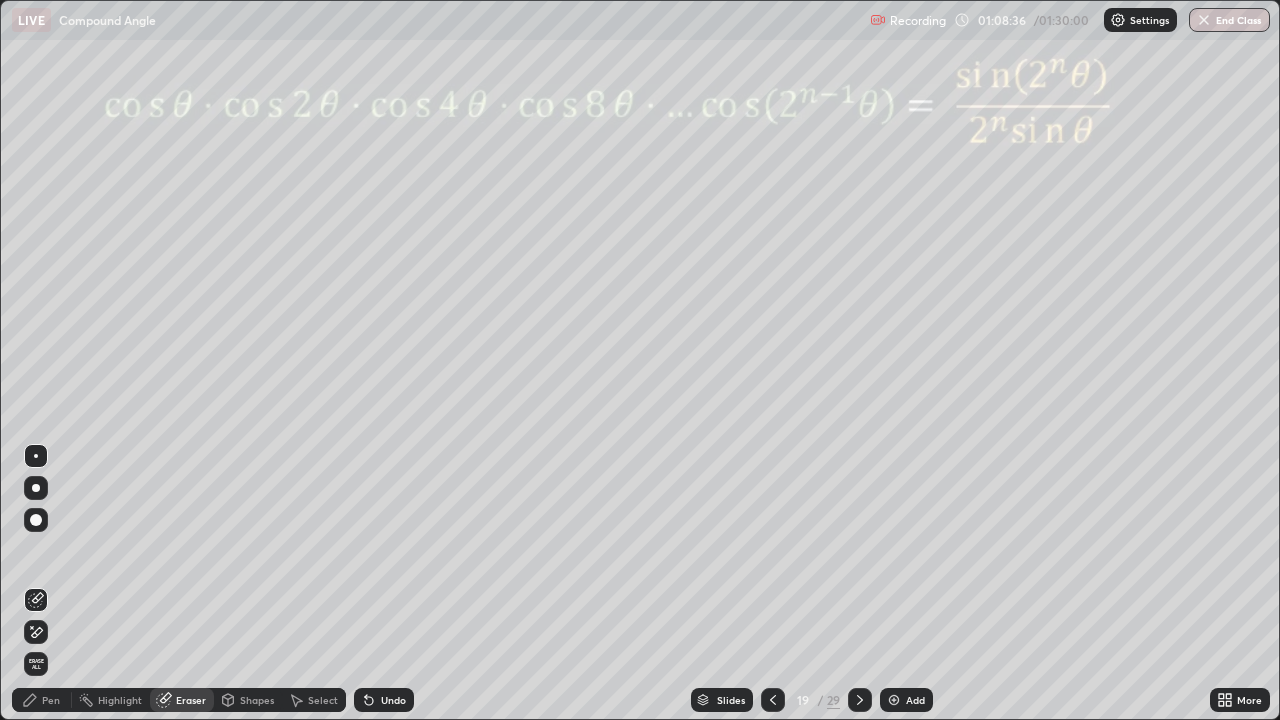 click on "Pen" at bounding box center (42, 700) 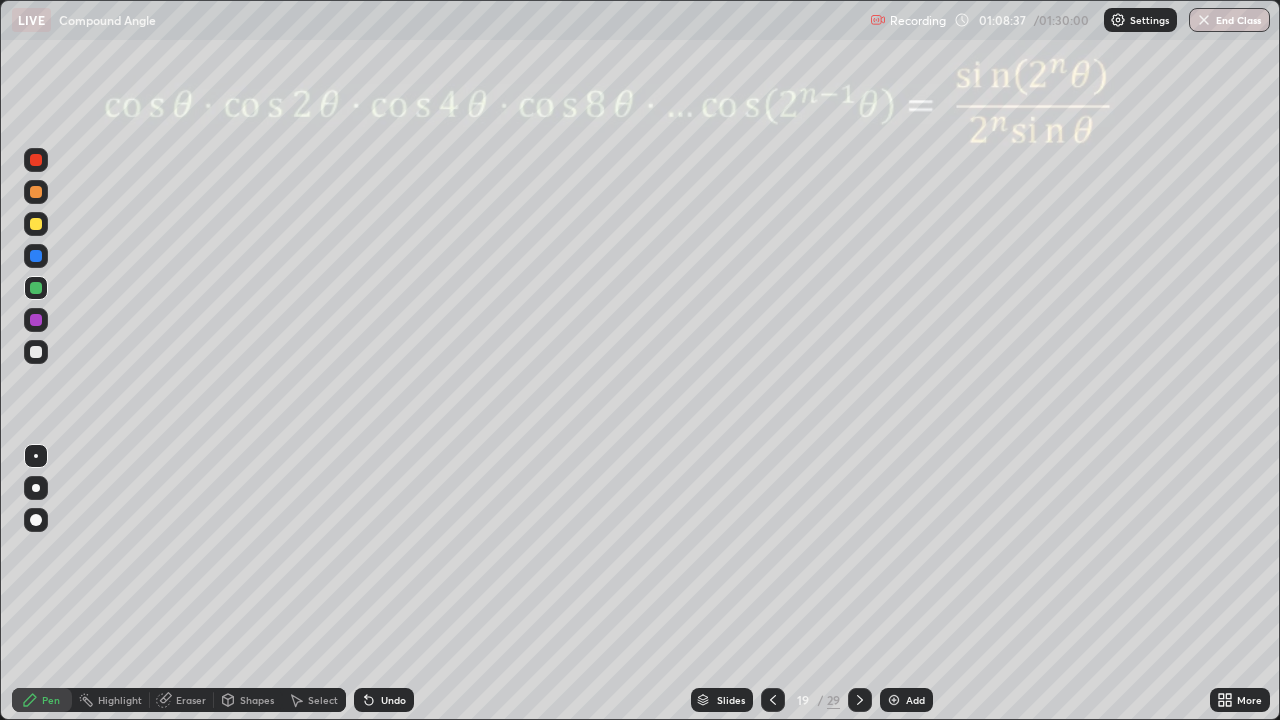 click at bounding box center [36, 288] 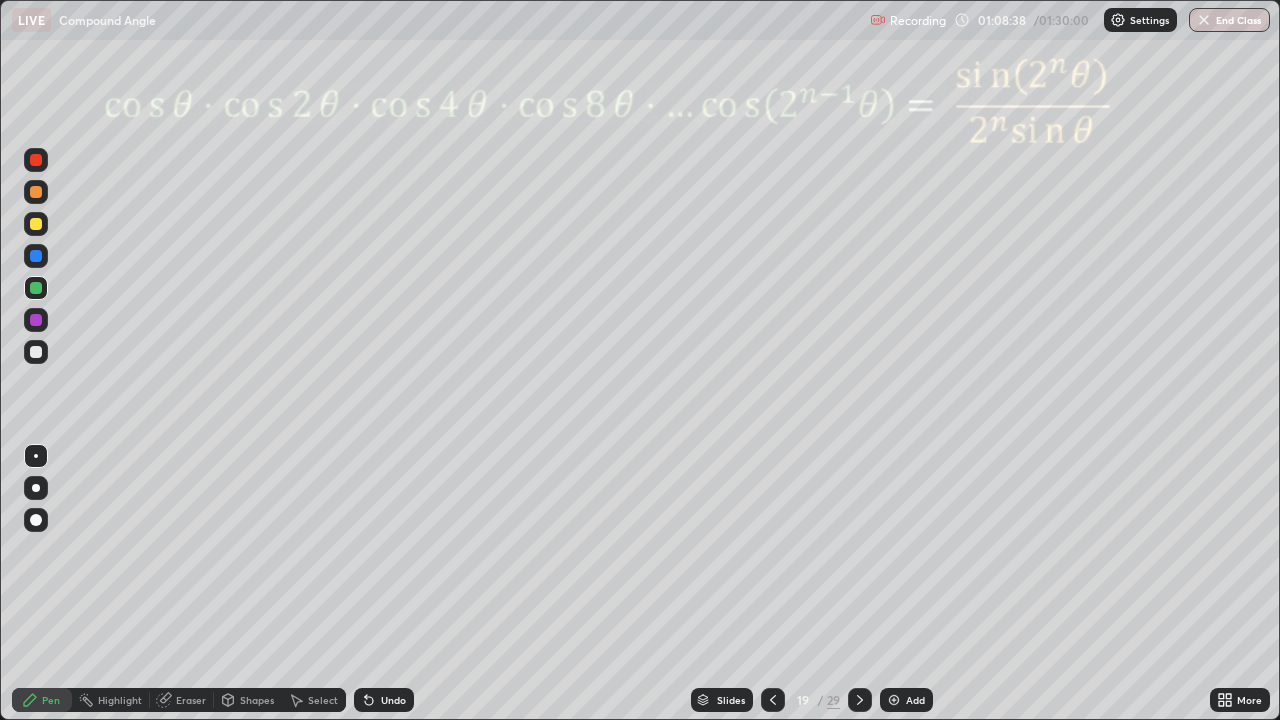 click at bounding box center [36, 192] 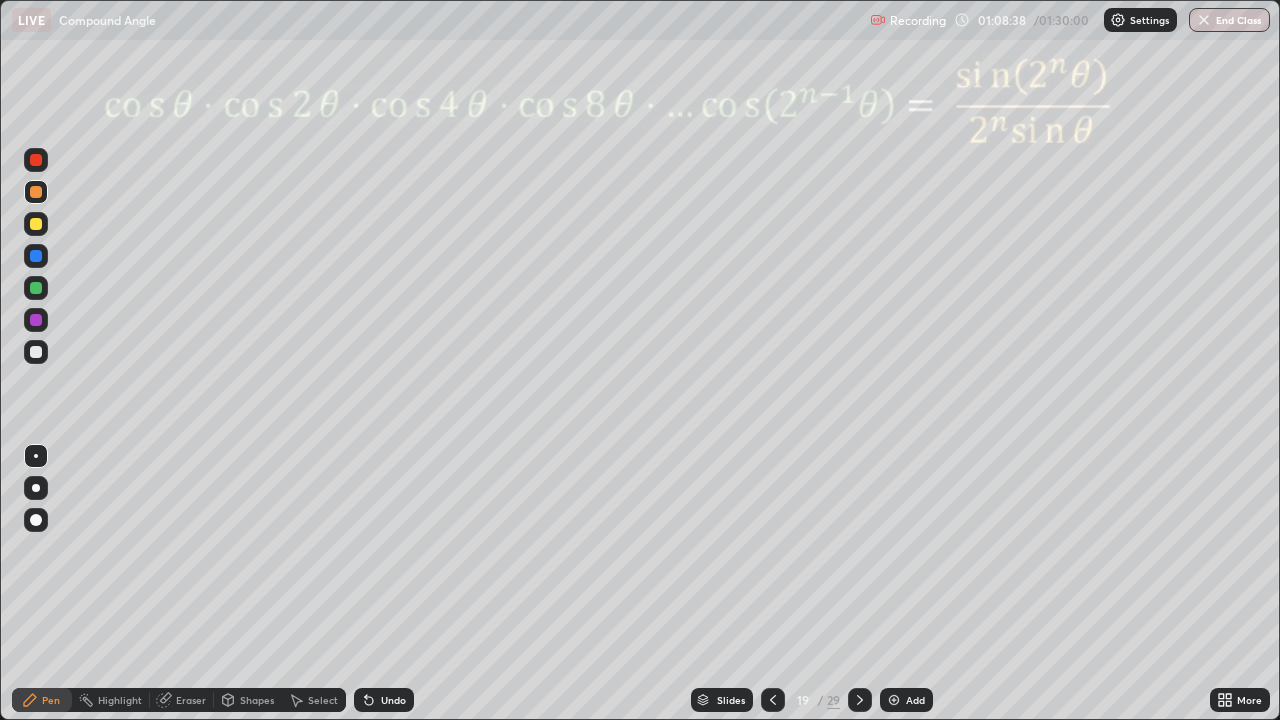 click at bounding box center [36, 224] 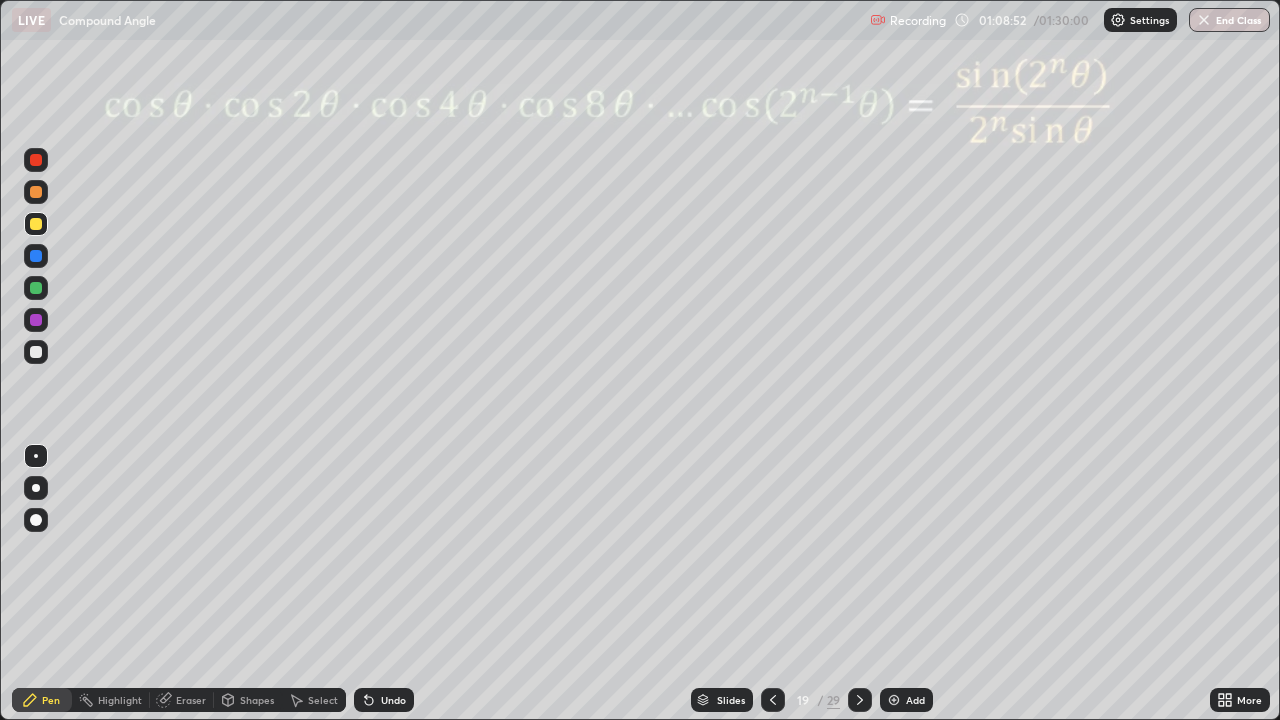click at bounding box center [36, 320] 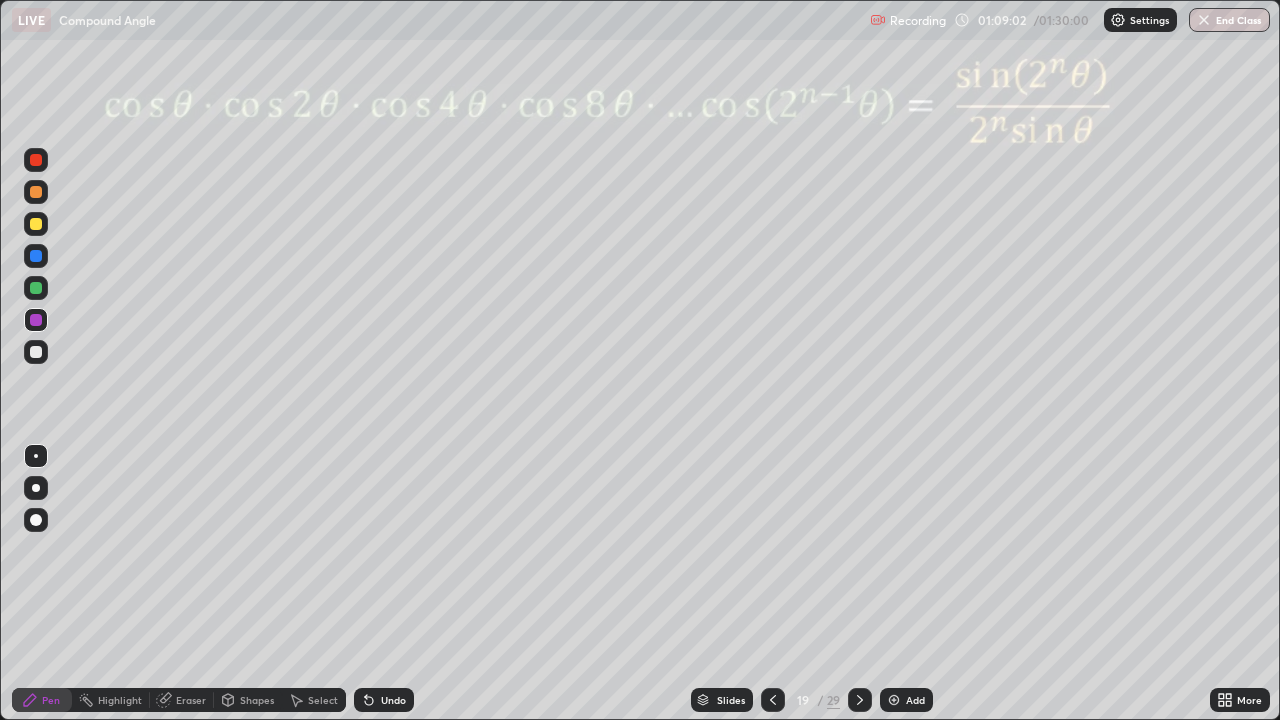click on "Undo" at bounding box center (393, 700) 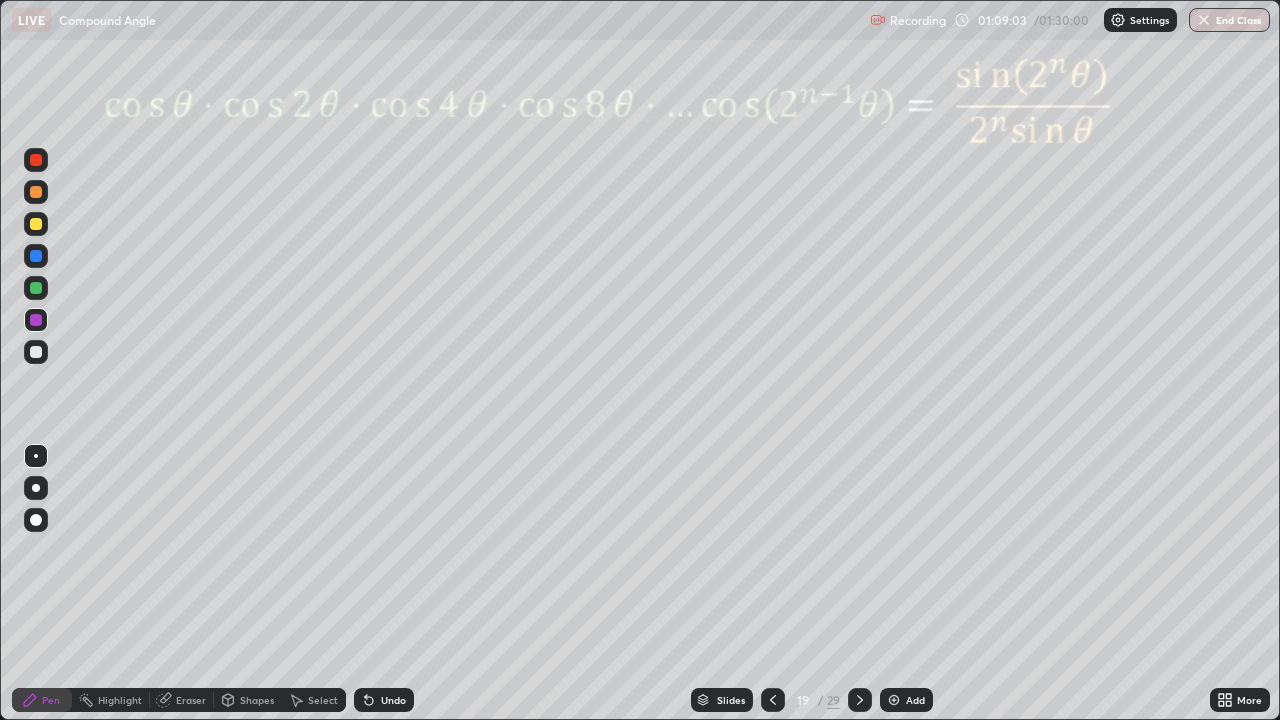 click on "Undo" at bounding box center (393, 700) 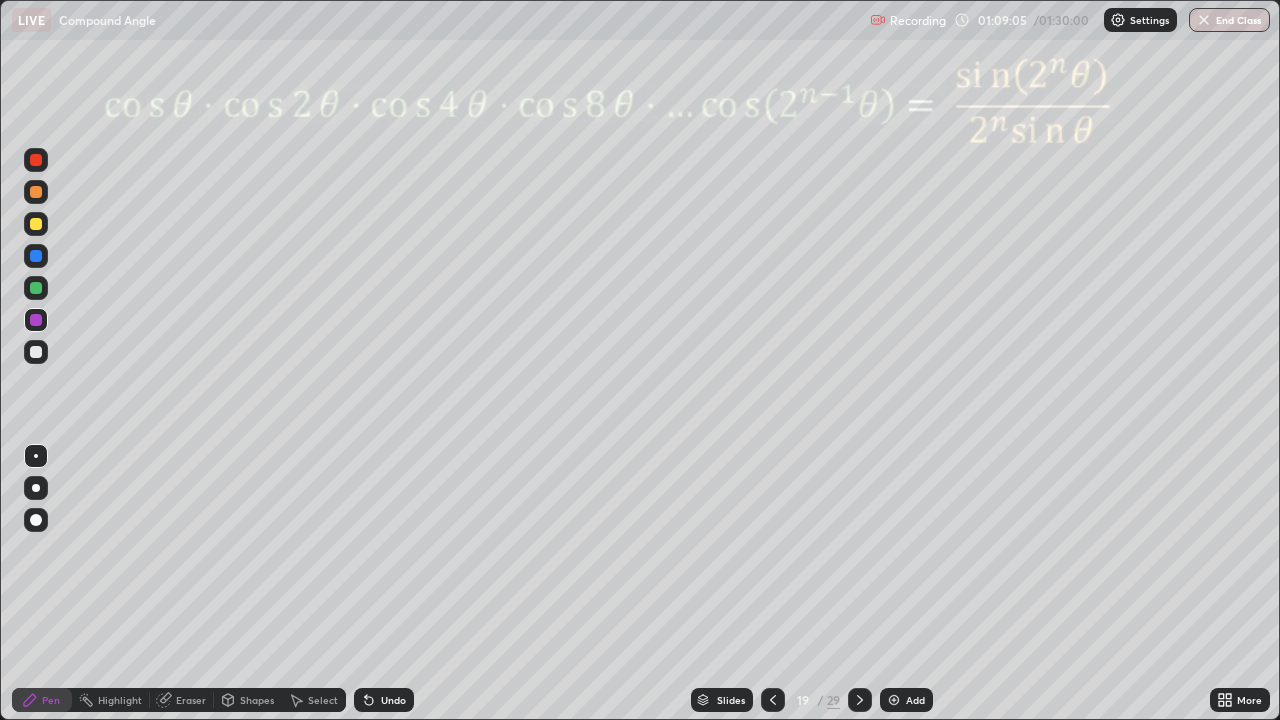click on "Undo" at bounding box center (393, 700) 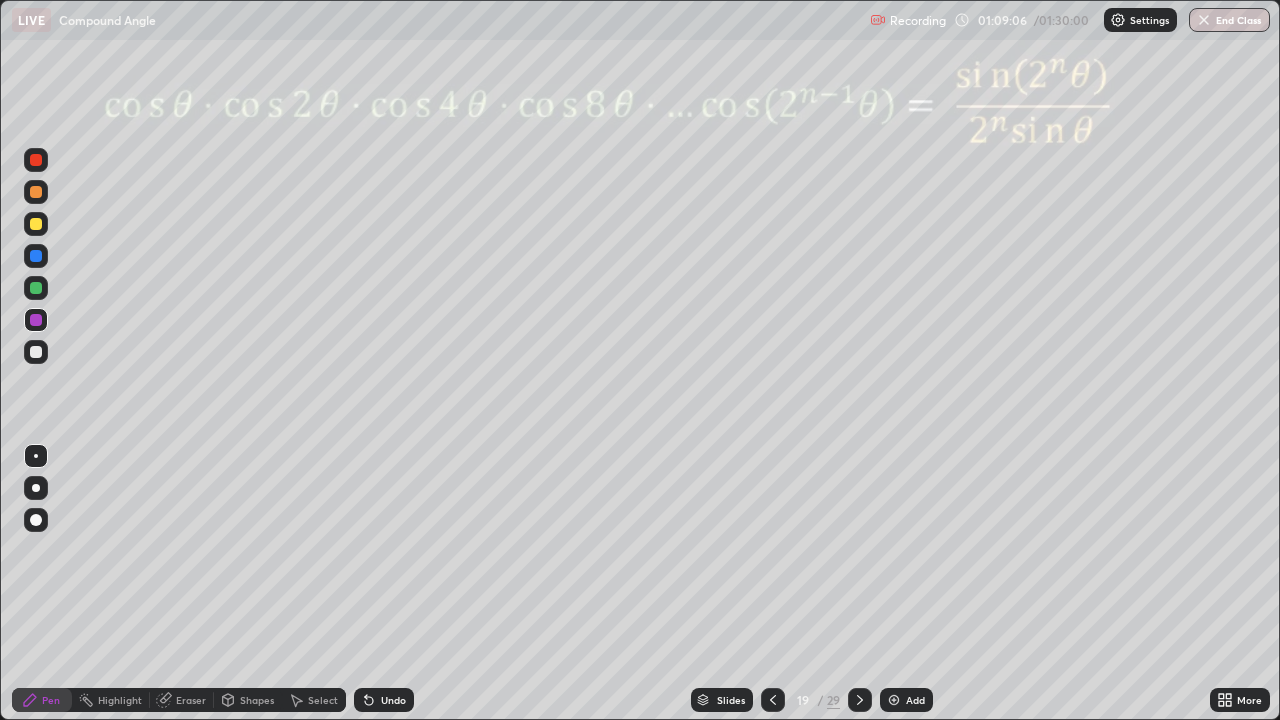 click on "Undo" at bounding box center [393, 700] 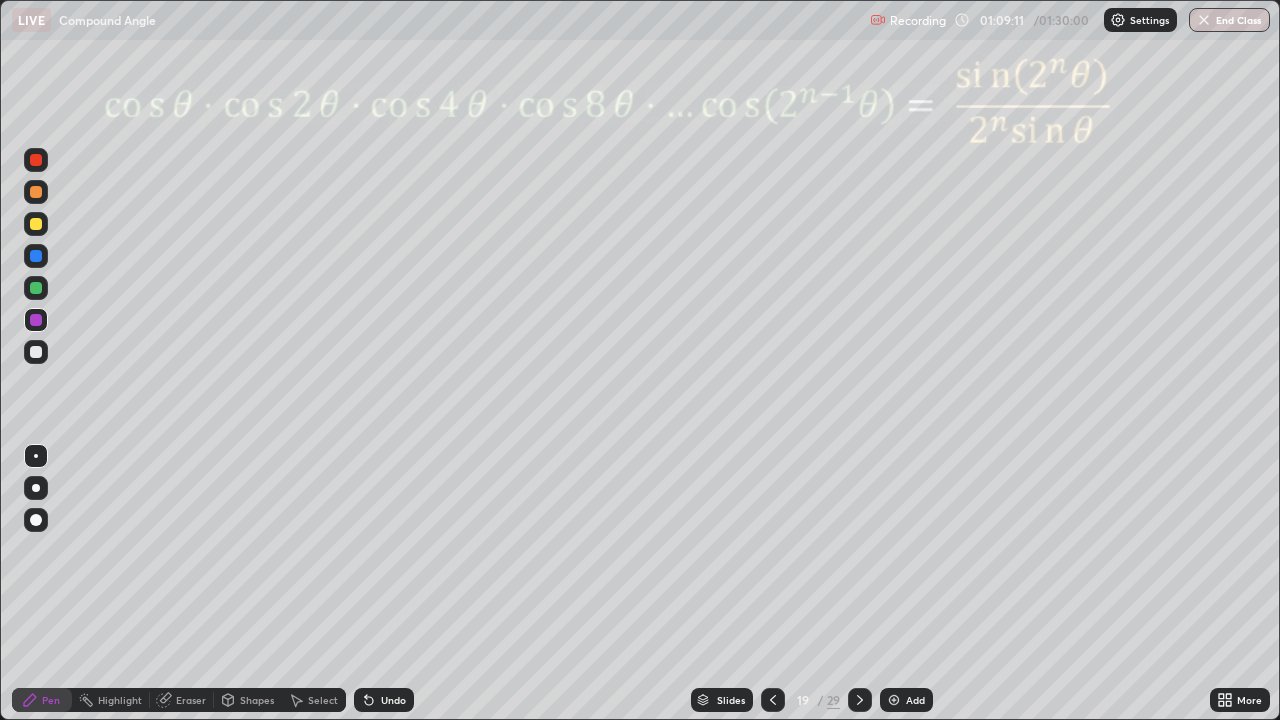 click on "Select" at bounding box center [323, 700] 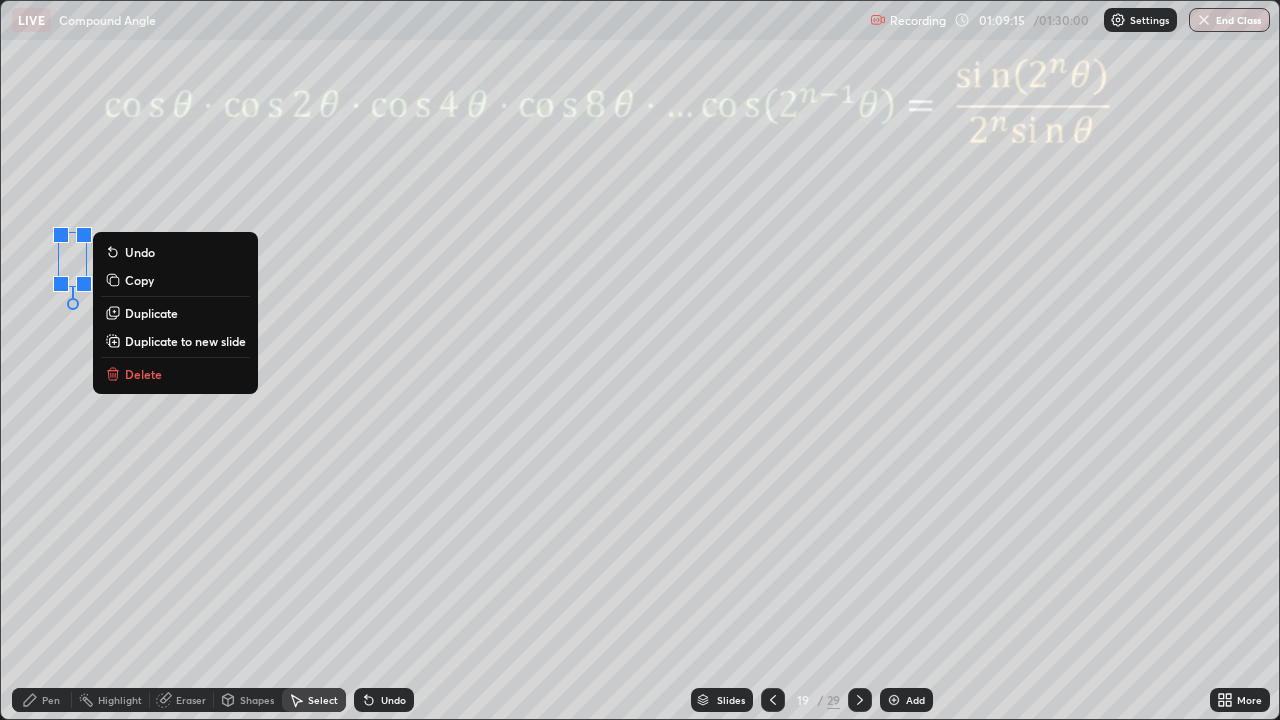 click on "Pen" at bounding box center [51, 700] 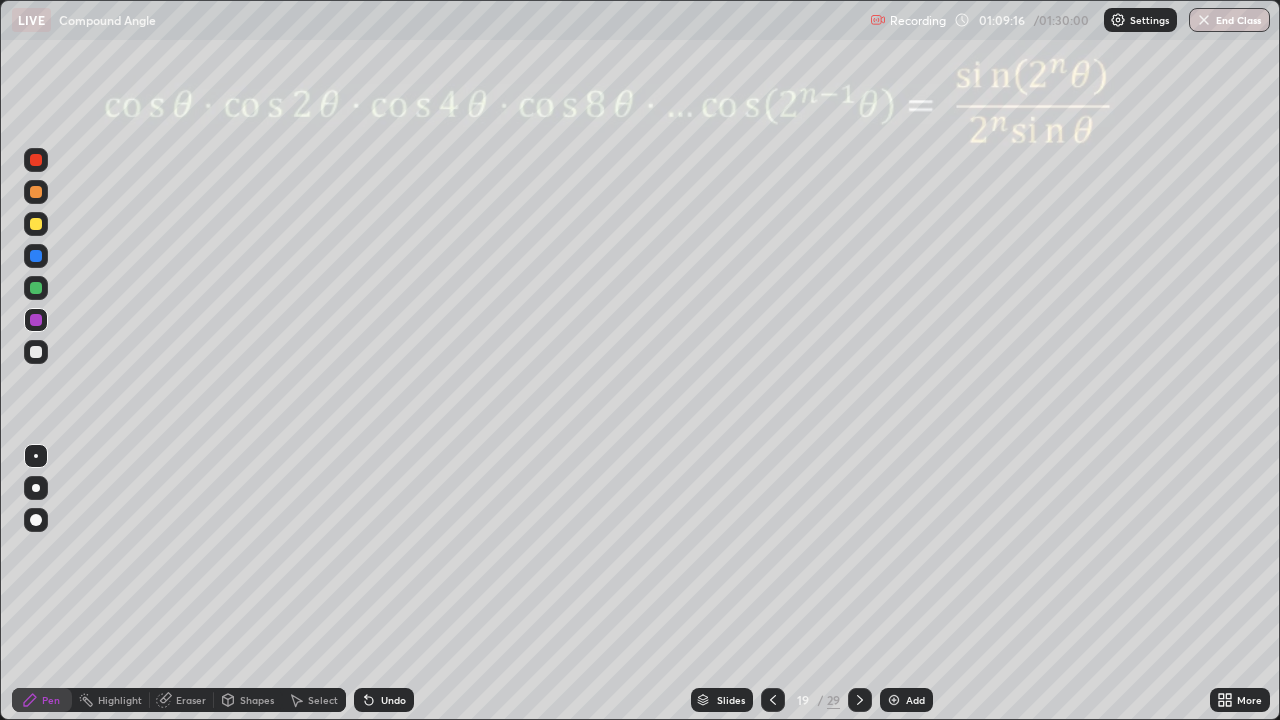 click at bounding box center (36, 288) 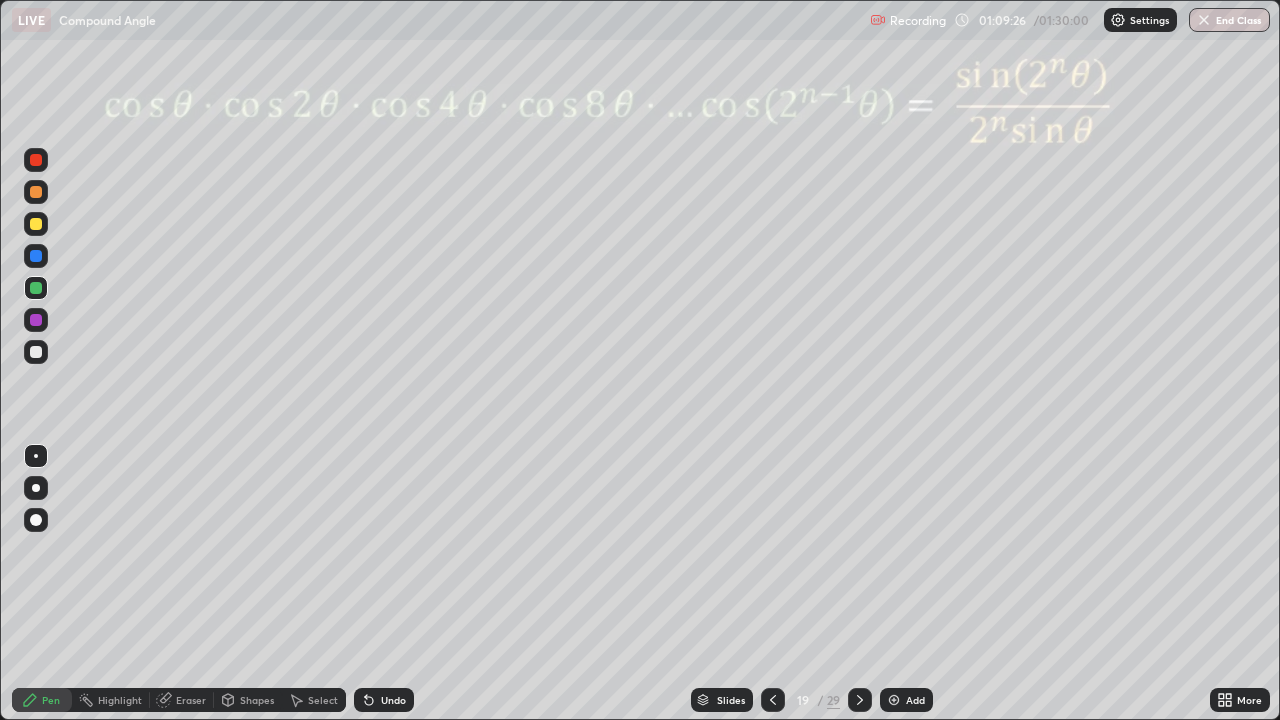 click at bounding box center (36, 256) 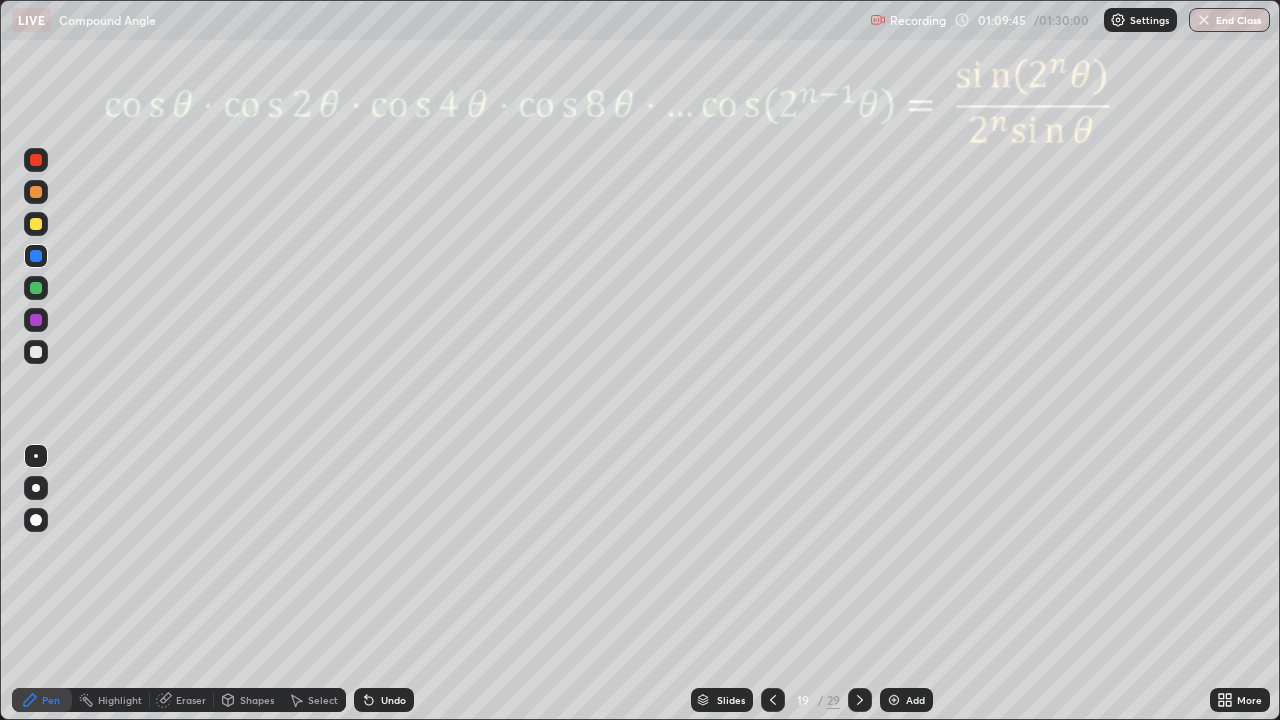 click at bounding box center [36, 288] 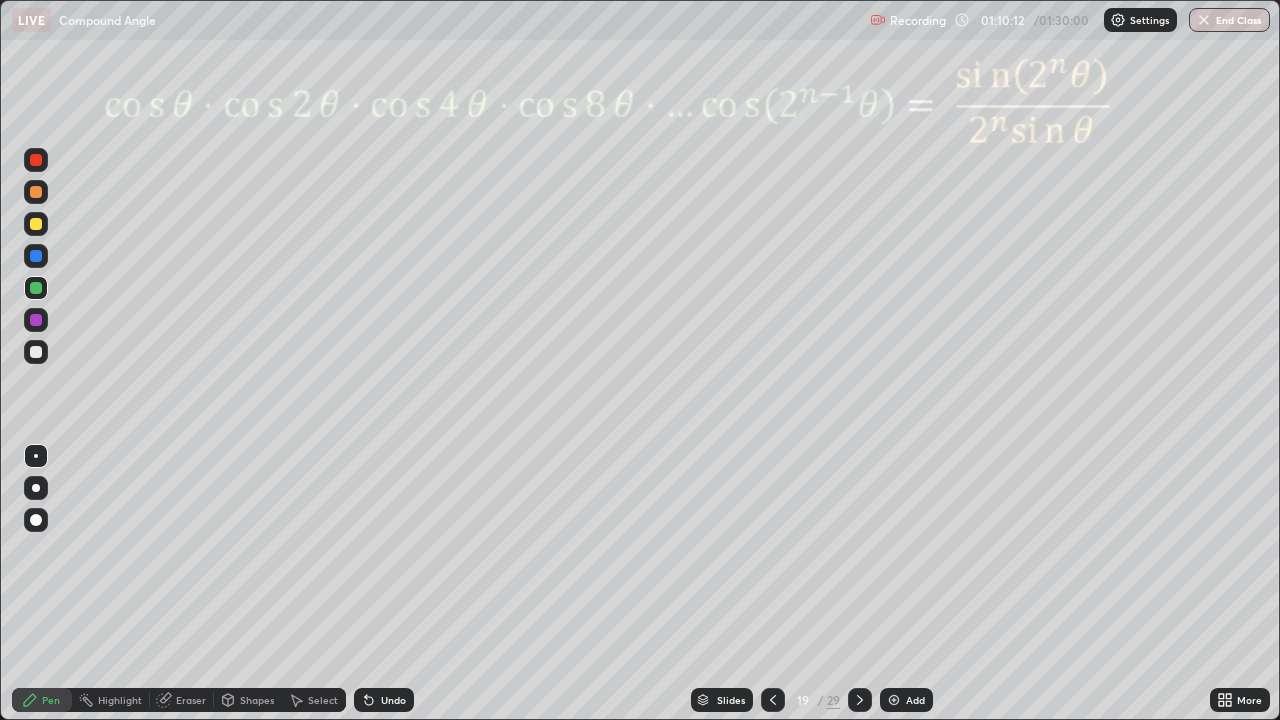 click at bounding box center (36, 320) 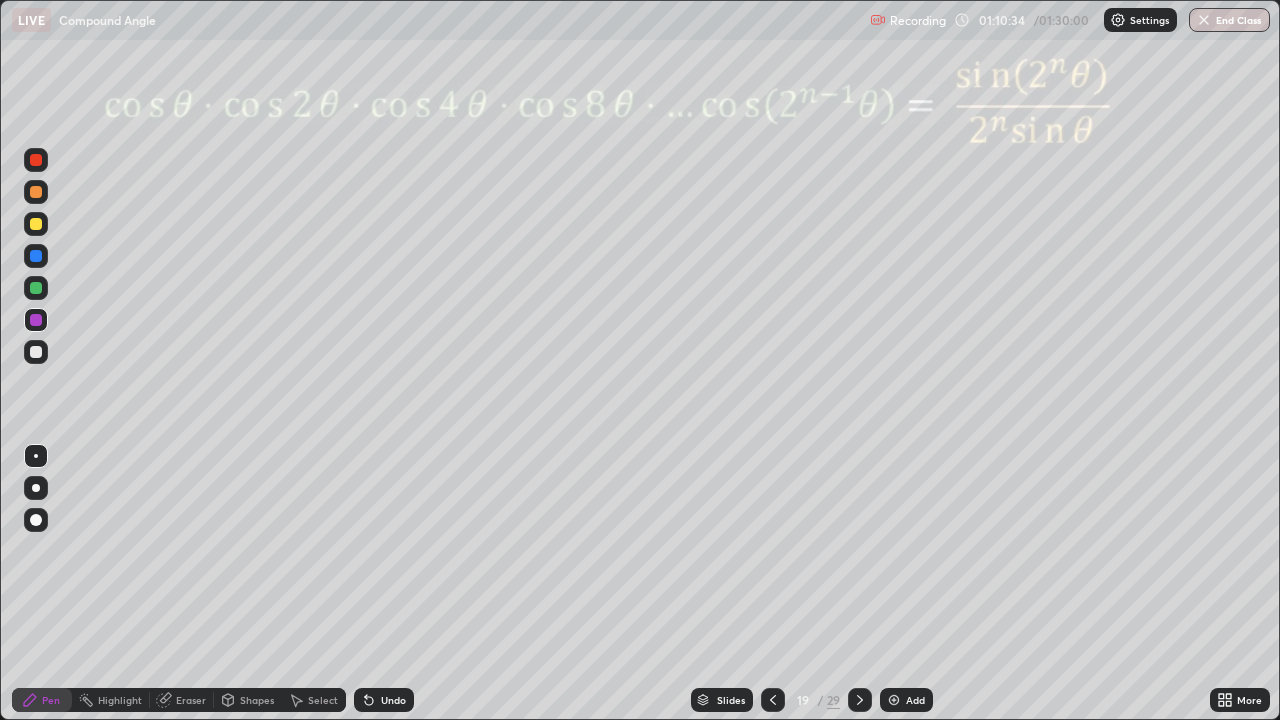 click on "Undo" at bounding box center [393, 700] 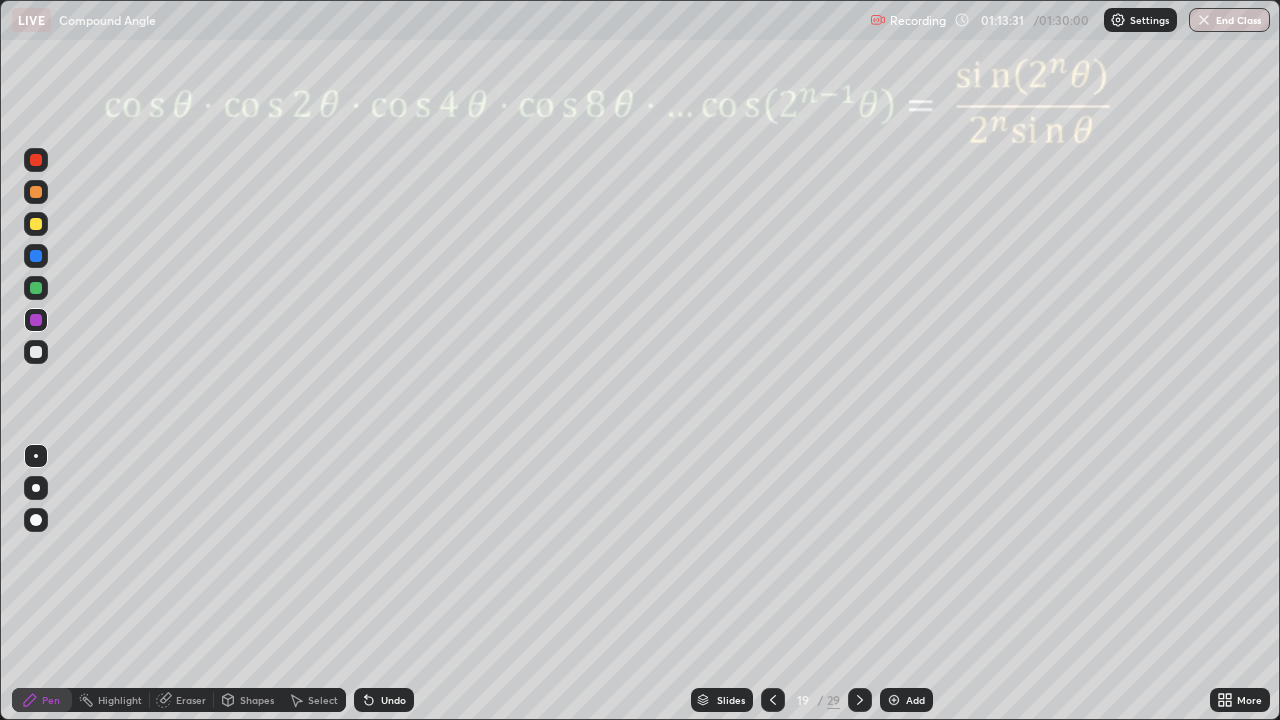 click on "Eraser" at bounding box center [191, 700] 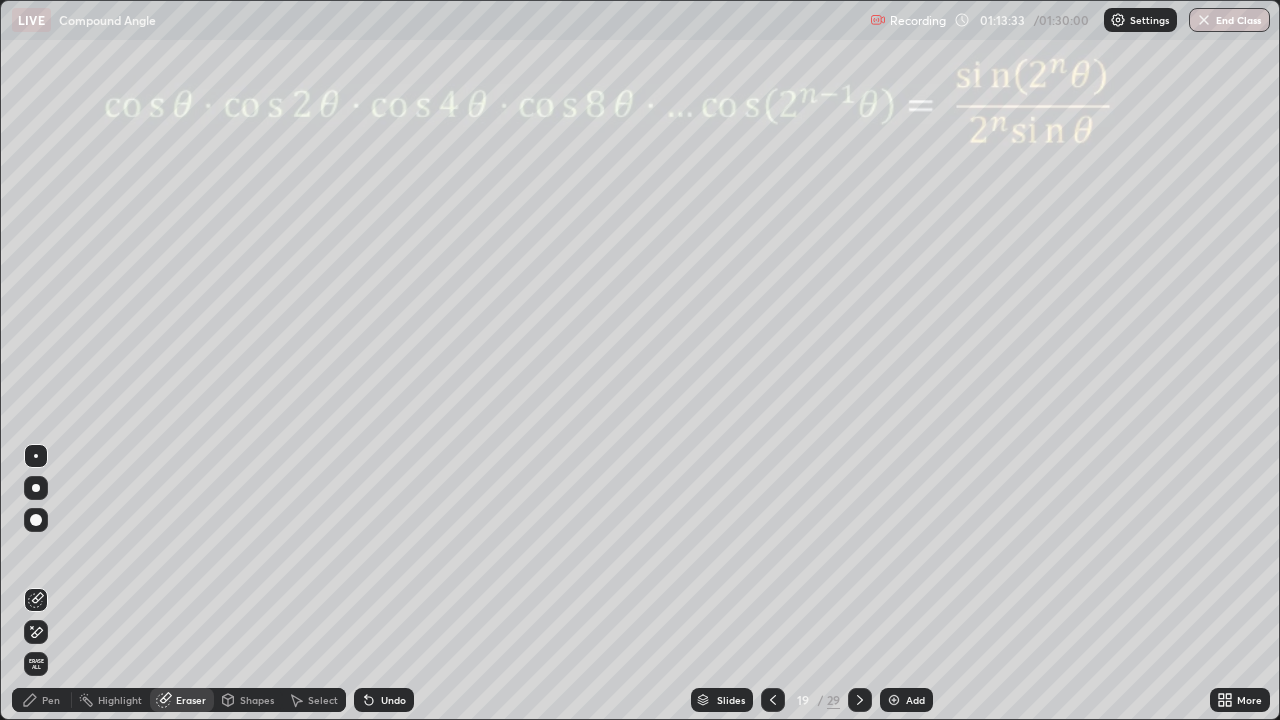 click on "Pen" at bounding box center (42, 700) 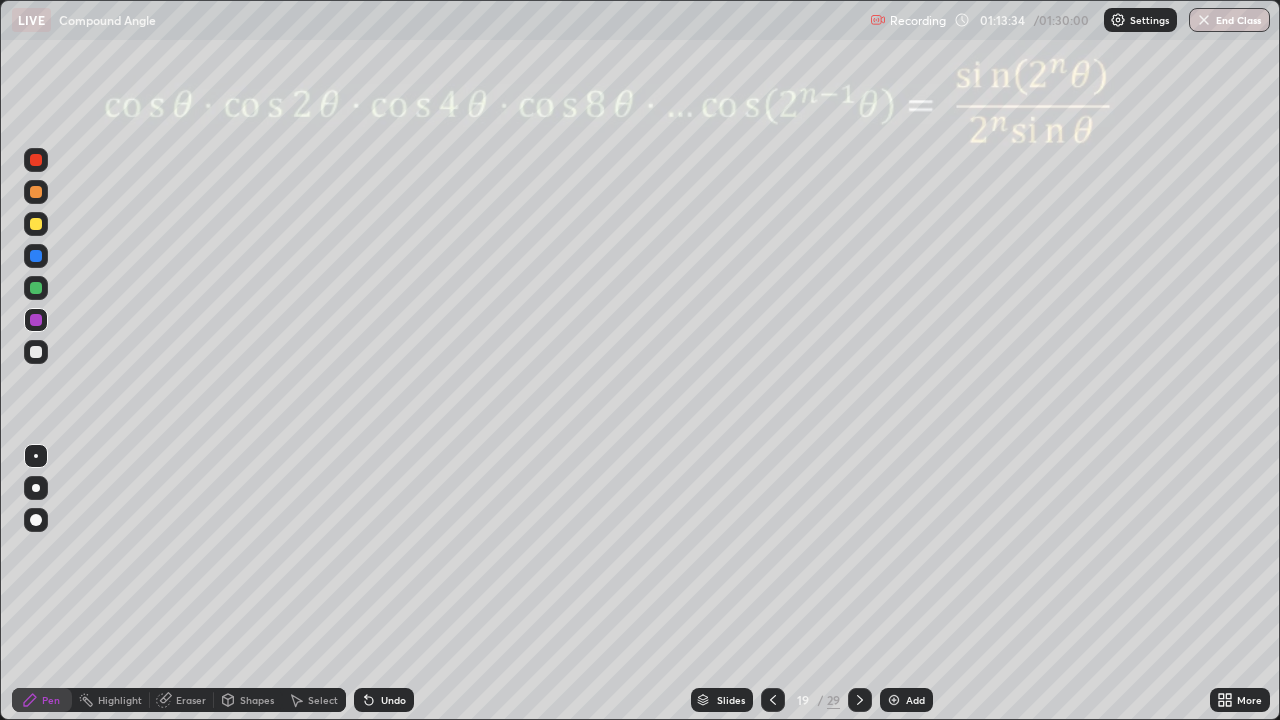 click at bounding box center (36, 320) 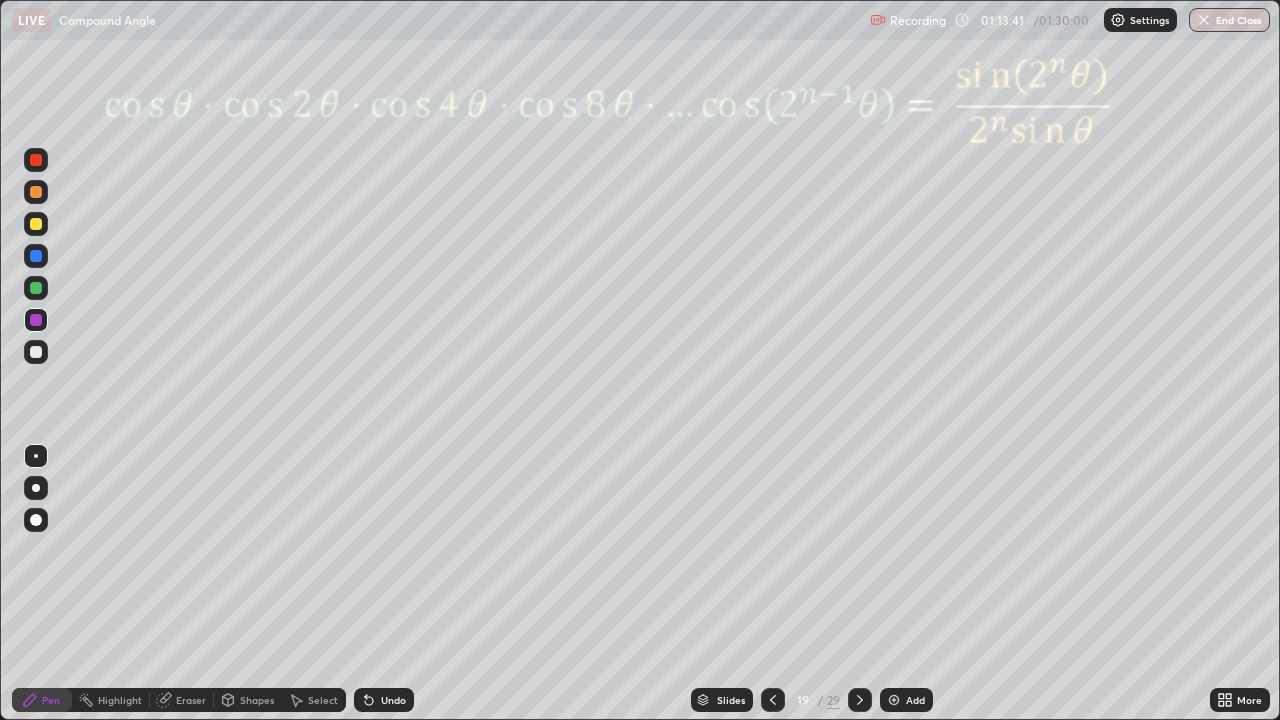 click 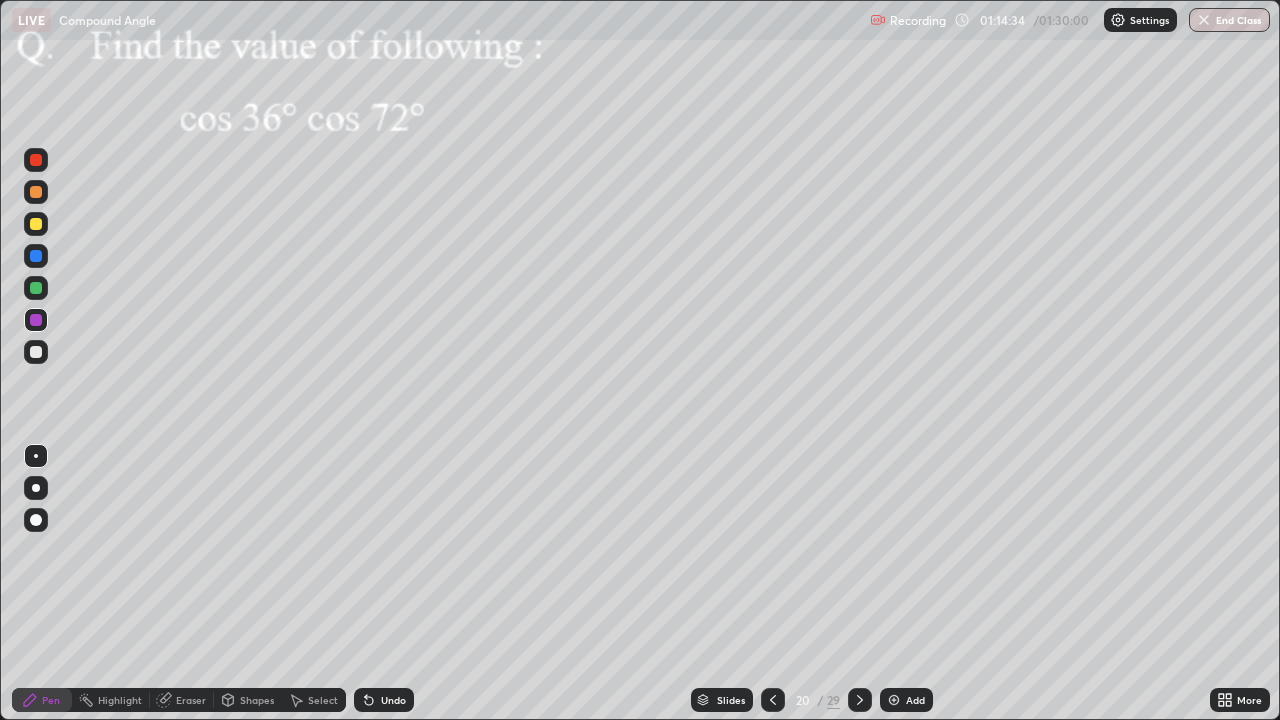 click at bounding box center [36, 320] 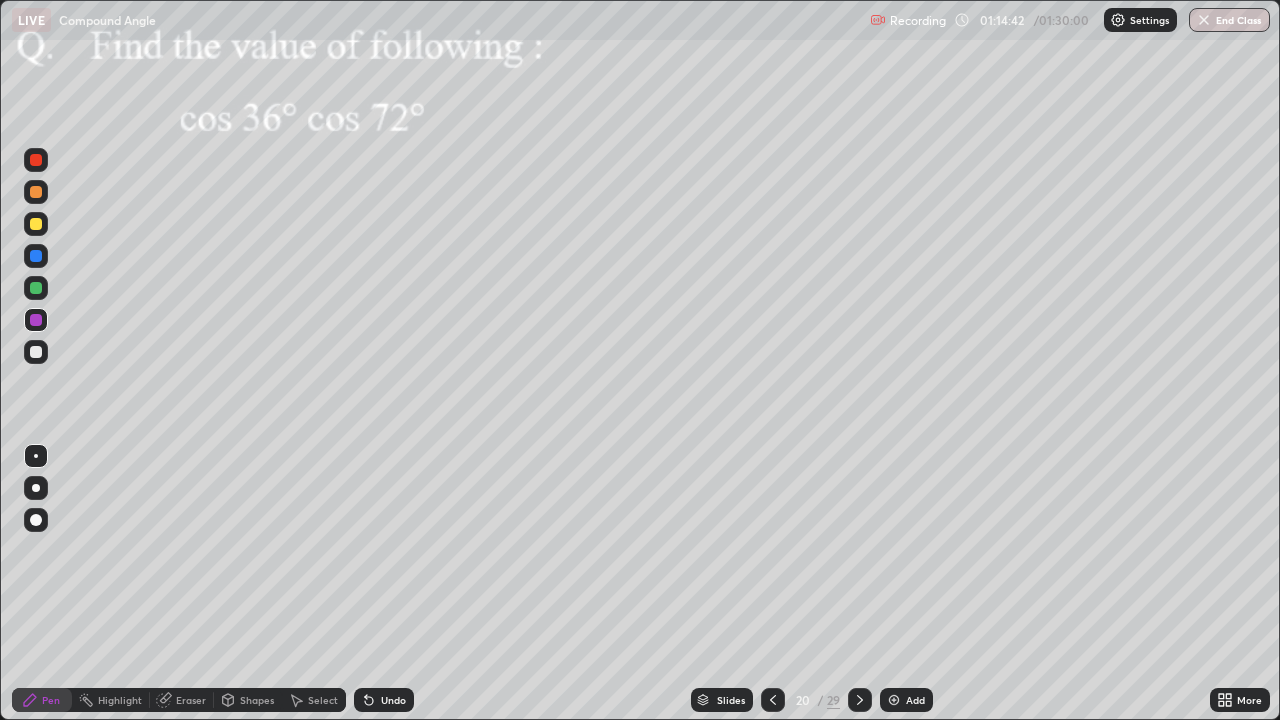 click at bounding box center (36, 224) 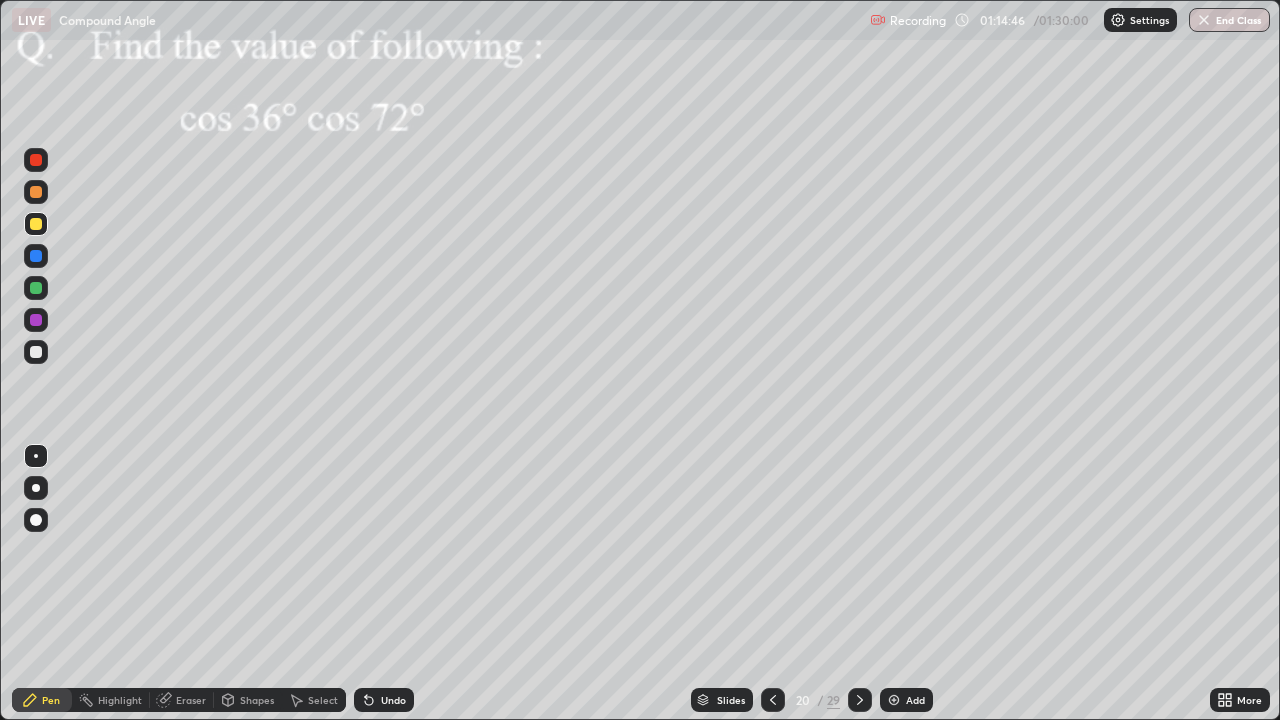 click at bounding box center (36, 256) 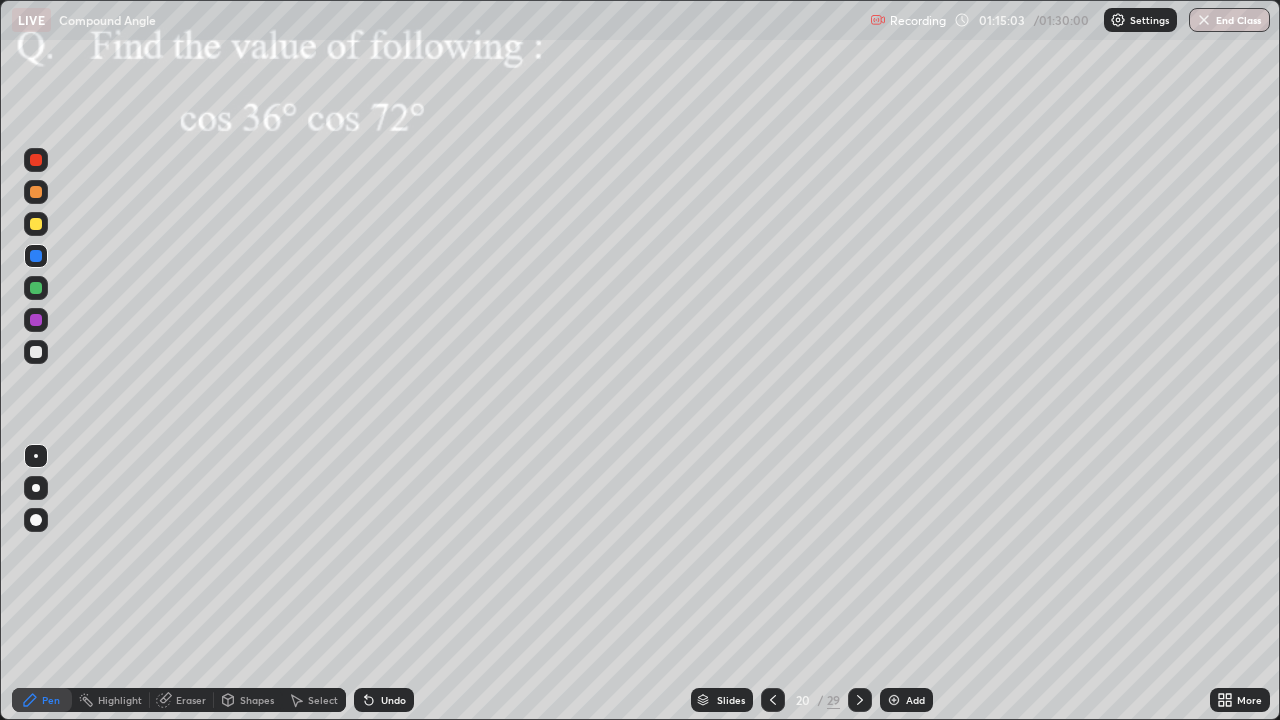 click at bounding box center [36, 224] 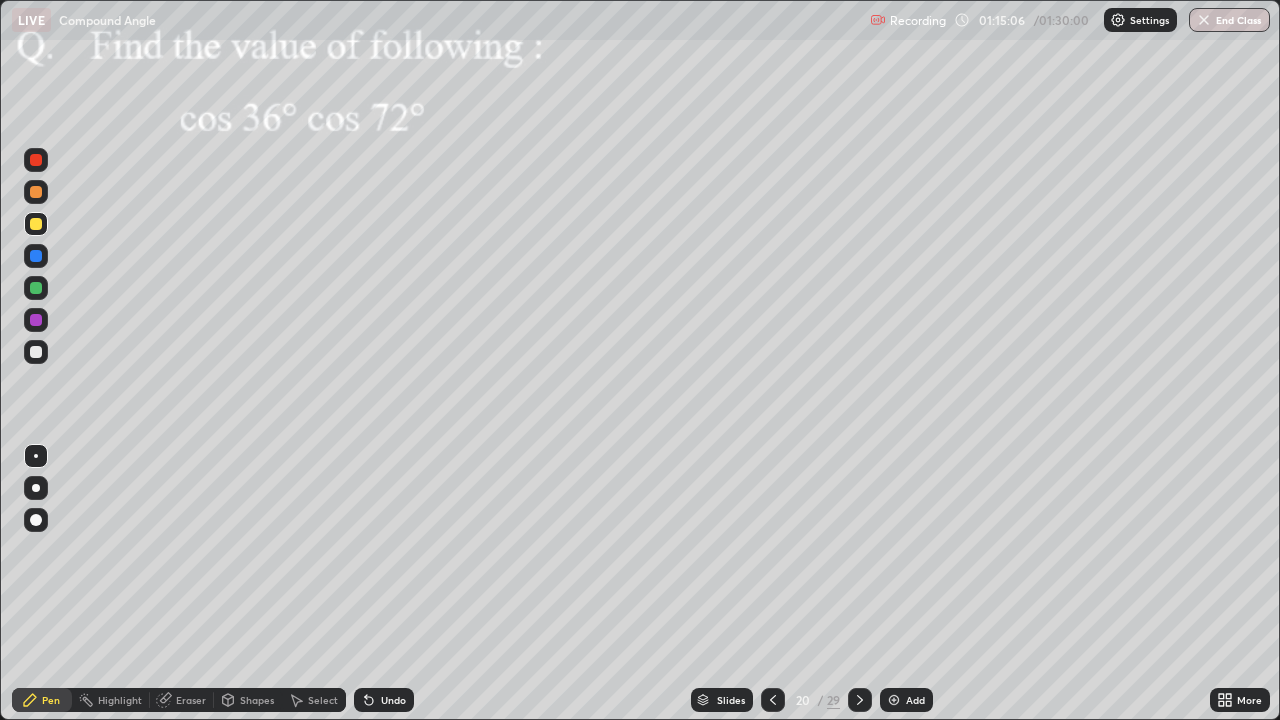 click at bounding box center (36, 256) 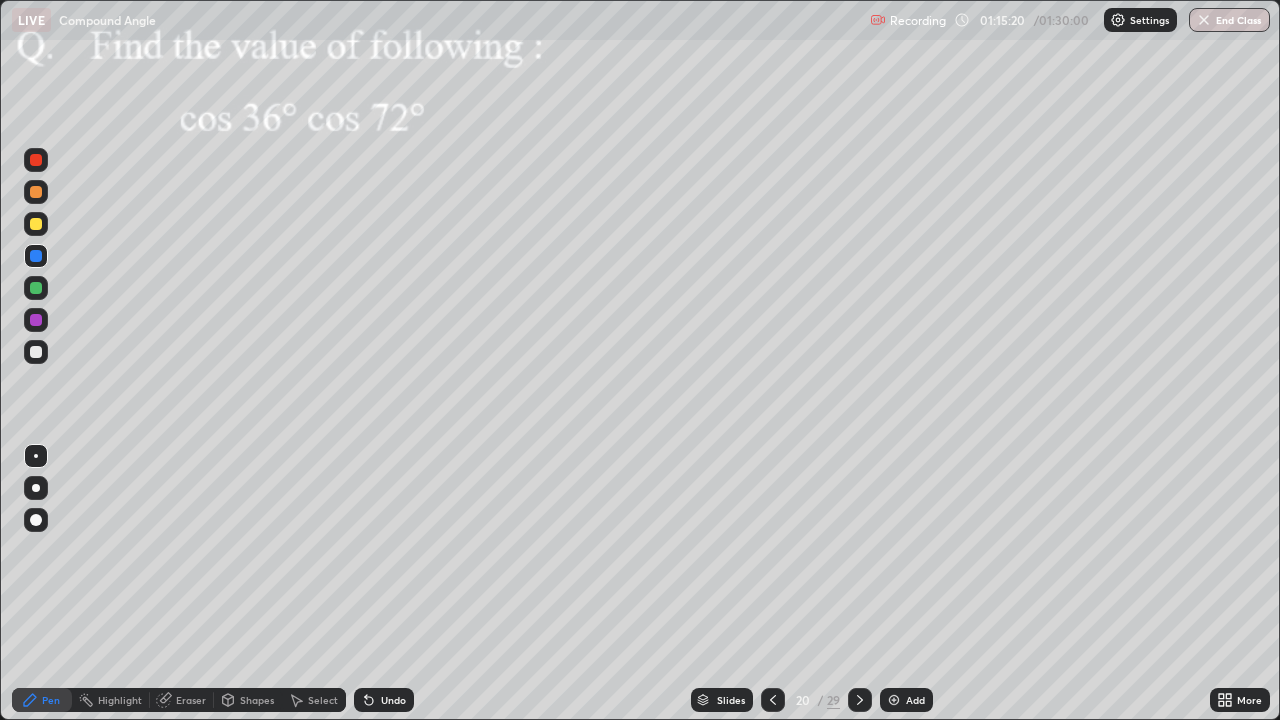 click at bounding box center [36, 320] 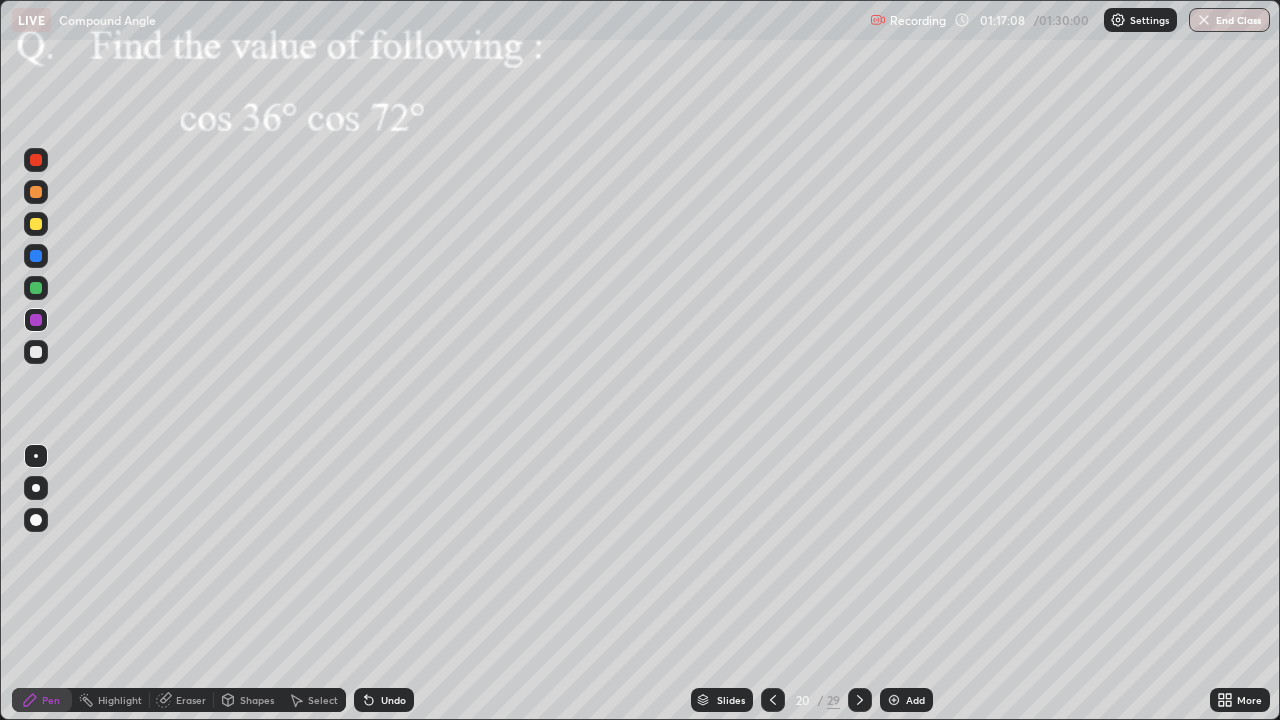 click 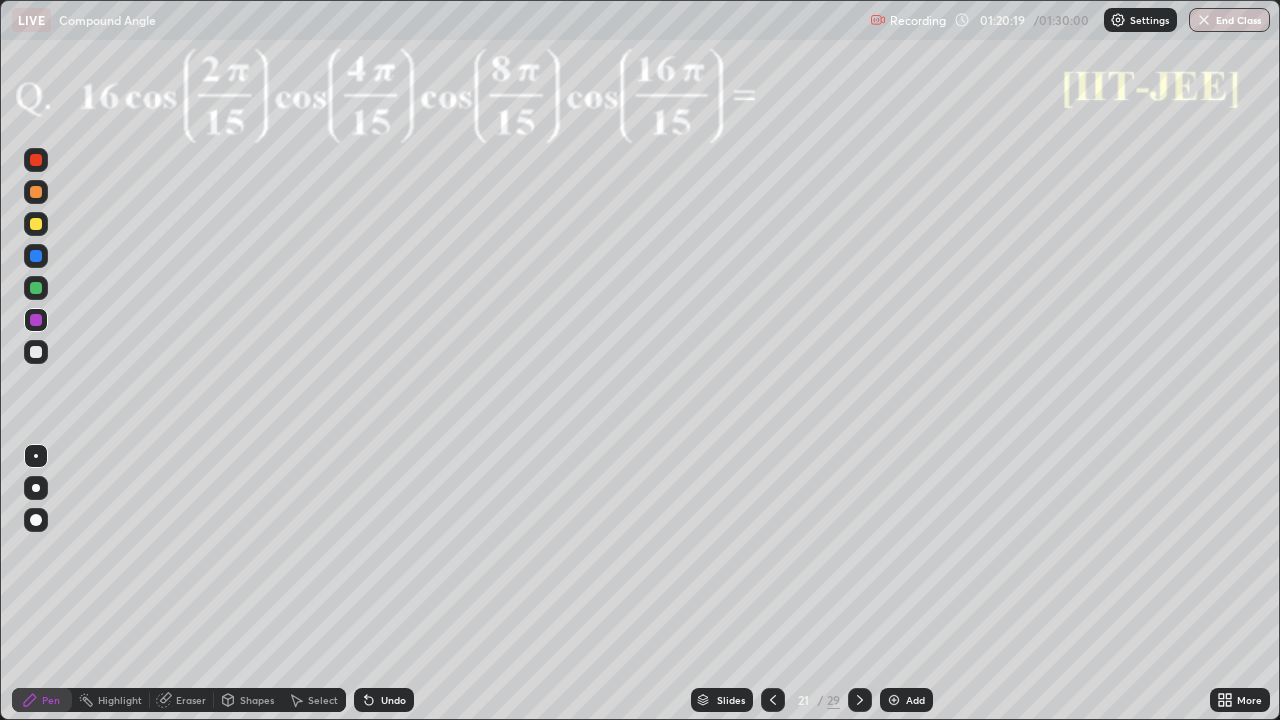 click at bounding box center [36, 320] 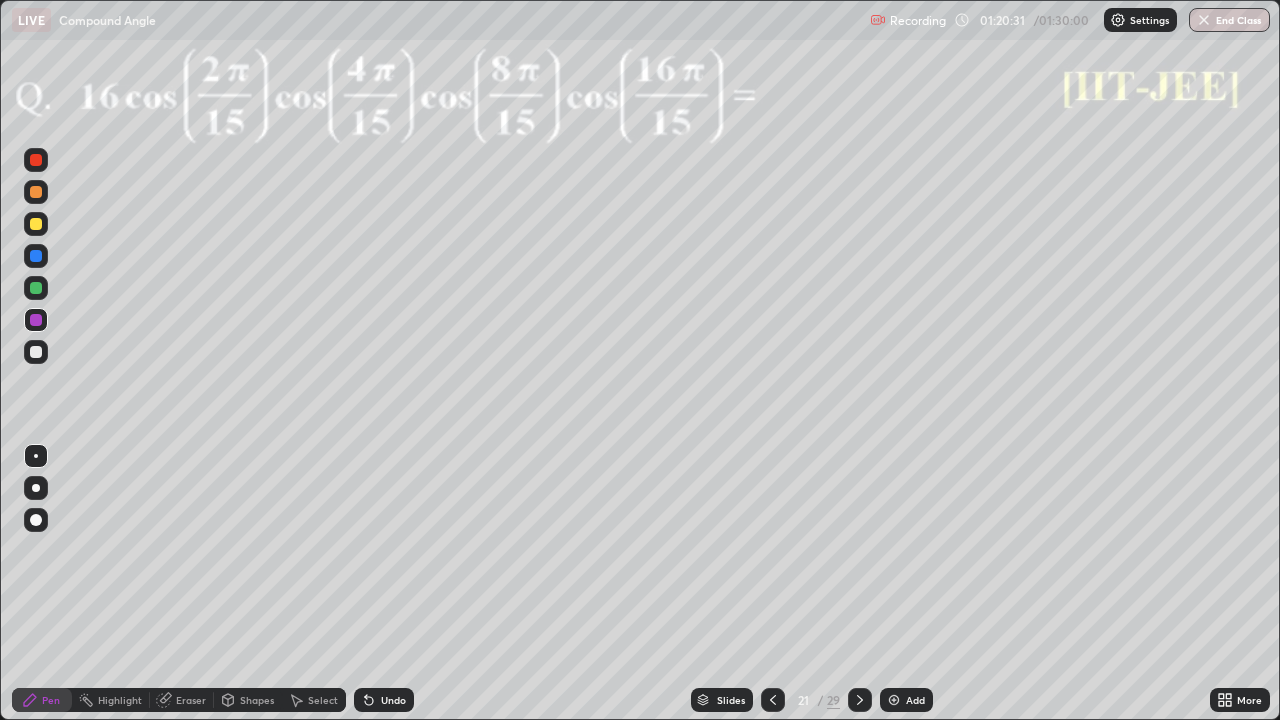 click 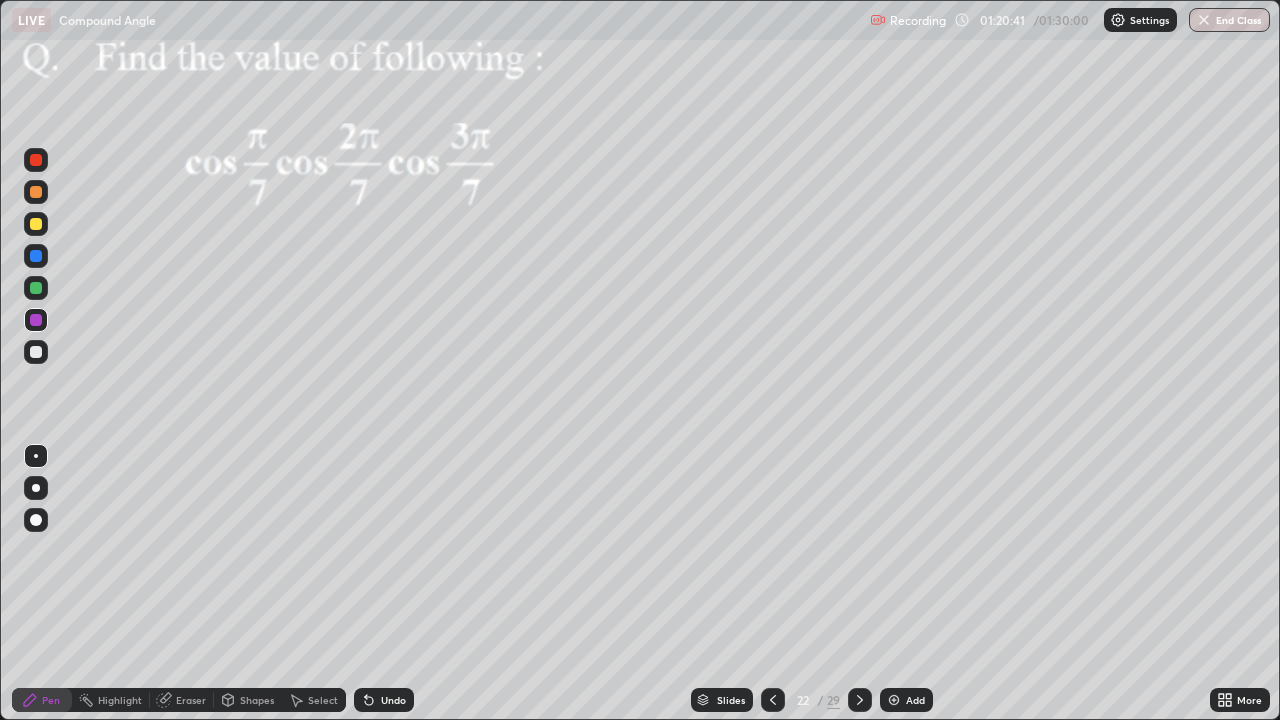 click 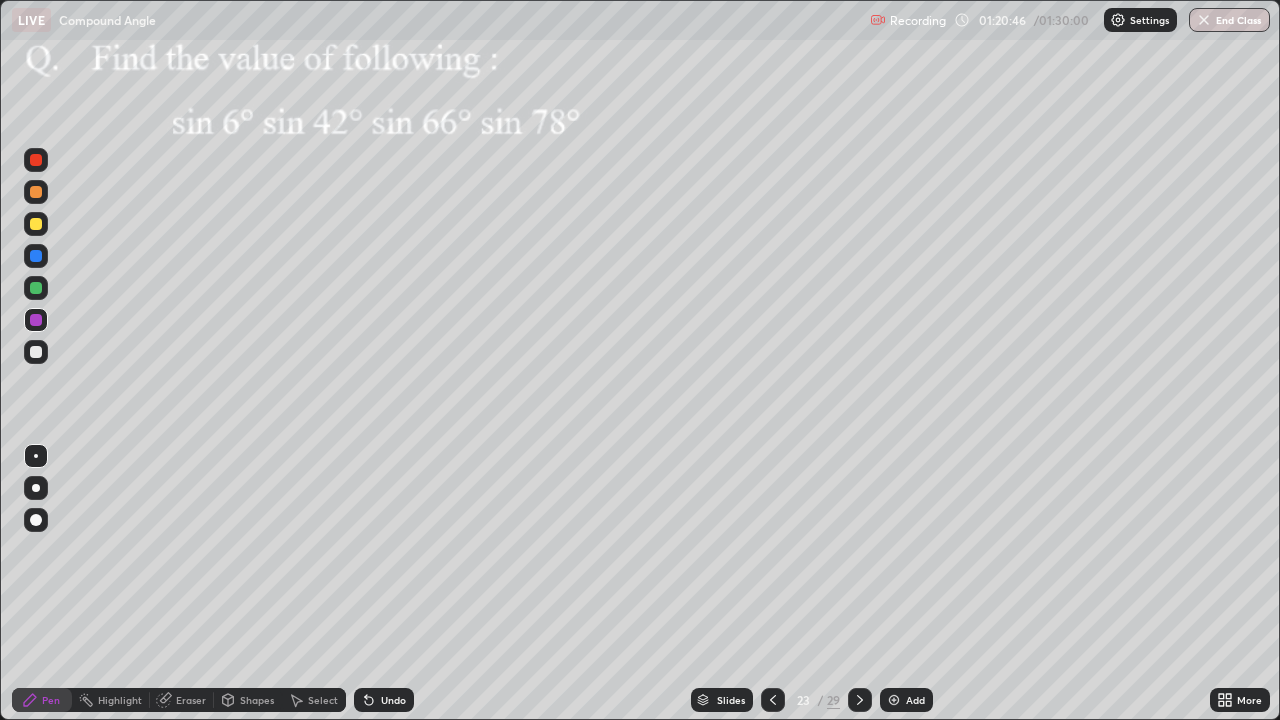 click 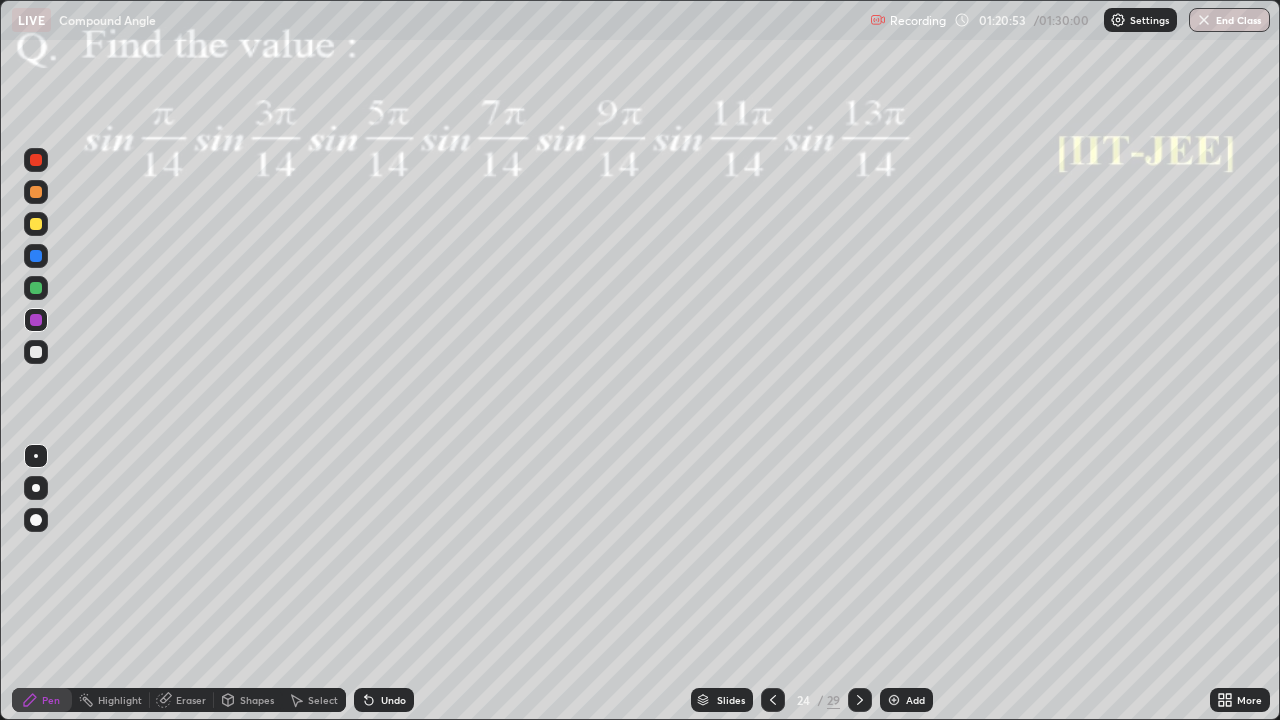 click 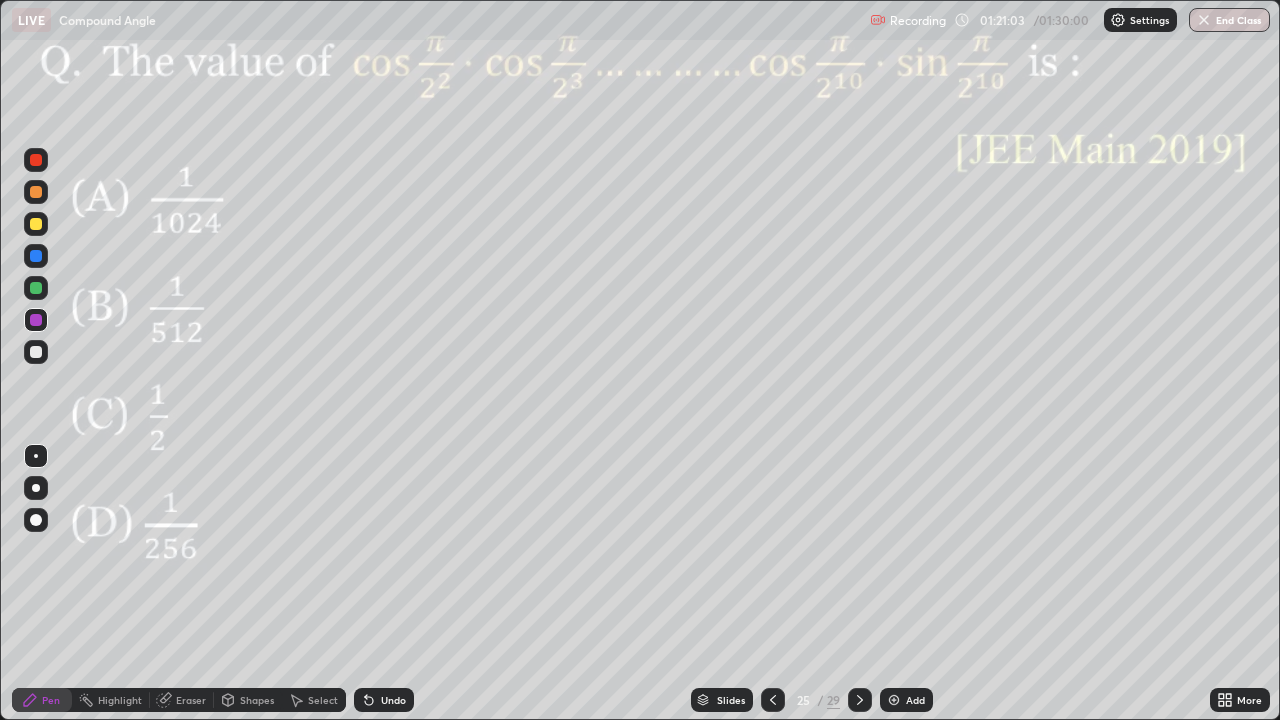 click on "Undo" at bounding box center (393, 700) 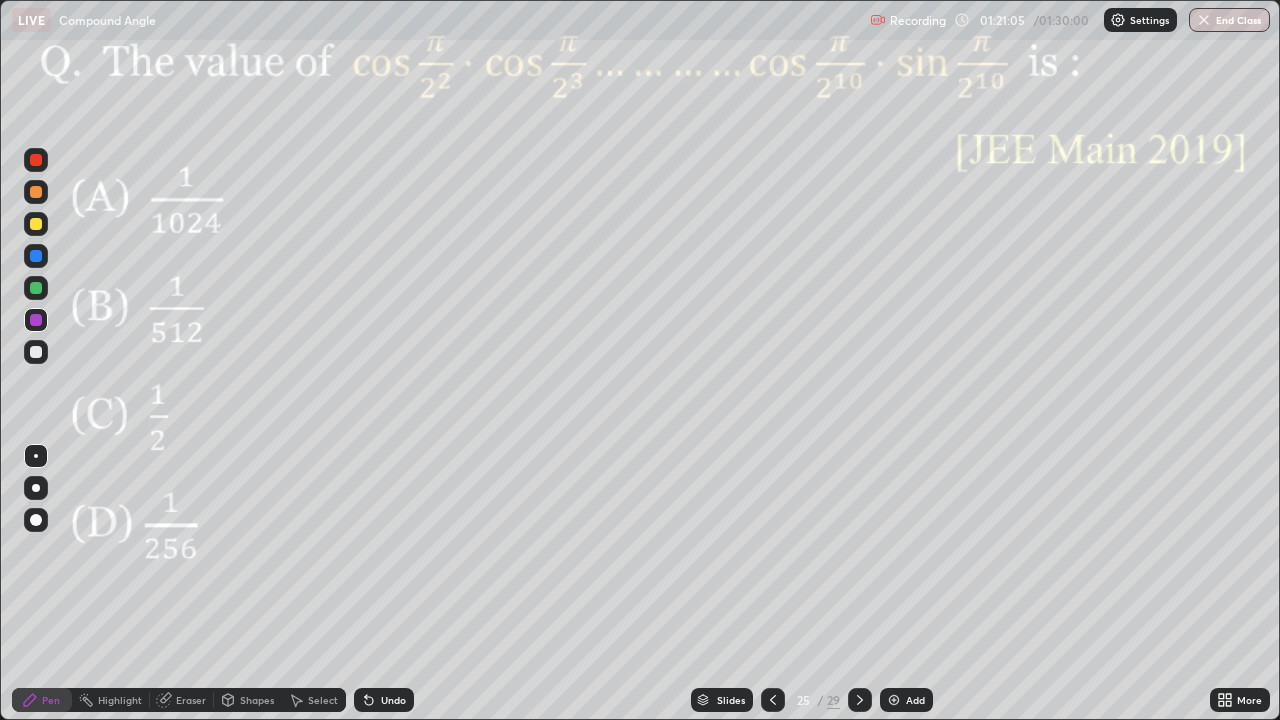 click 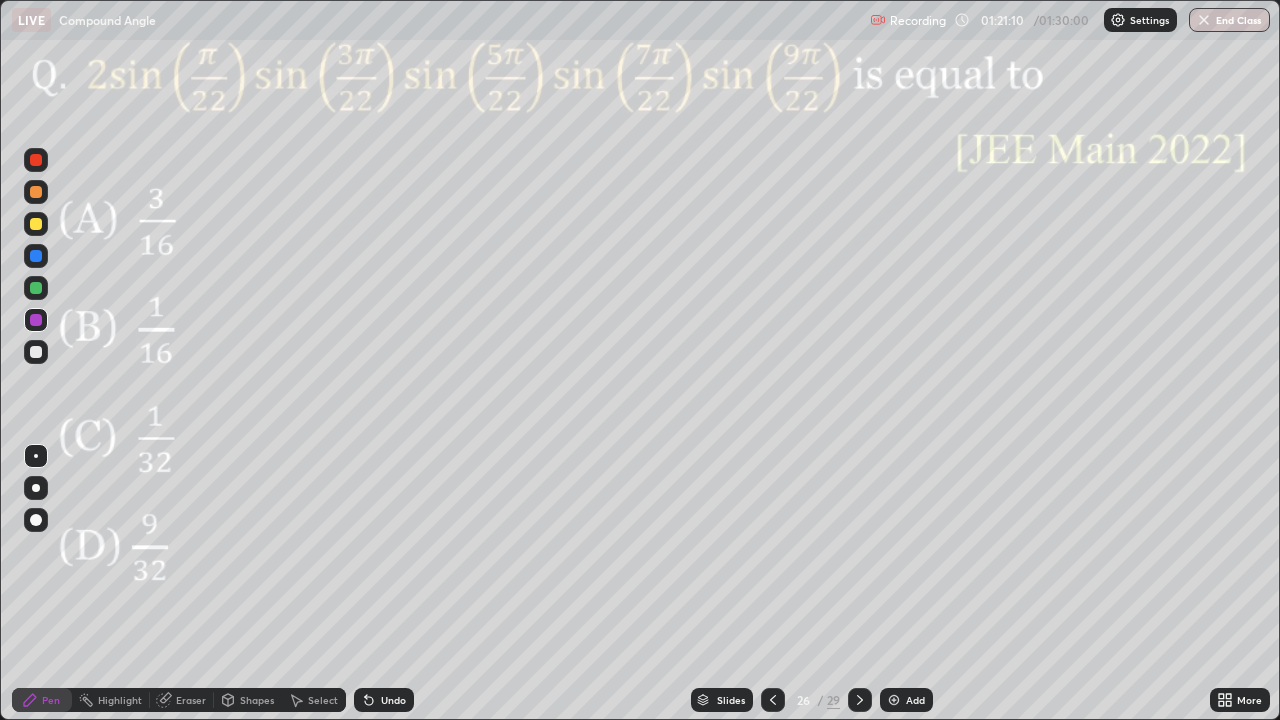 click 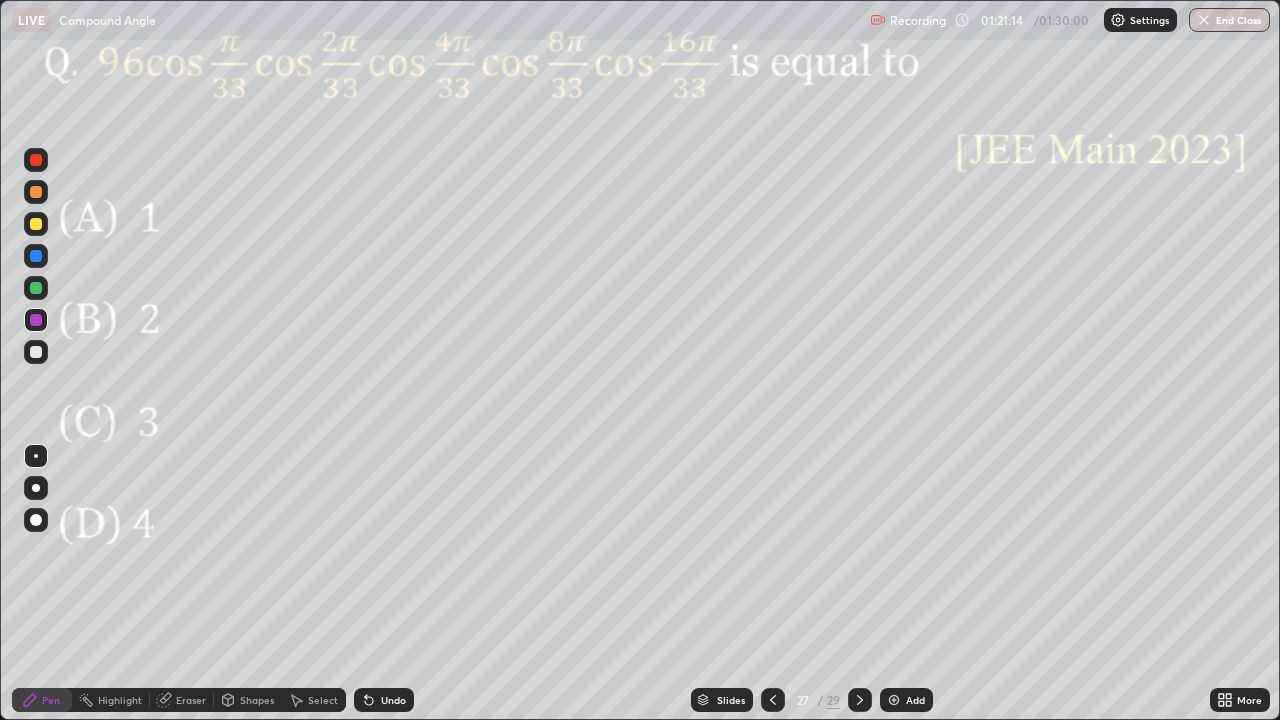 click 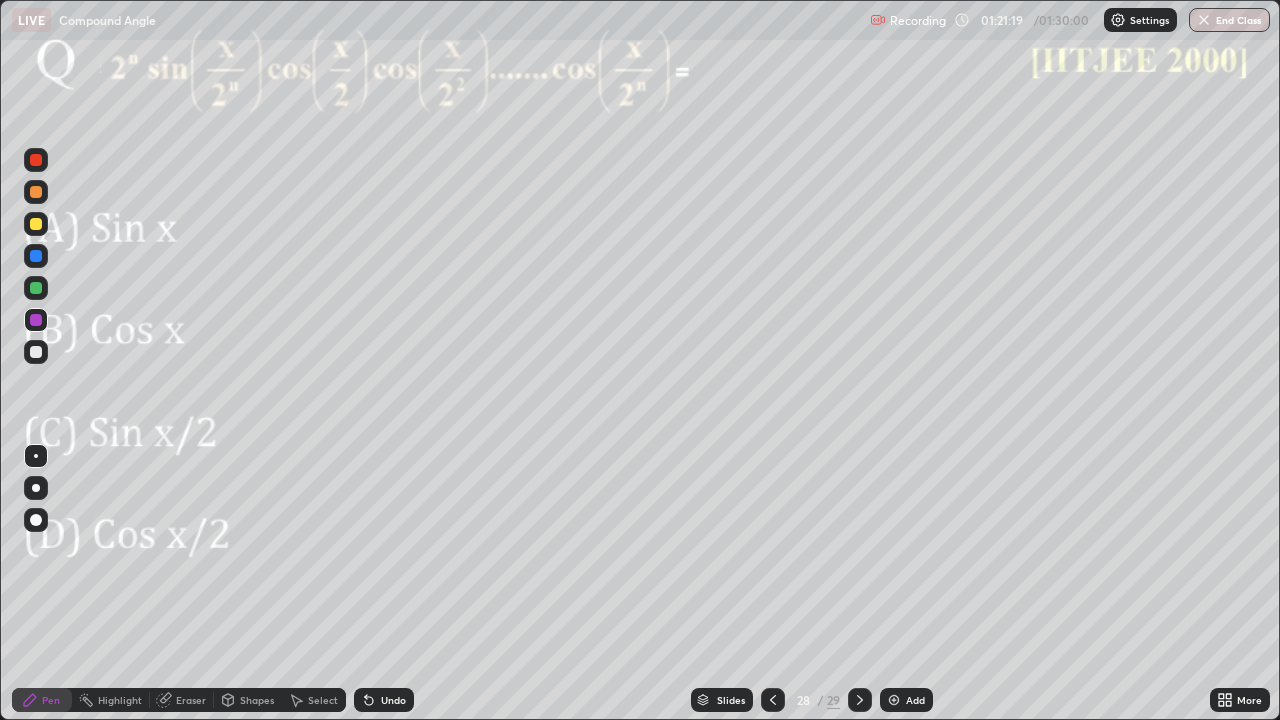 click 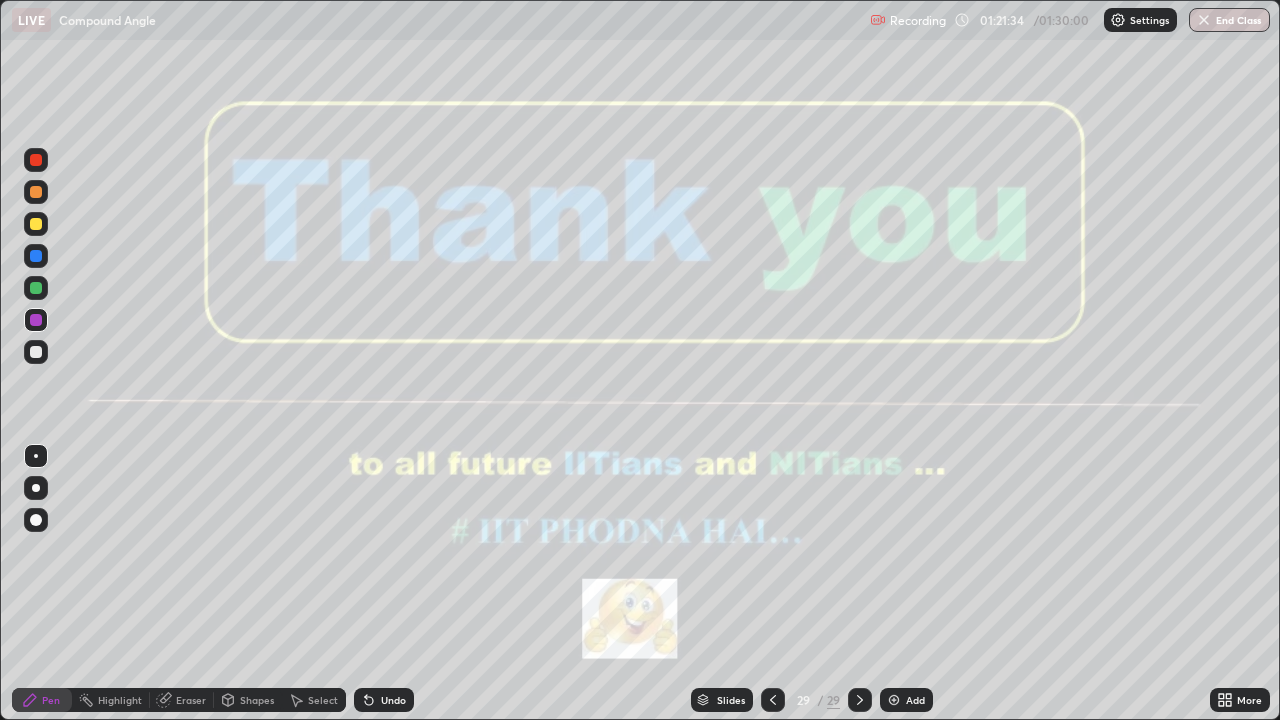 click on "End Class" at bounding box center (1229, 20) 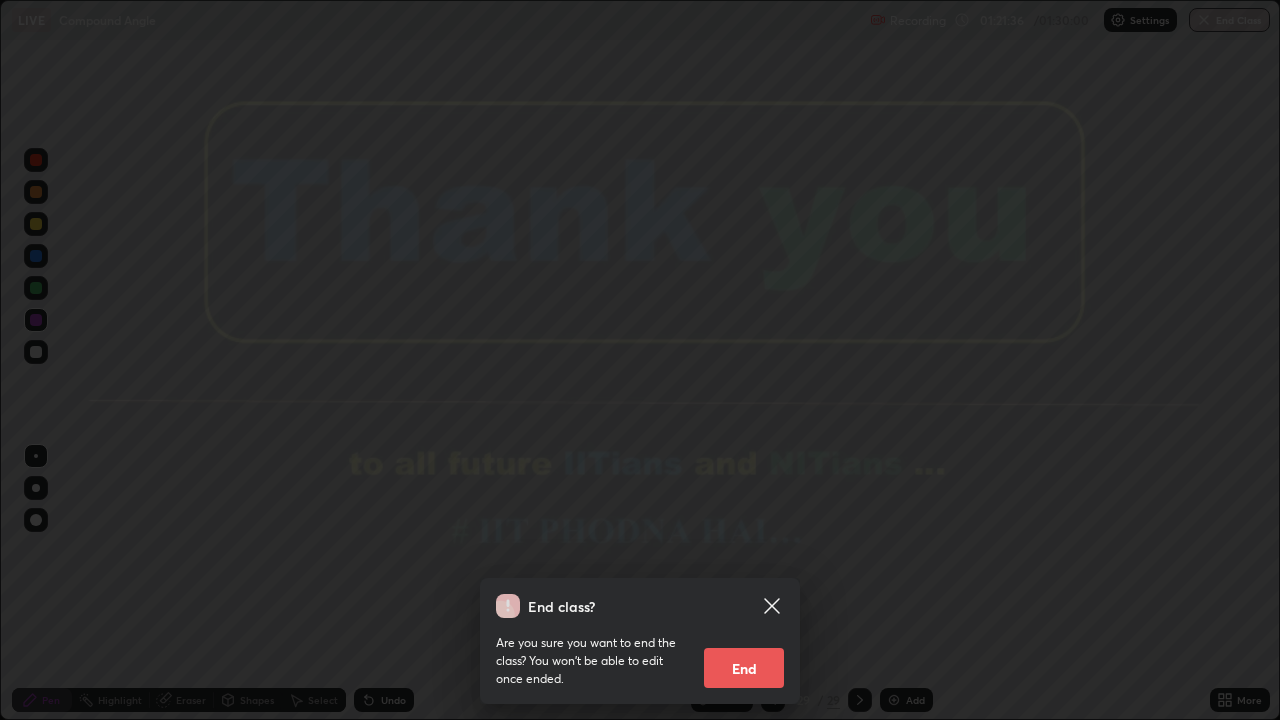 click on "End" at bounding box center [744, 668] 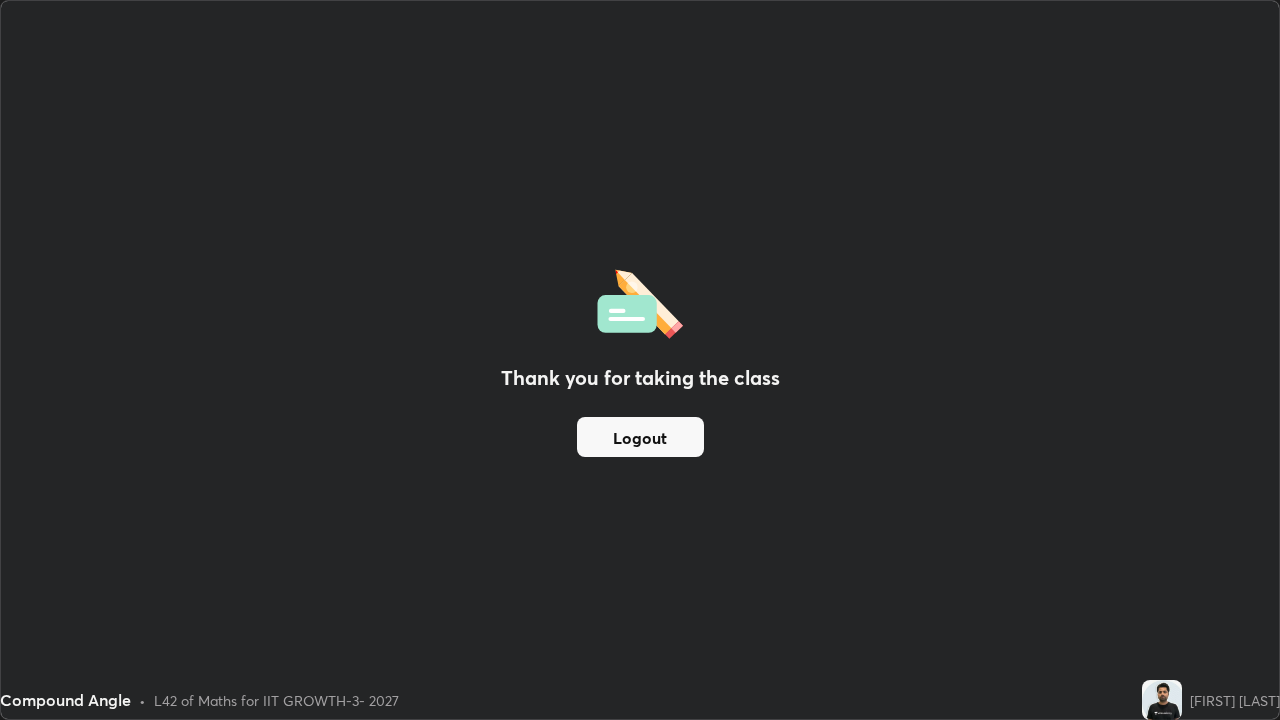 click on "Thank you for taking the class Logout" at bounding box center [640, 360] 